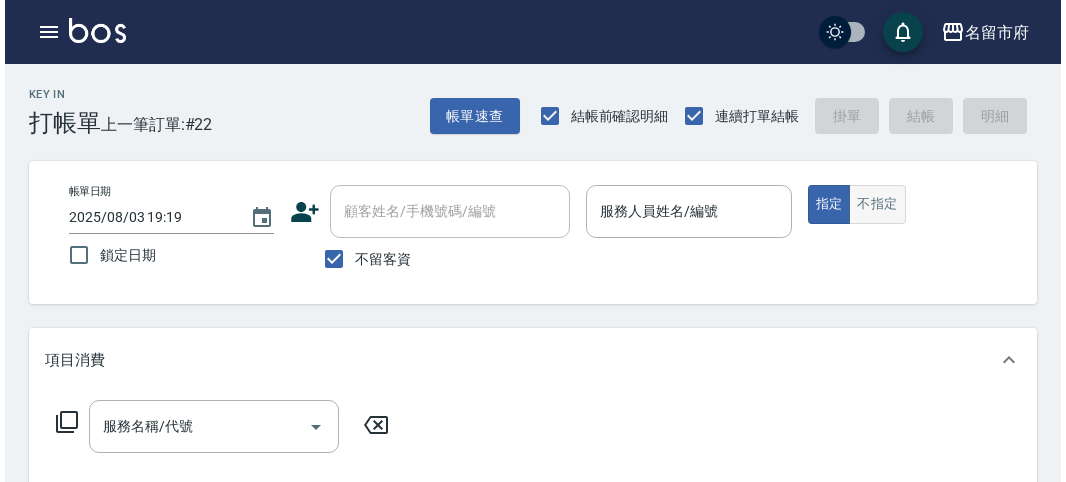 scroll, scrollTop: 0, scrollLeft: 0, axis: both 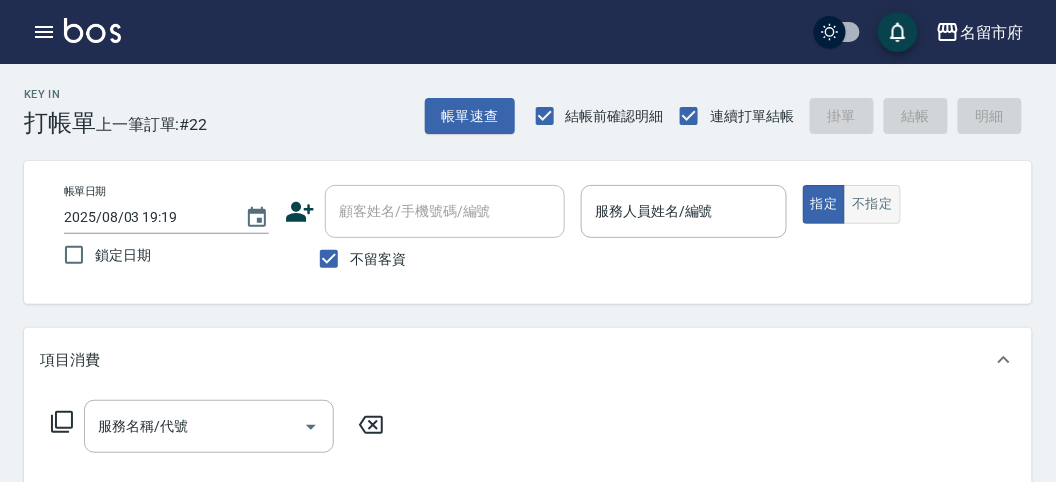 click on "不指定" at bounding box center [872, 204] 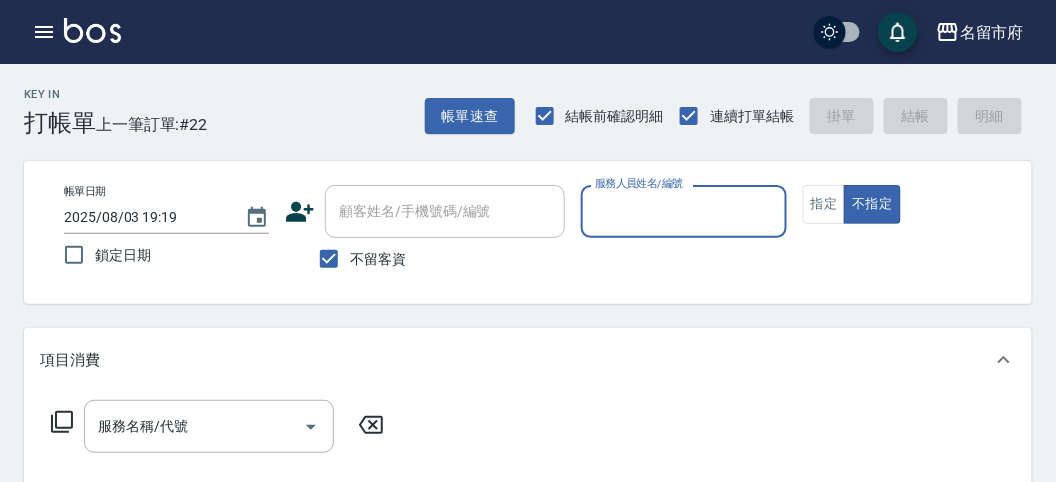 click on "服務人員姓名/編號" at bounding box center (683, 211) 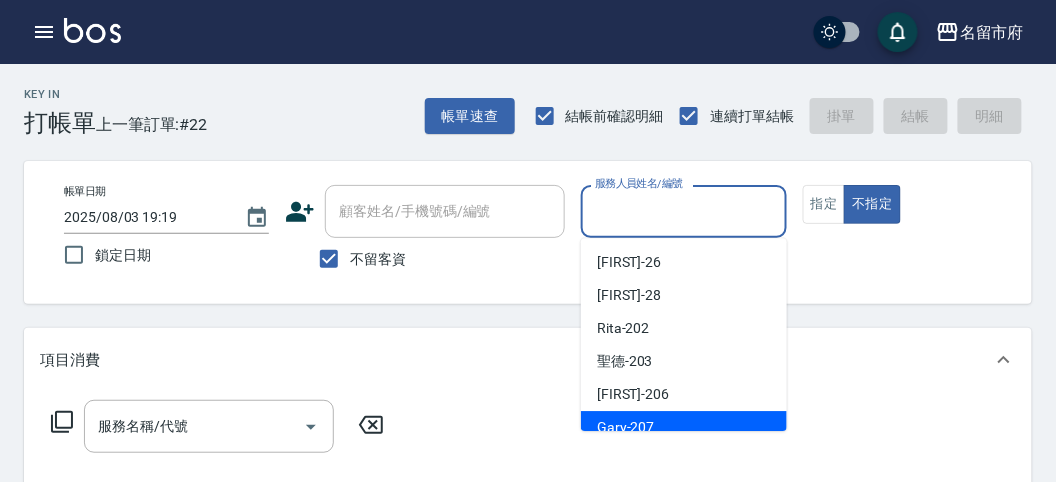 click on "[FIRST] -207" at bounding box center (684, 427) 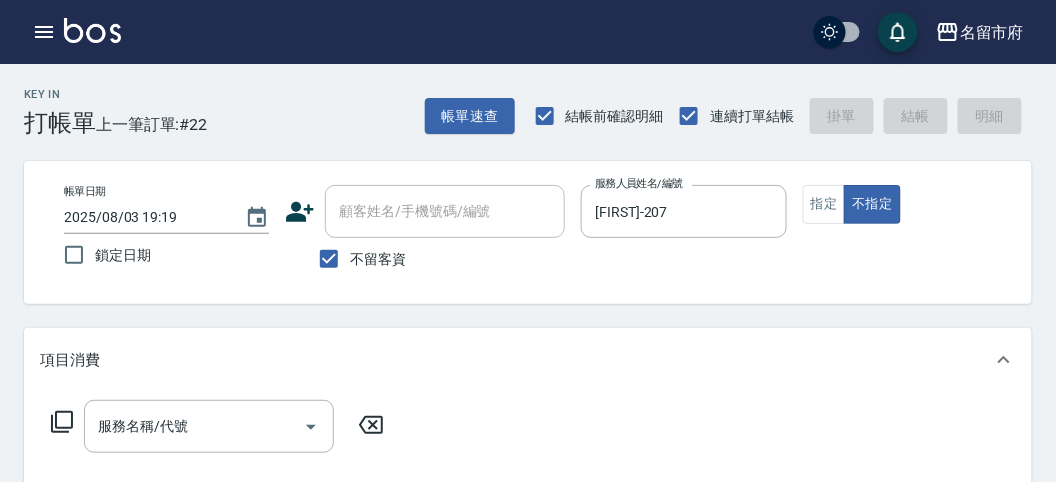 click 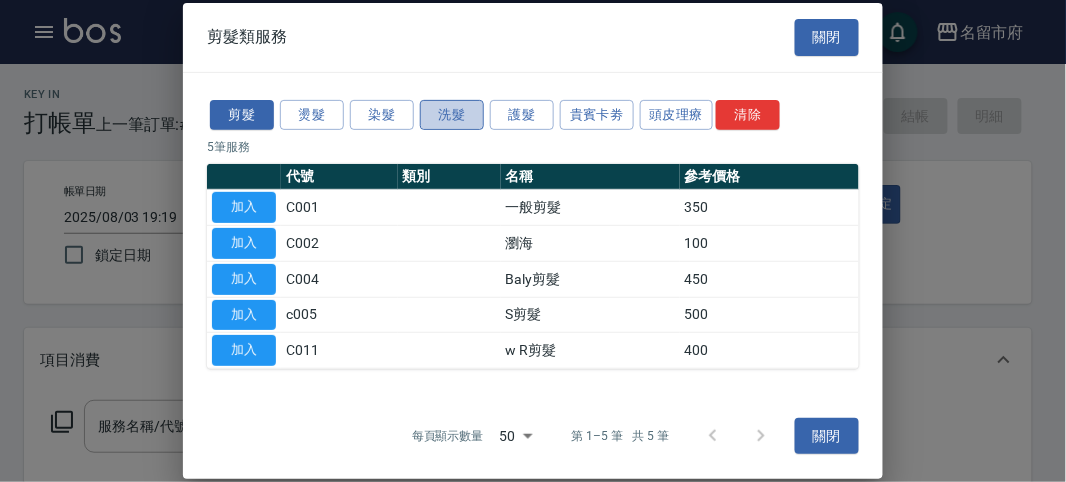 click on "洗髮" at bounding box center (452, 114) 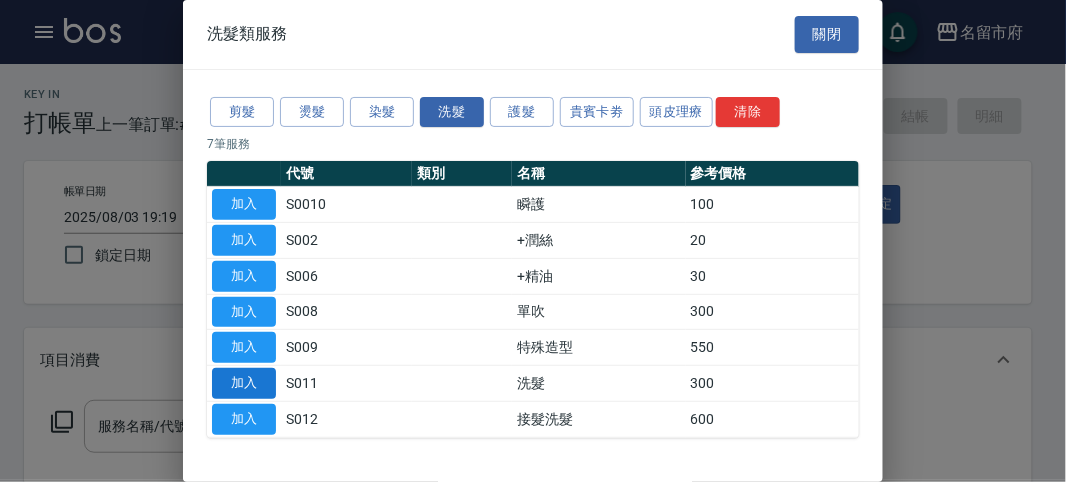 click on "加入" at bounding box center [244, 383] 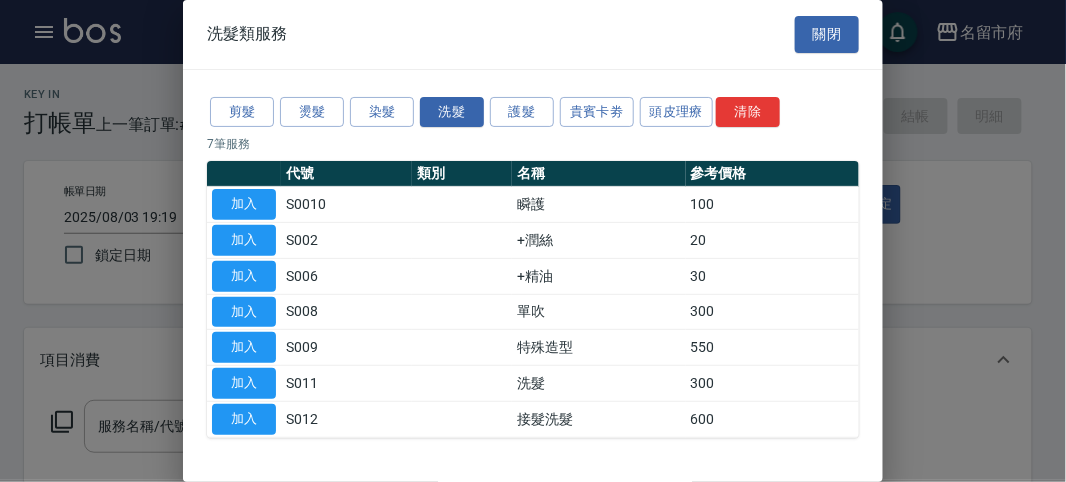 type on "洗髮(S011)" 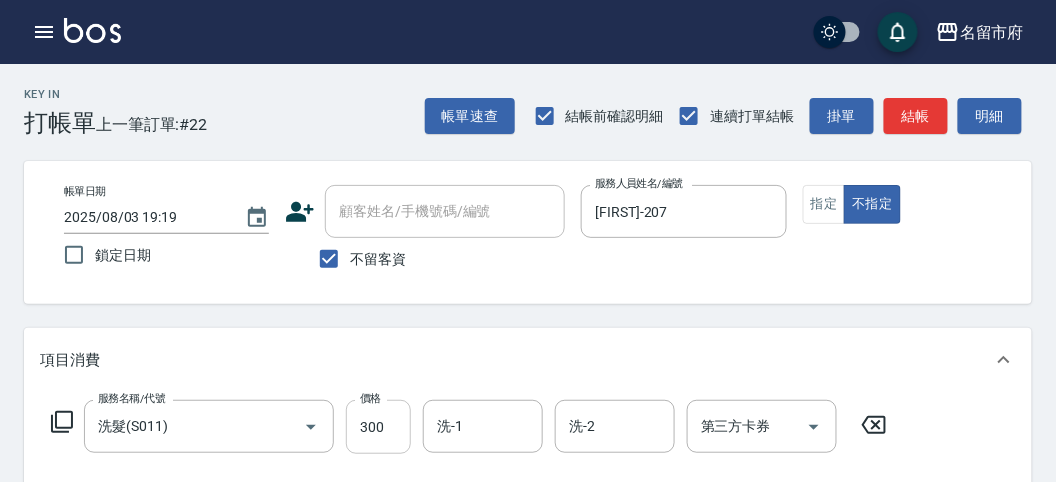 click on "300" at bounding box center [378, 427] 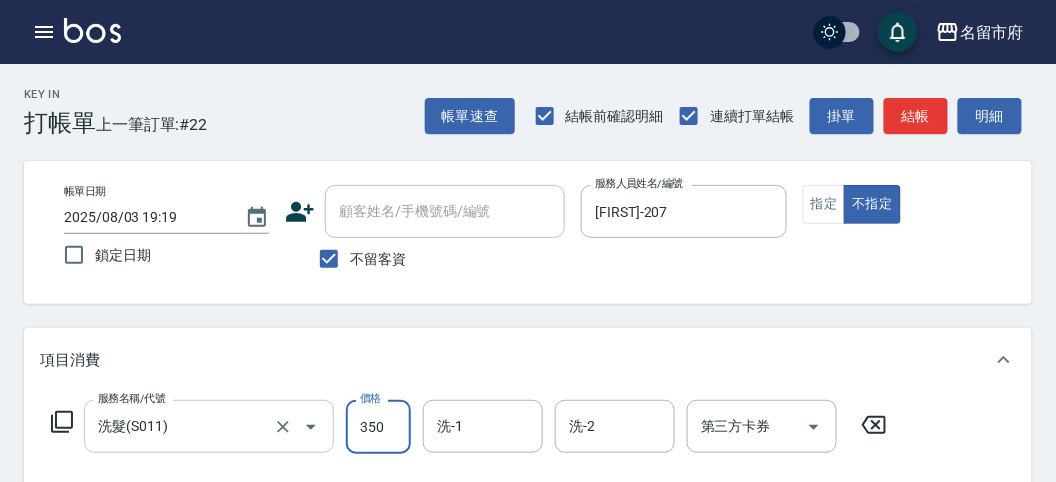 type on "350" 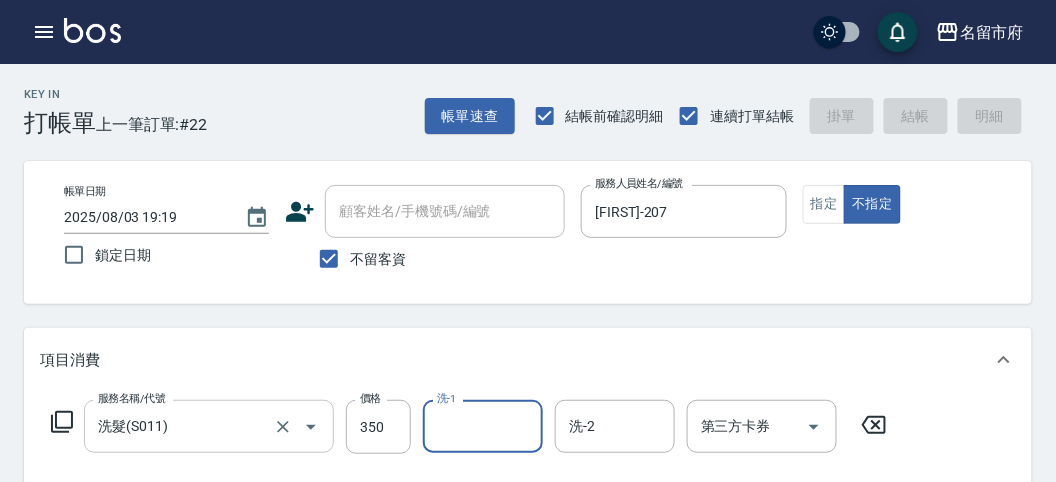 type on "2025/08/03 19:57" 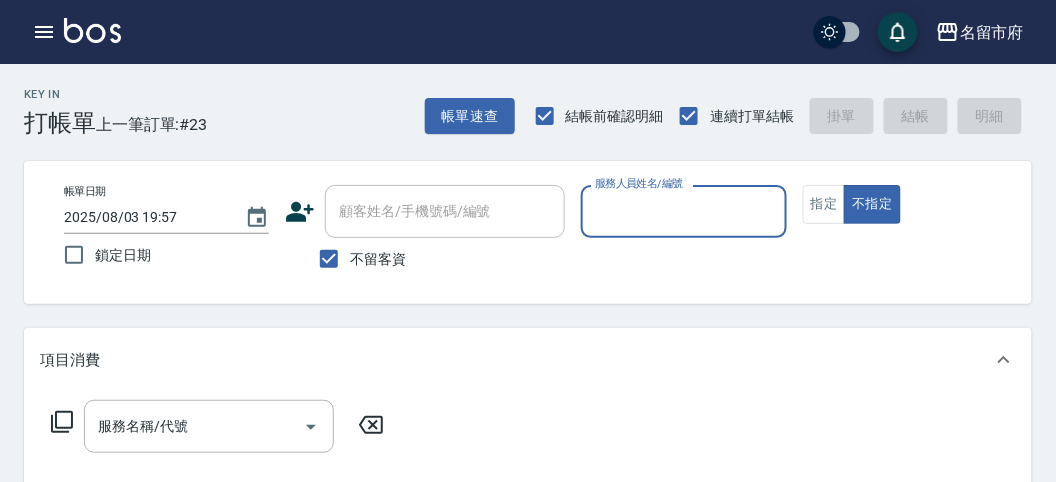 click on "服務人員姓名/編號" at bounding box center [683, 211] 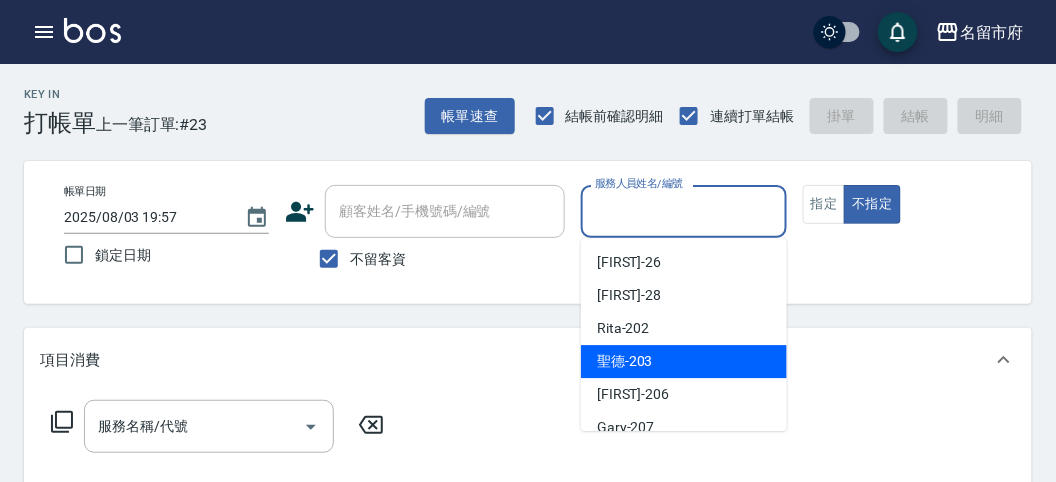 click on "聖德 -203" at bounding box center (684, 361) 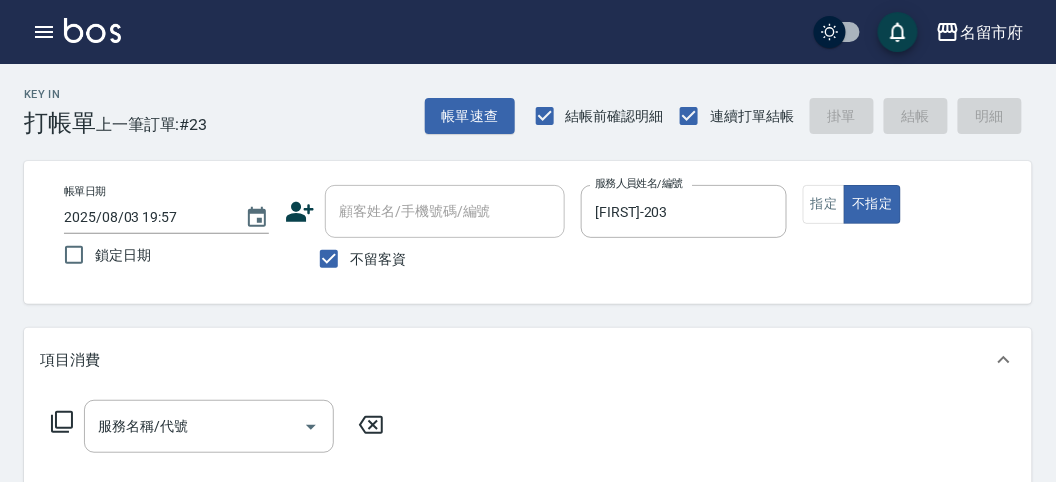 click 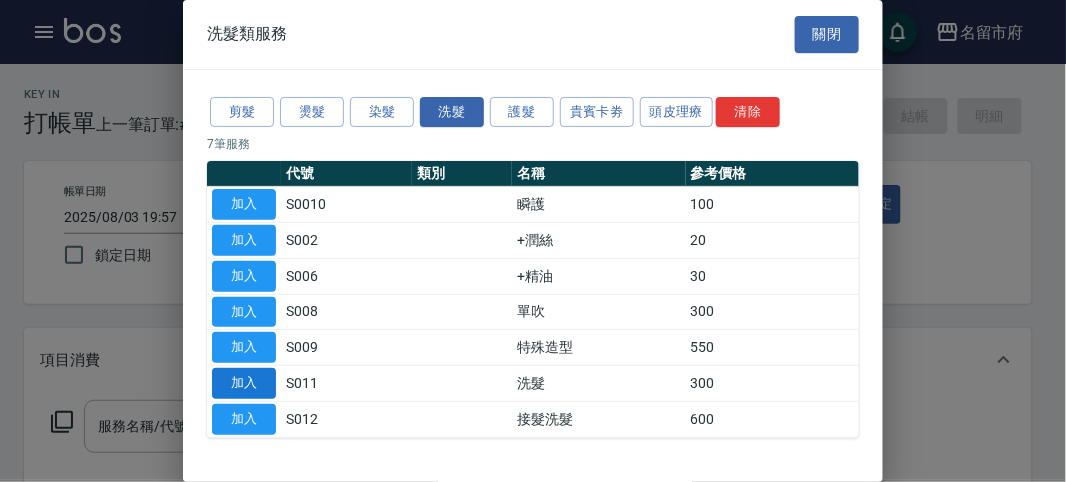 click on "加入" at bounding box center (244, 383) 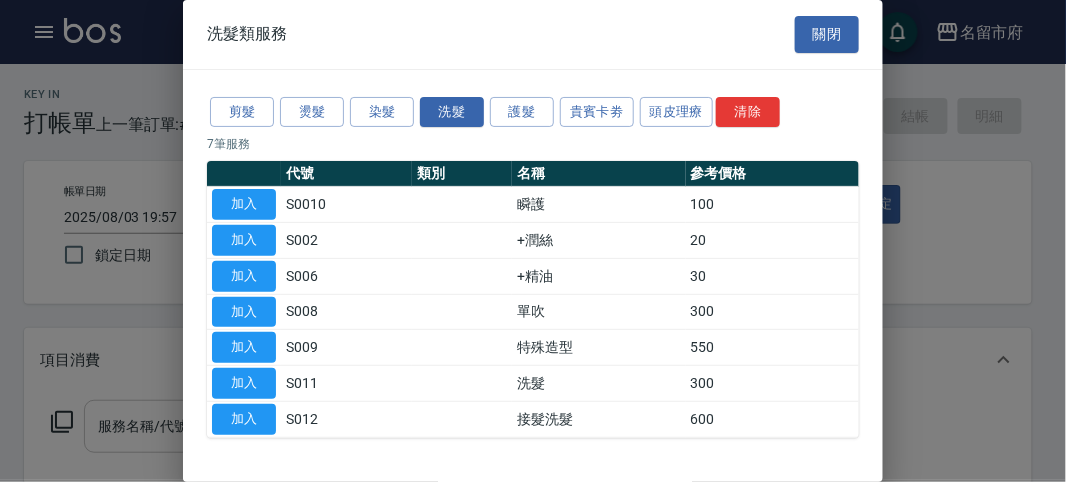 type on "洗髮(S011)" 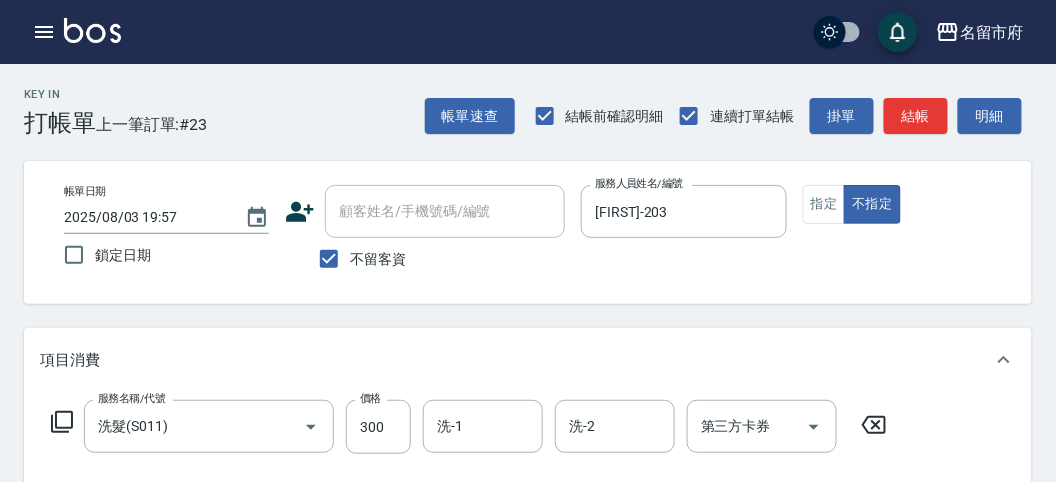 click 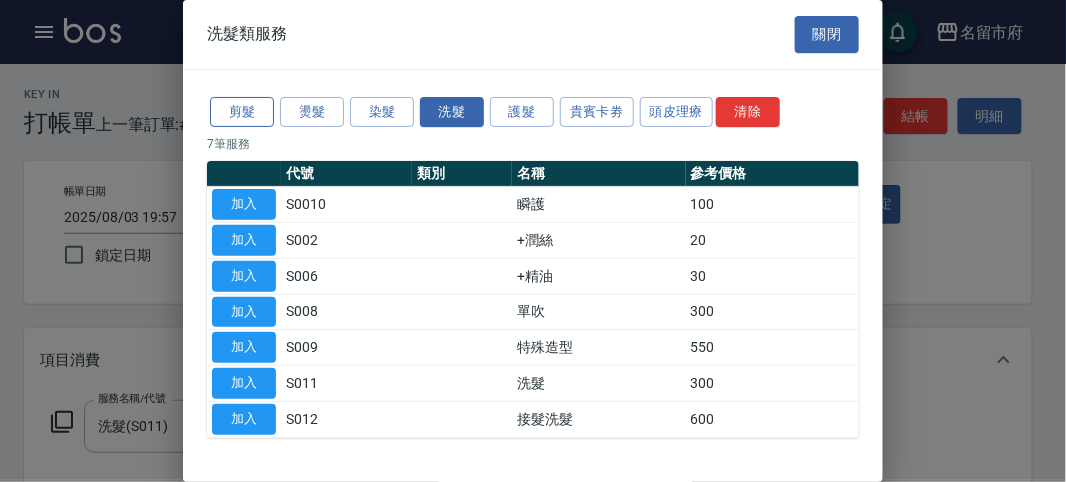click on "剪髮" at bounding box center [242, 112] 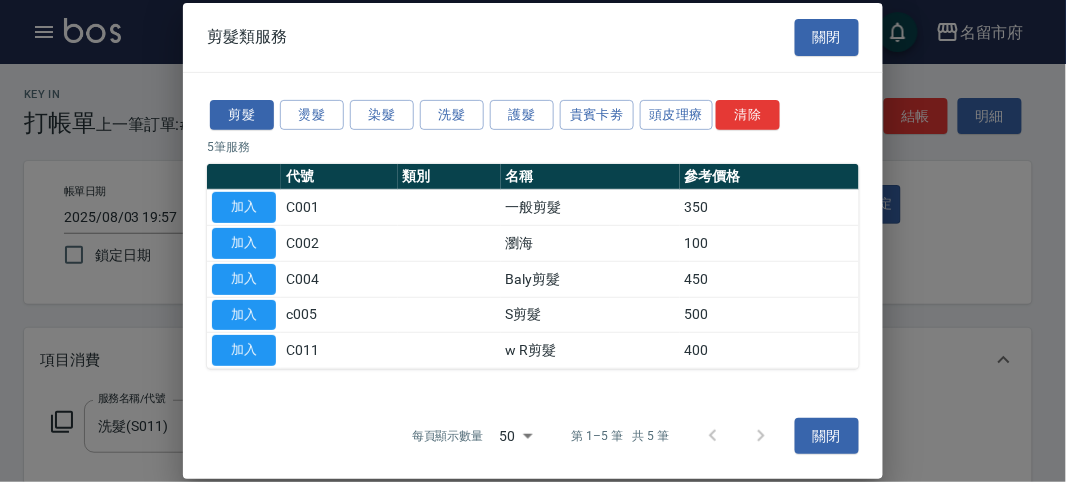 click on "加入" at bounding box center [244, 243] 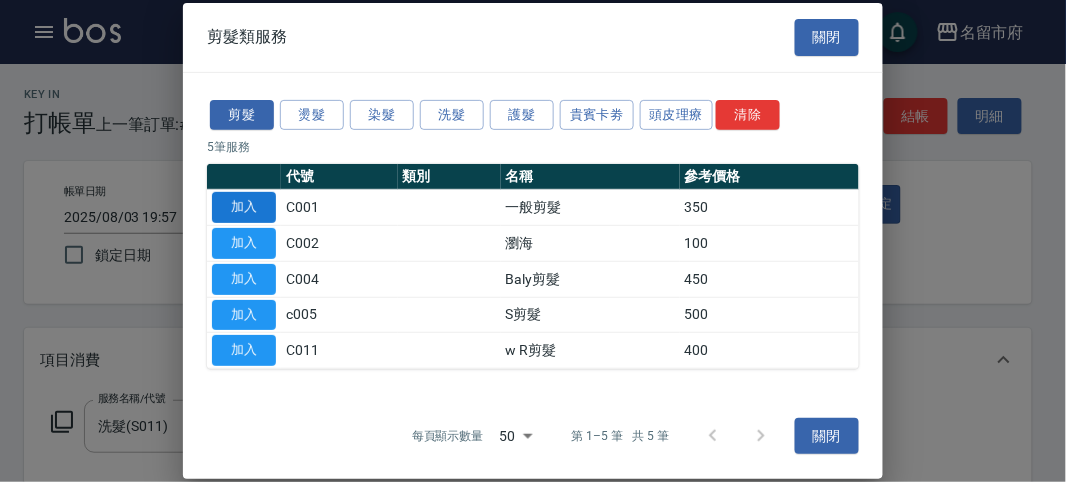 click on "加入" at bounding box center [244, 207] 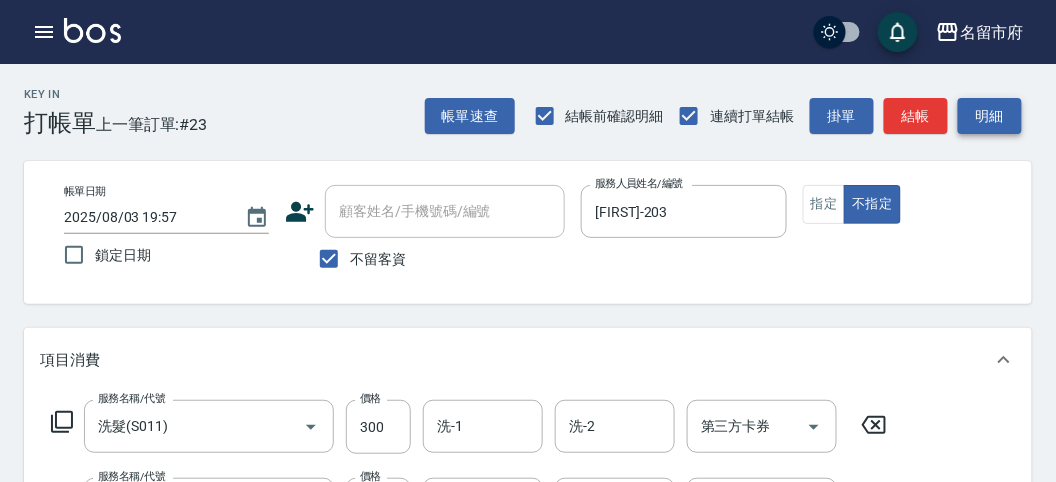 drag, startPoint x: 986, startPoint y: 126, endPoint x: 881, endPoint y: 191, distance: 123.49089 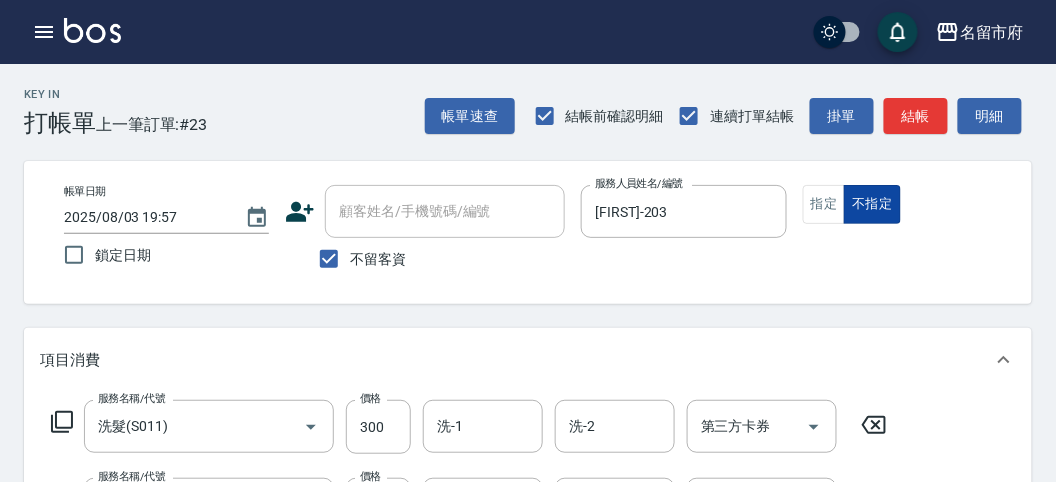 click on "明細" at bounding box center [990, 116] 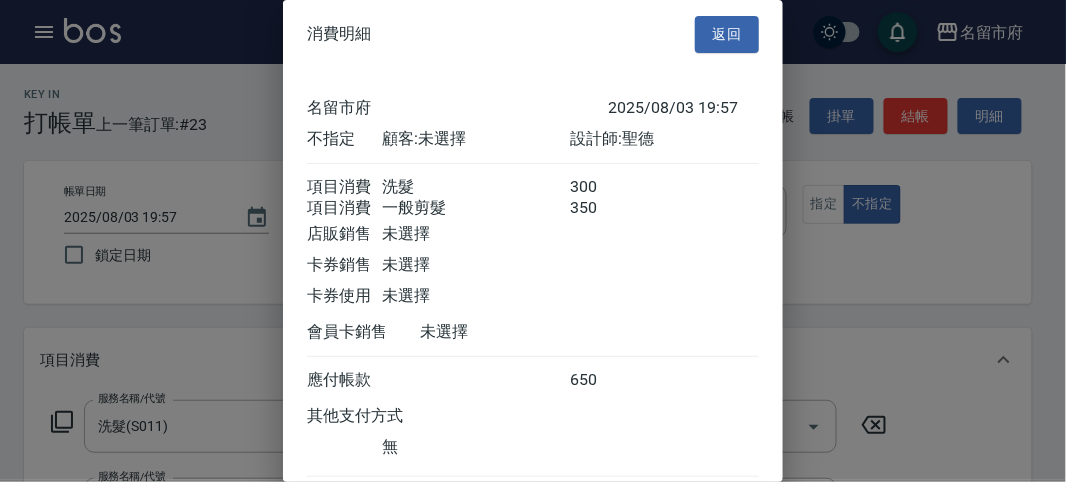 scroll, scrollTop: 133, scrollLeft: 0, axis: vertical 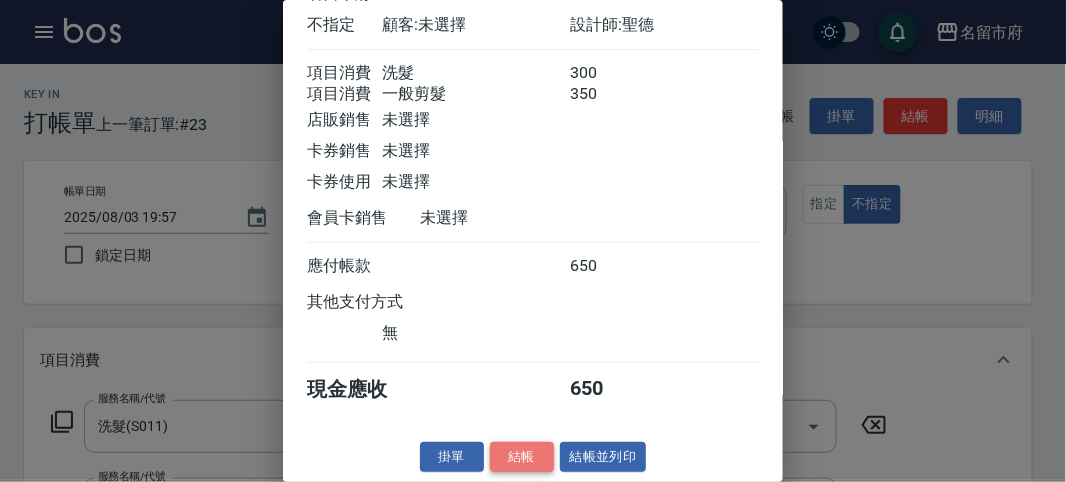 click on "結帳" at bounding box center [522, 457] 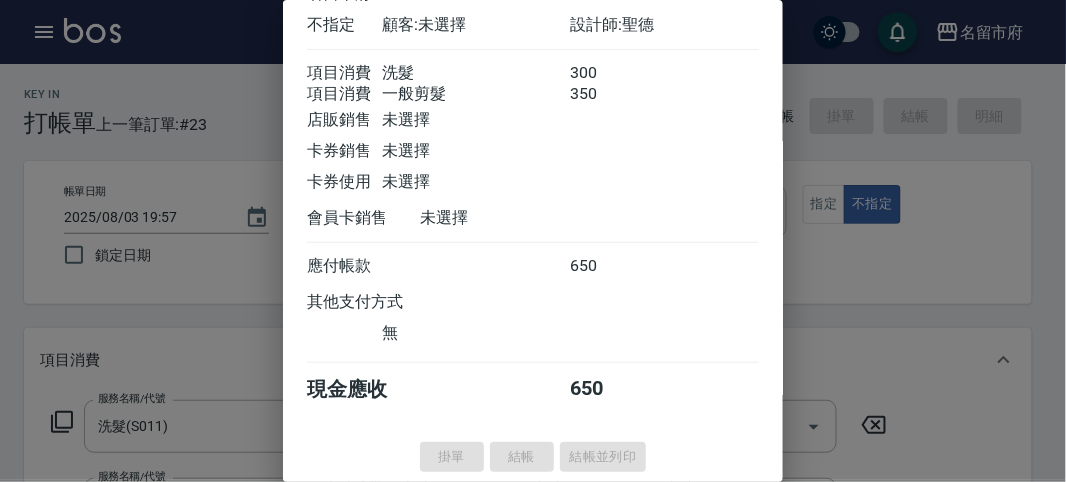 type on "2025/08/03 19:58" 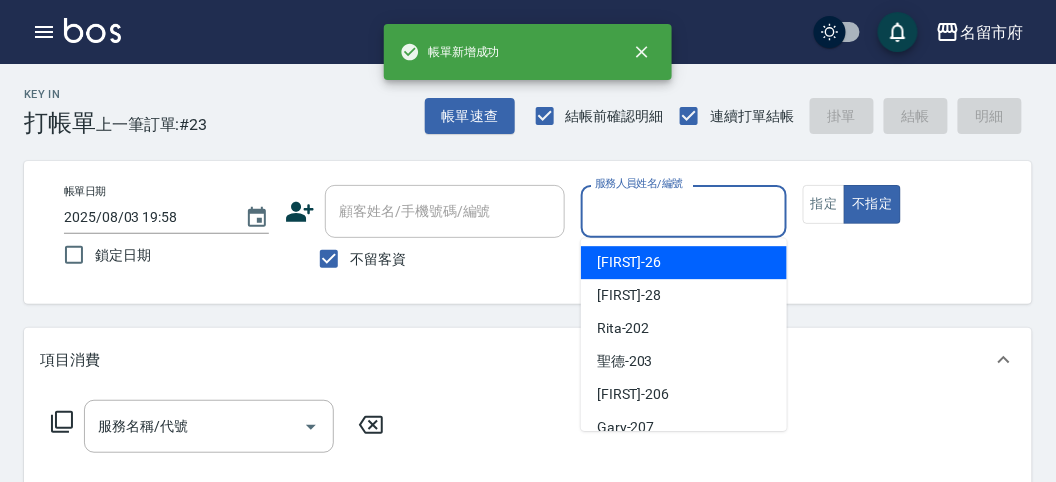 drag, startPoint x: 680, startPoint y: 216, endPoint x: 636, endPoint y: 352, distance: 142.94055 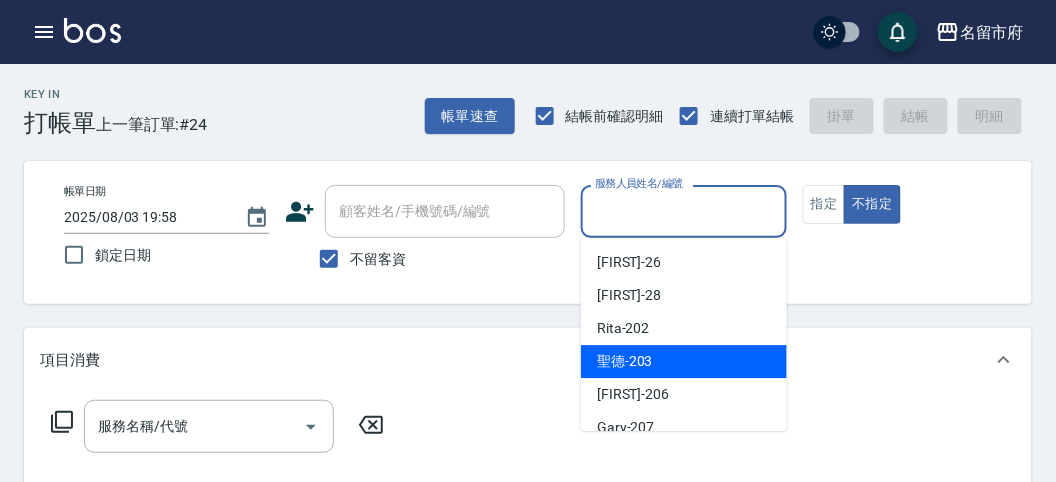 drag, startPoint x: 634, startPoint y: 352, endPoint x: 235, endPoint y: 375, distance: 399.66235 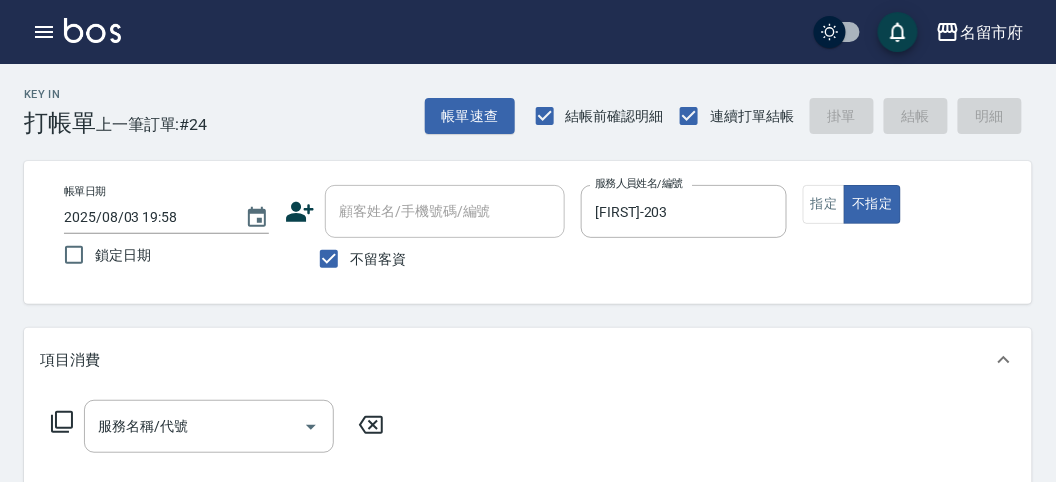 click 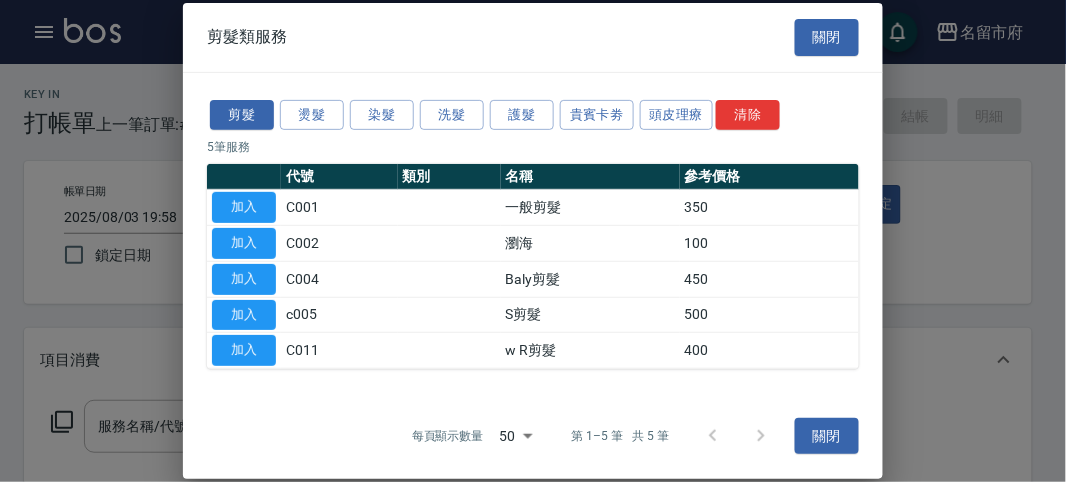 drag, startPoint x: 226, startPoint y: 208, endPoint x: 1066, endPoint y: 190, distance: 840.1928 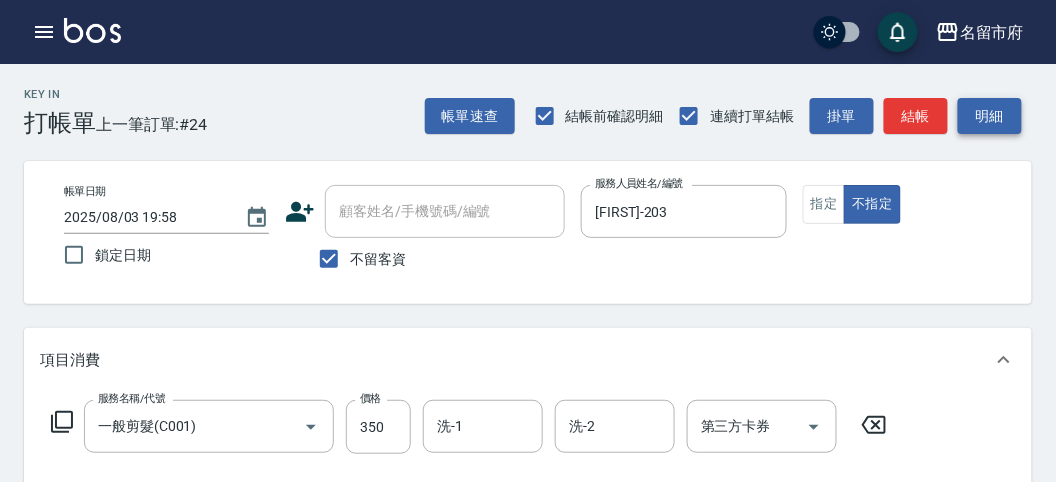 click on "明細" at bounding box center [990, 116] 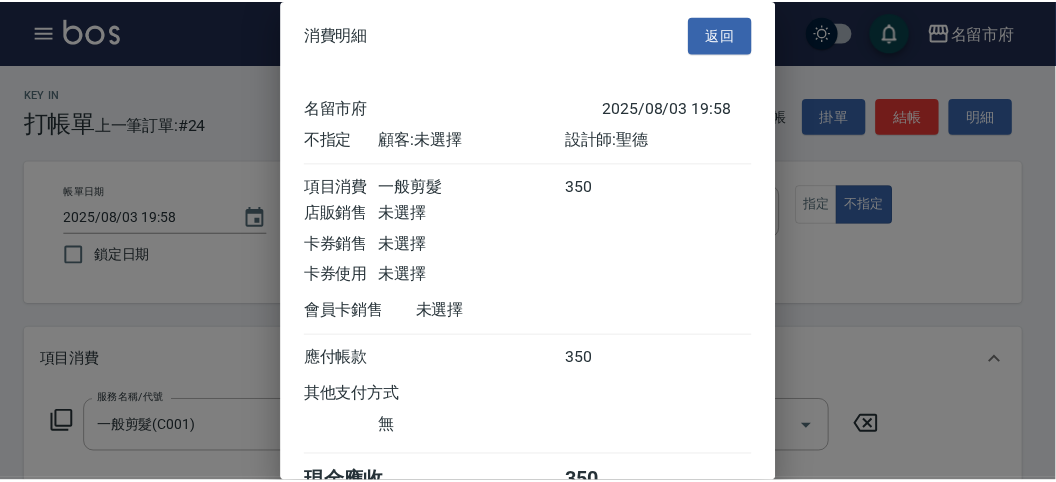 scroll, scrollTop: 111, scrollLeft: 0, axis: vertical 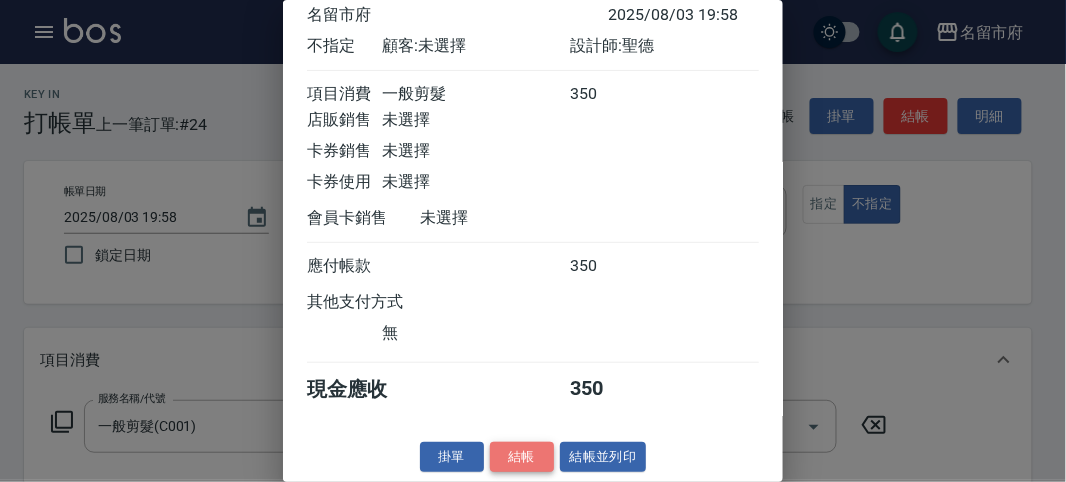 click on "結帳" at bounding box center [522, 457] 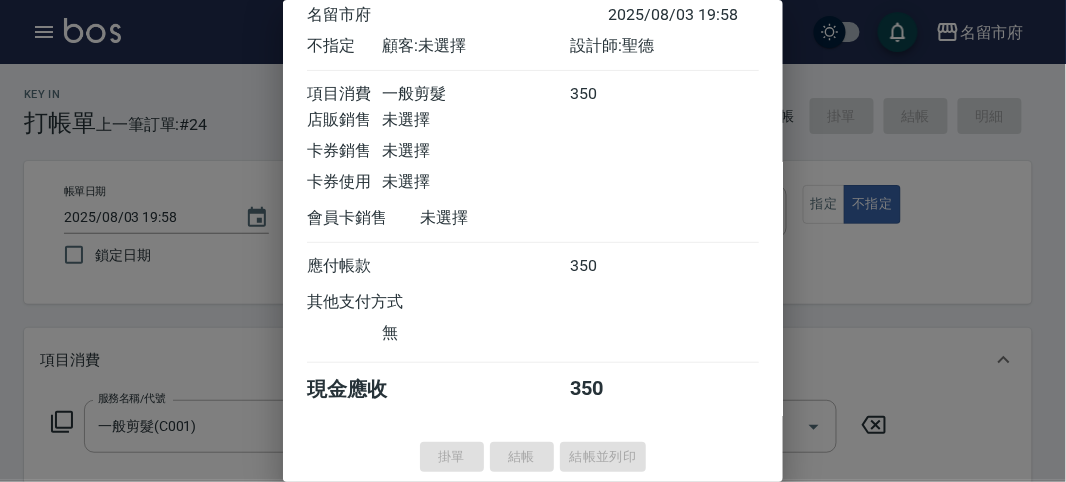 type 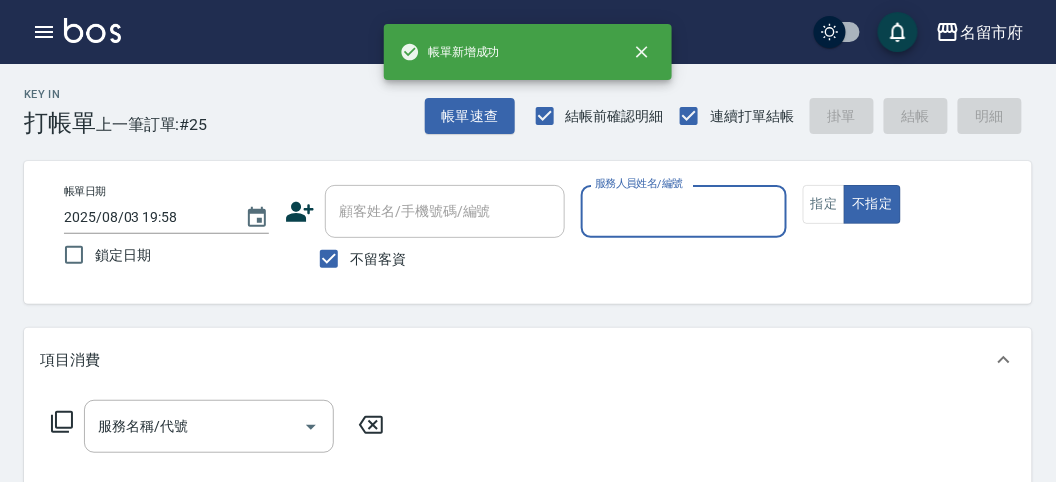 click on "服務人員姓名/編號" at bounding box center (683, 211) 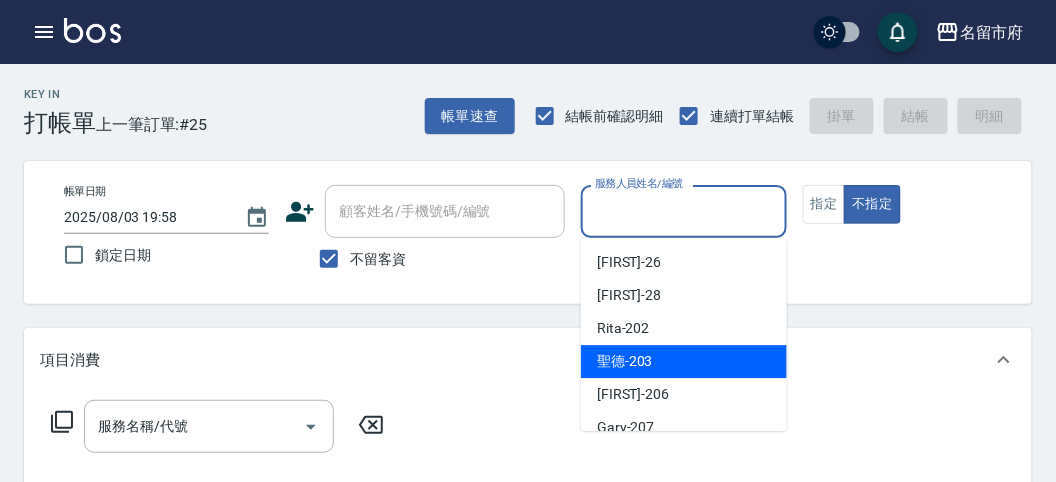 click on "聖德 -203" at bounding box center [625, 361] 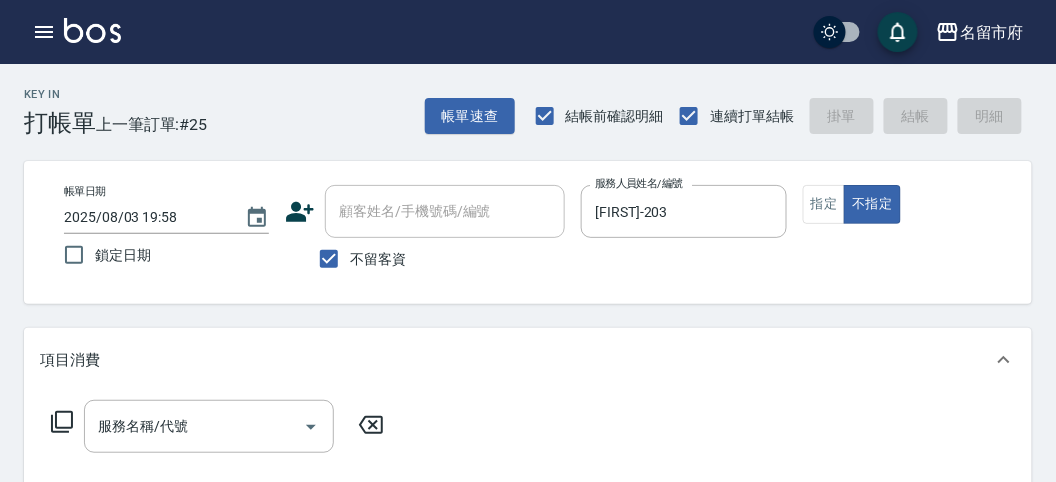 click 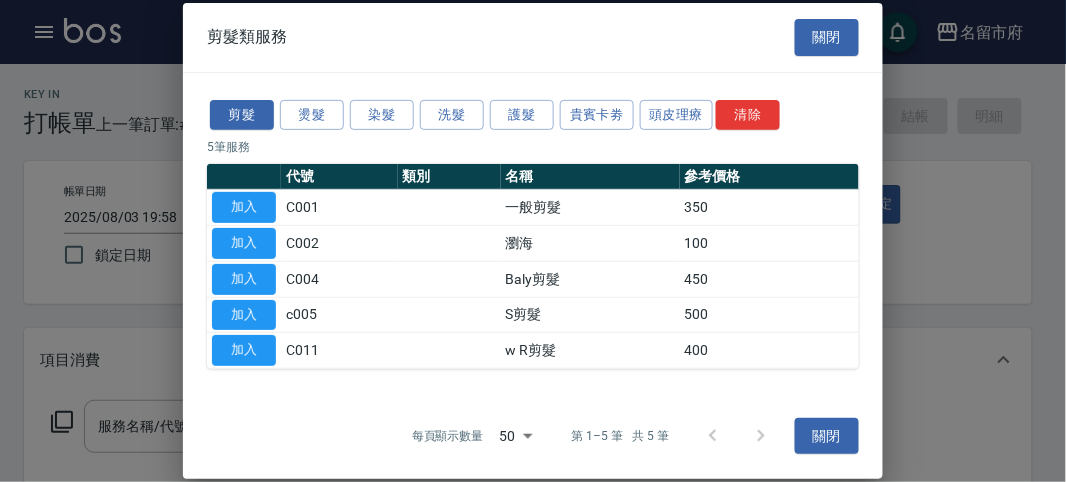 click on "剪髮 燙髮 染髮 洗髮 護髮 貴賓卡劵 頭皮理療 清除 5  筆服務 代號 類別 名稱 參考價格 加入 C001 一般剪髮 350 加入 C002 瀏海 100 加入 C004 Baly剪髮 450 加入 c005 S剪髮 500 加入 C011 w R剪髮 400" at bounding box center (533, 232) 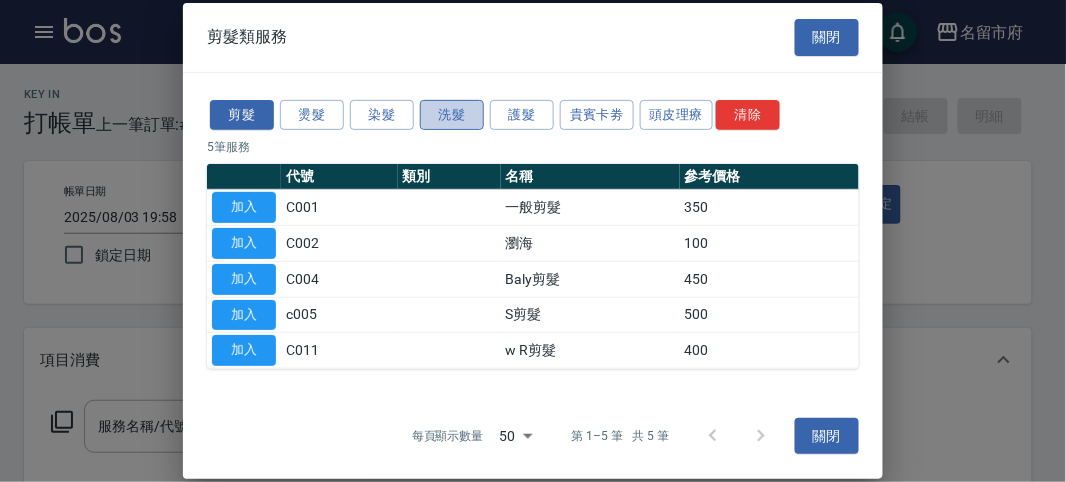 drag, startPoint x: 455, startPoint y: 111, endPoint x: 37, endPoint y: 287, distance: 453.54163 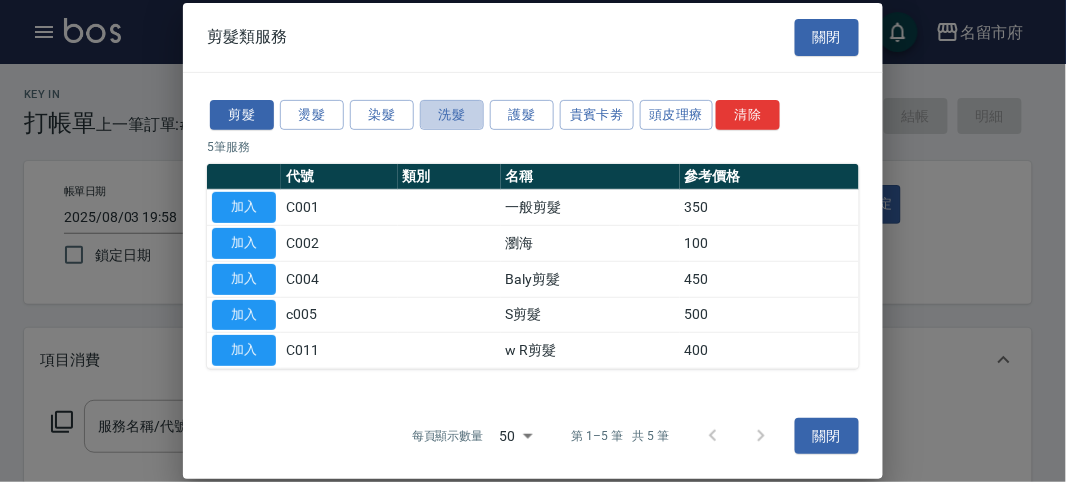 click on "洗髮" at bounding box center (452, 114) 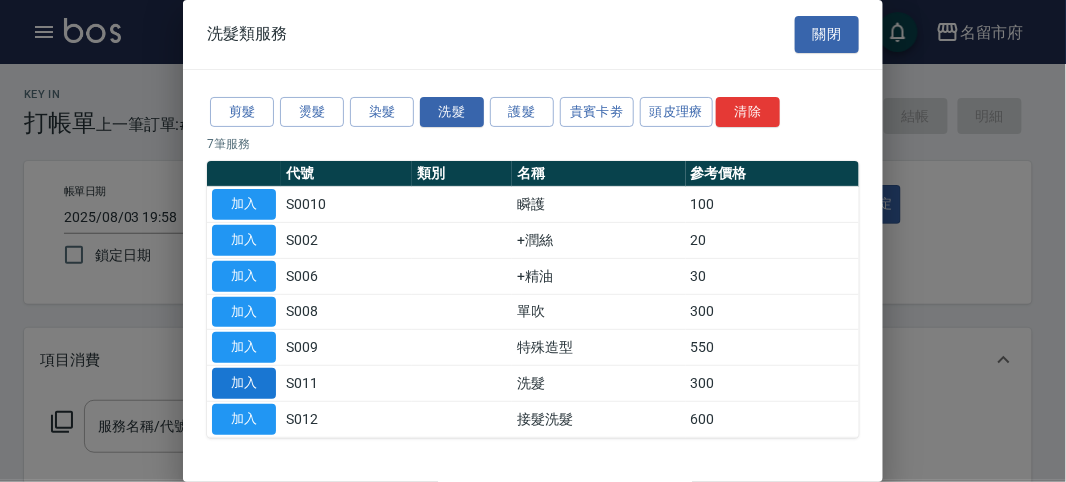 click on "加入" at bounding box center [244, 383] 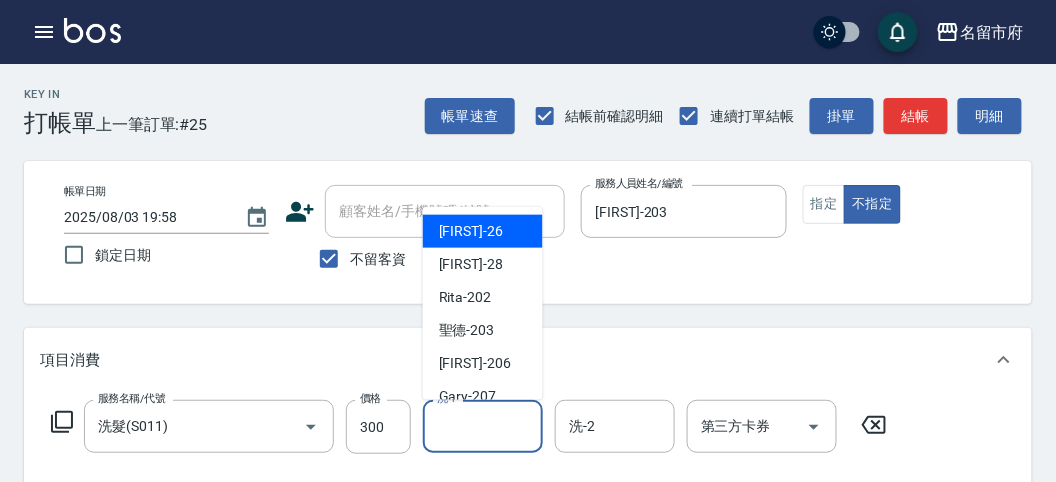 drag, startPoint x: 453, startPoint y: 436, endPoint x: 468, endPoint y: 396, distance: 42.72002 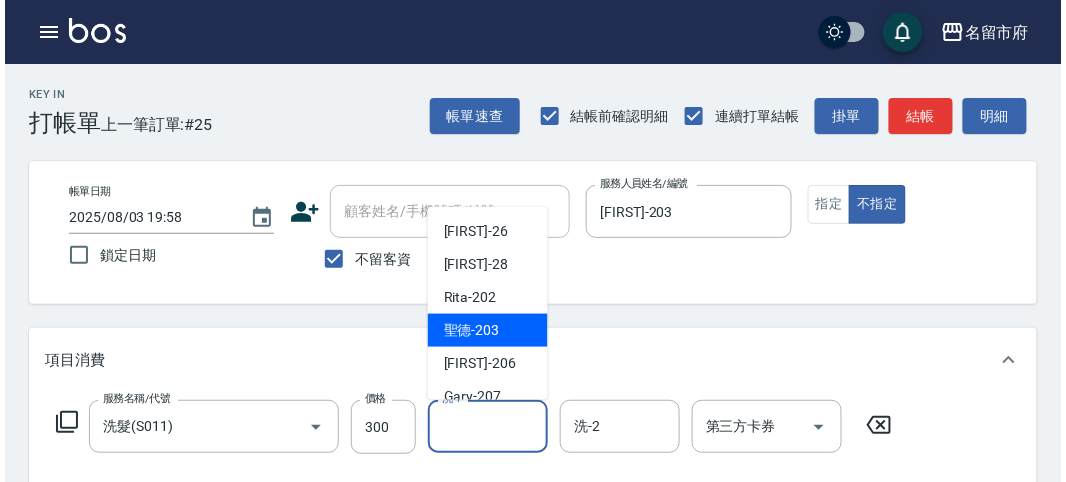 scroll, scrollTop: 153, scrollLeft: 0, axis: vertical 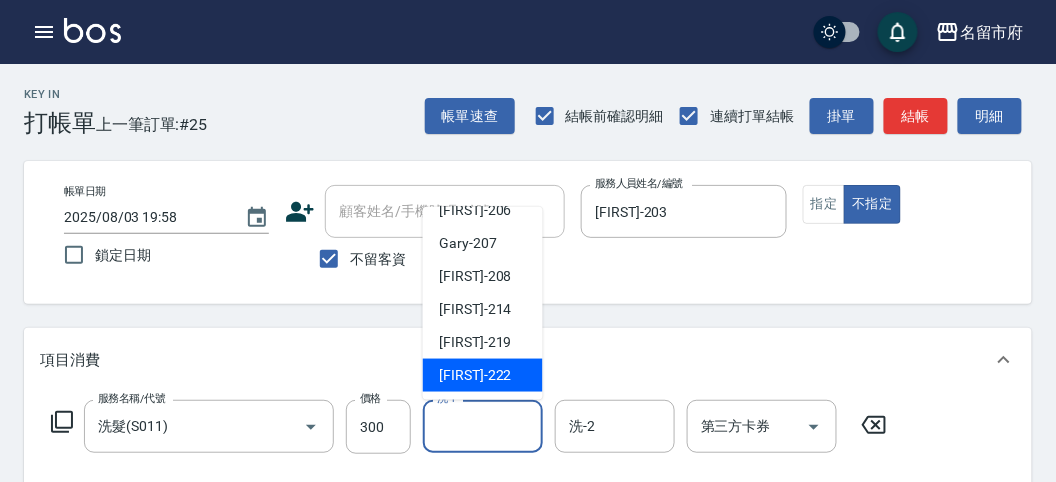click on "[FIRST] -222" at bounding box center [475, 375] 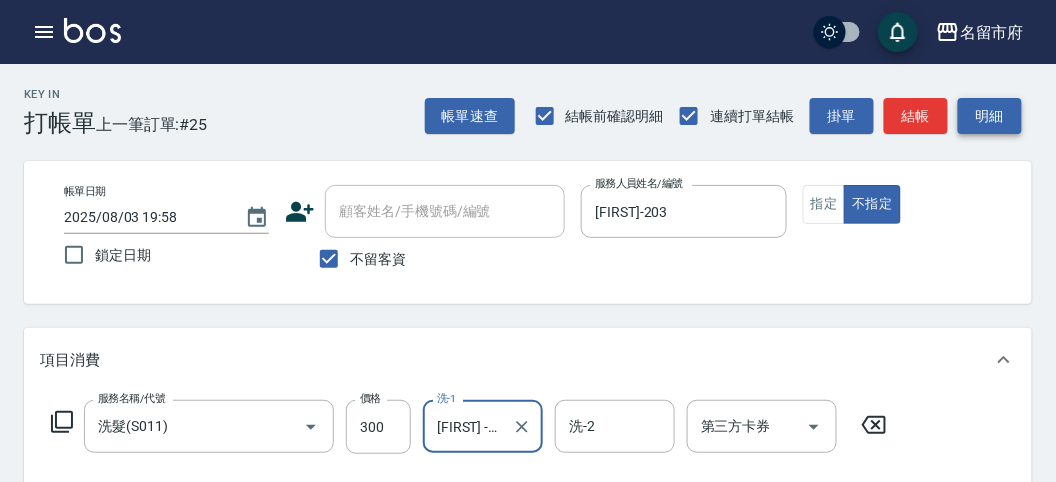 click on "明細" at bounding box center (990, 116) 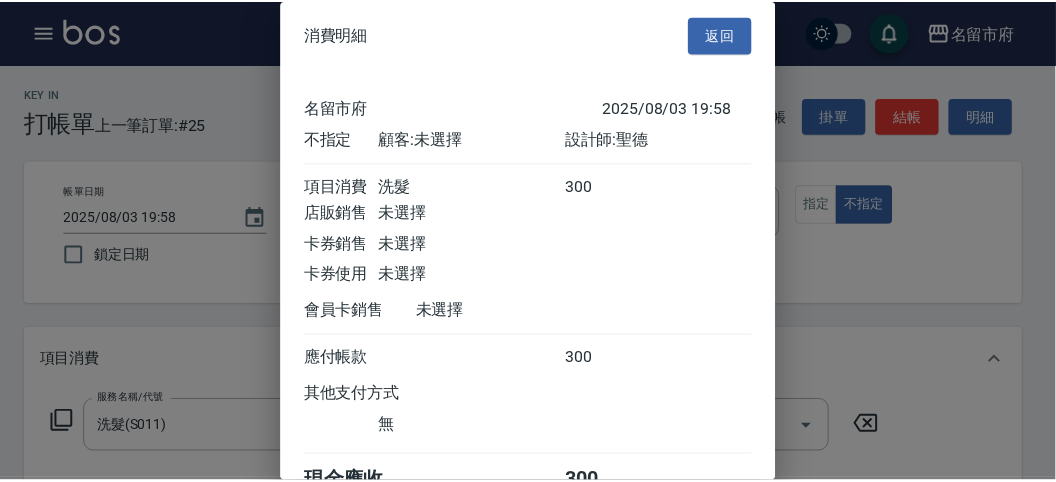 scroll, scrollTop: 111, scrollLeft: 0, axis: vertical 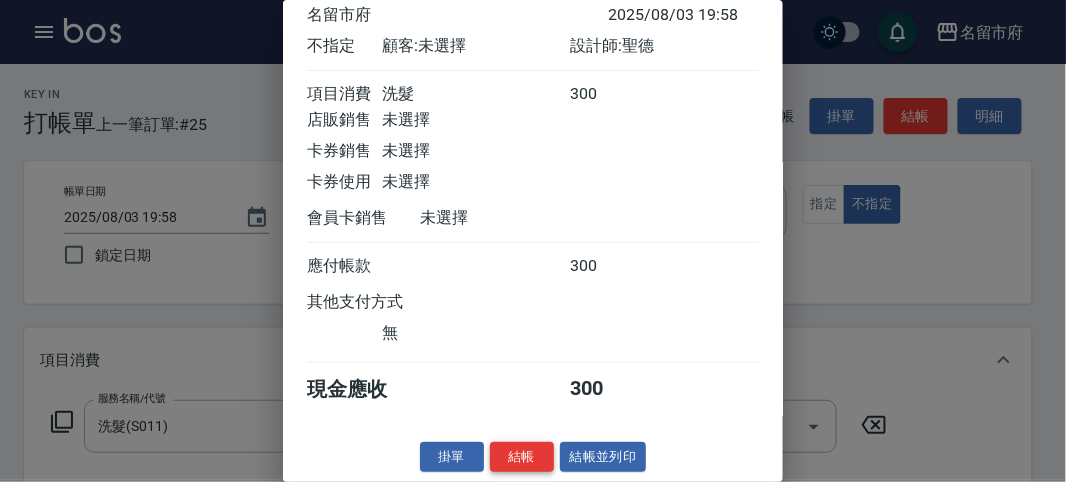 click on "結帳" at bounding box center (522, 457) 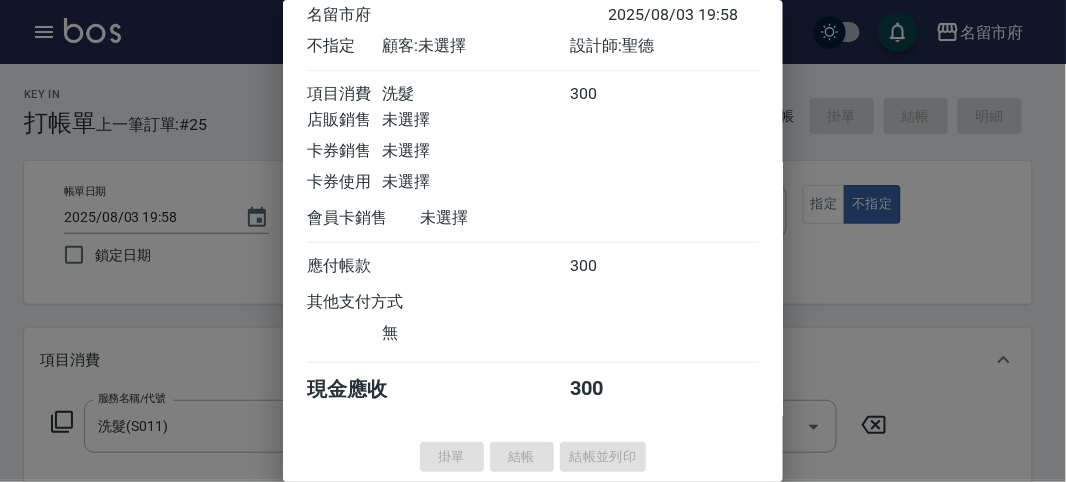 type 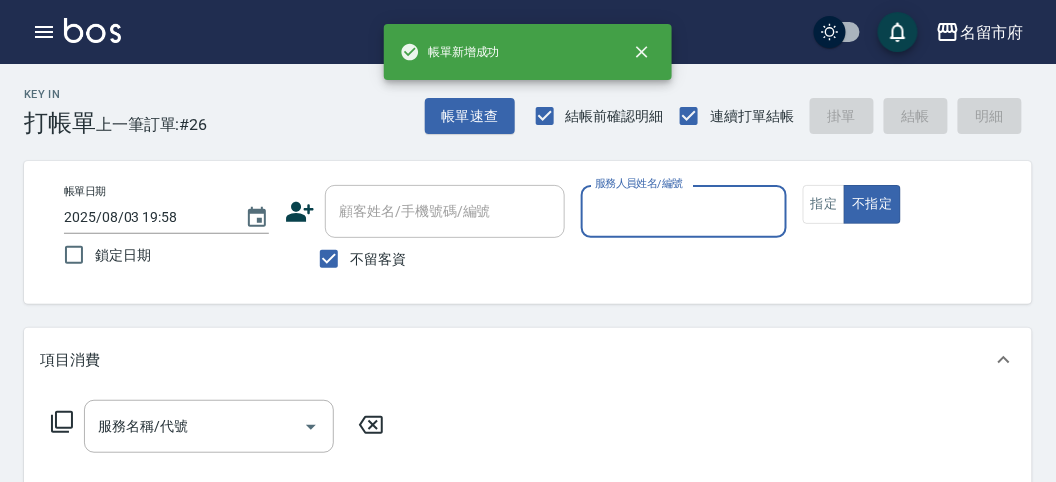 click at bounding box center [92, 30] 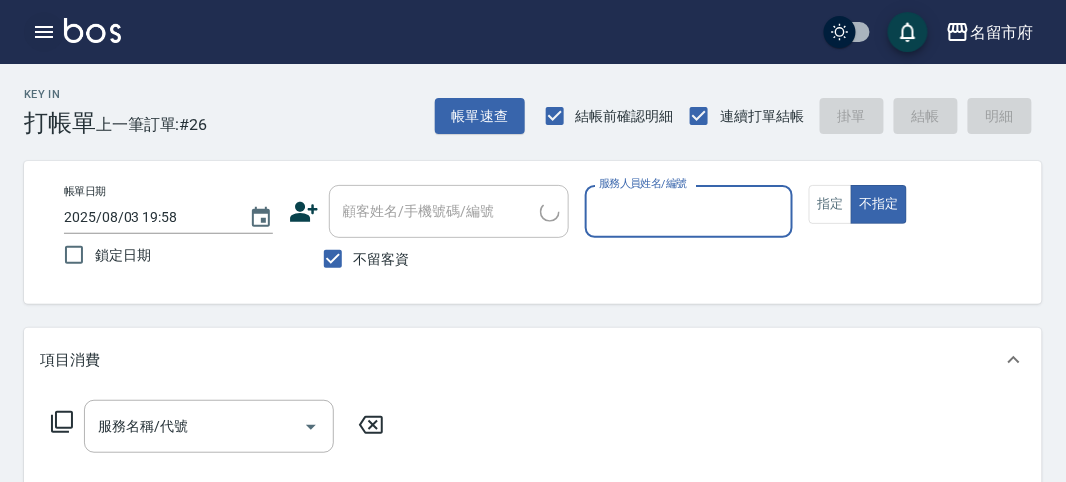 click at bounding box center (44, 32) 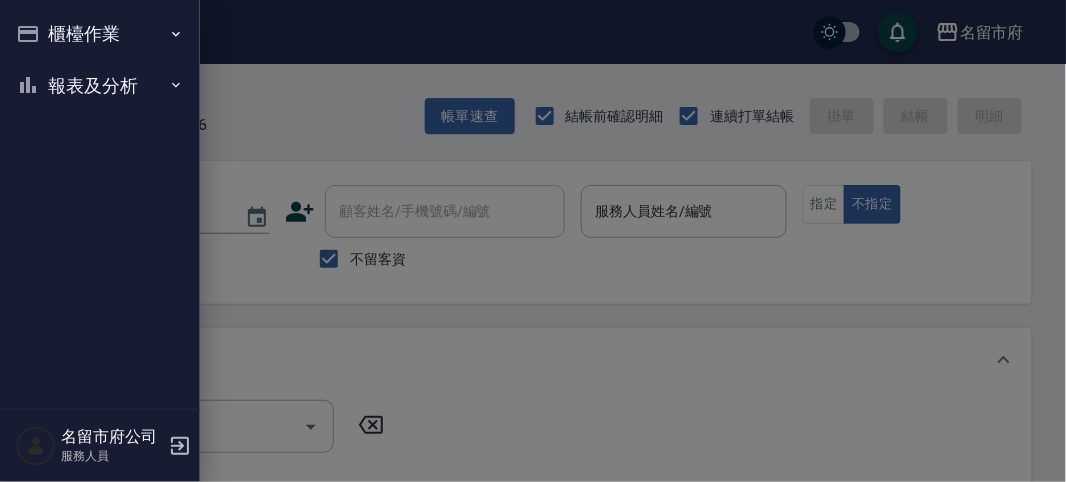 click on "報表及分析" at bounding box center (100, 86) 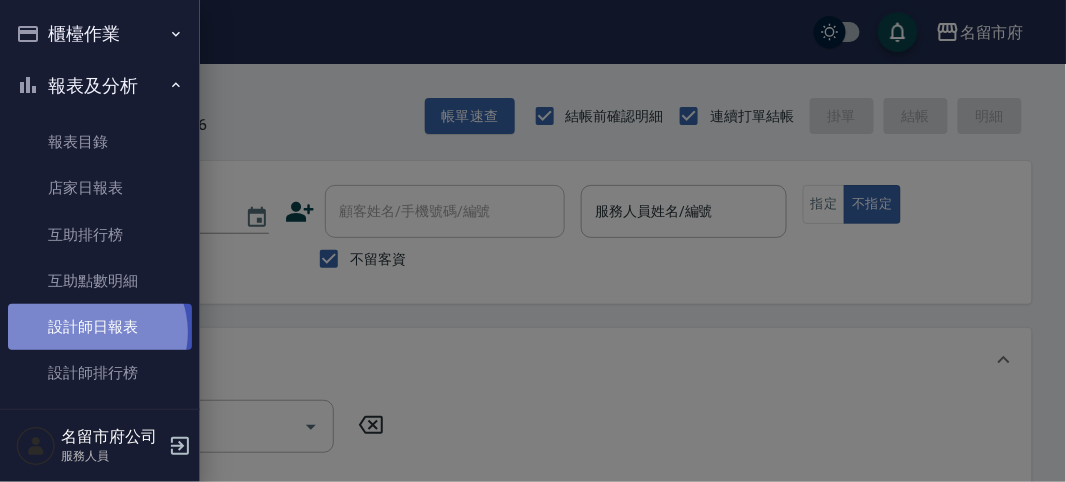 click on "設計師日報表" at bounding box center [100, 327] 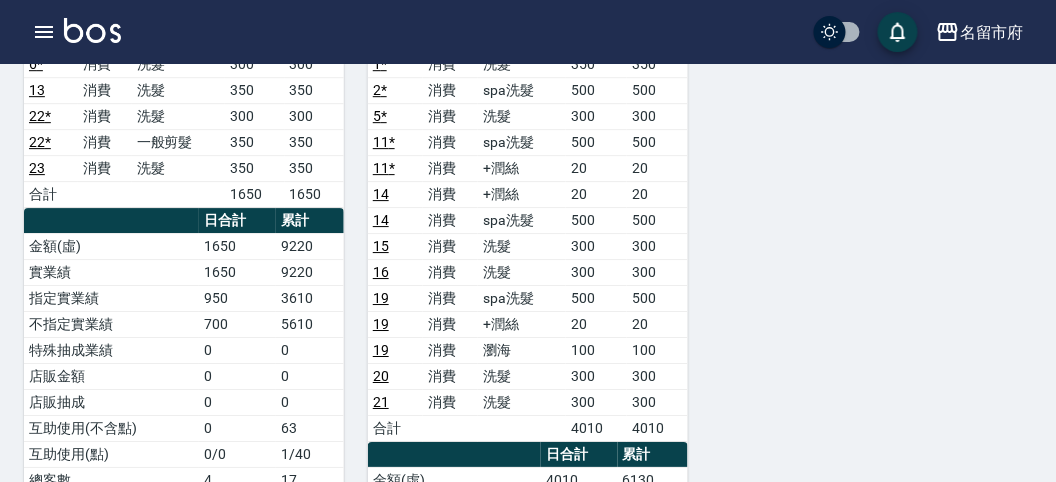 scroll, scrollTop: 555, scrollLeft: 0, axis: vertical 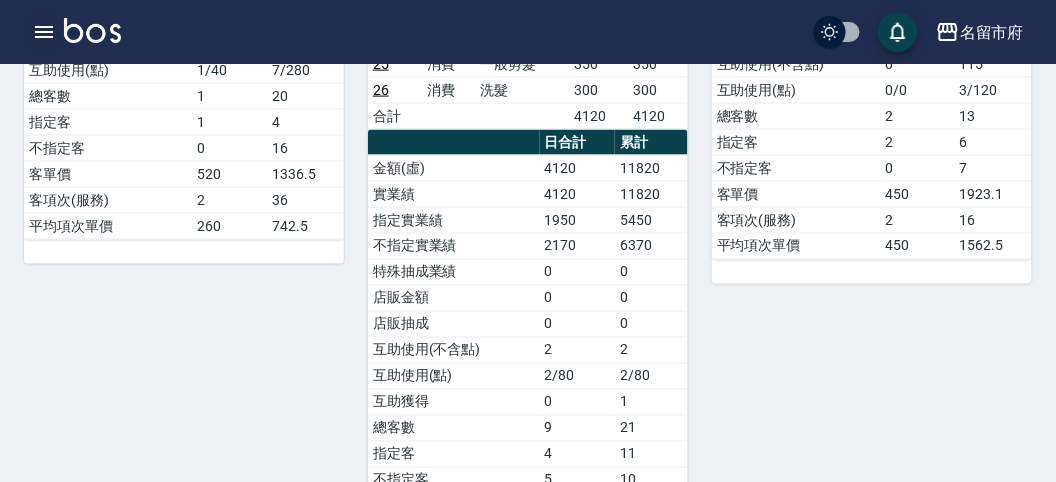 click 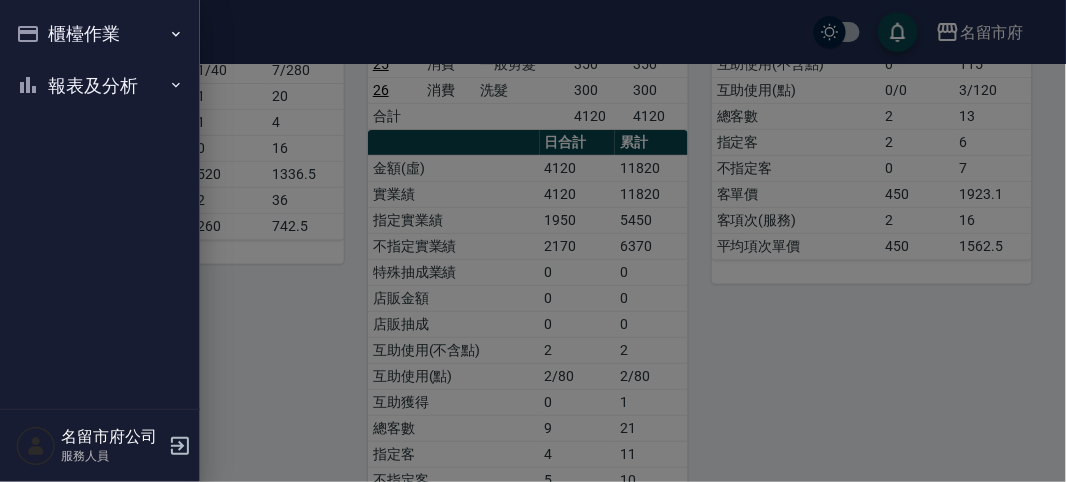 click at bounding box center (533, 241) 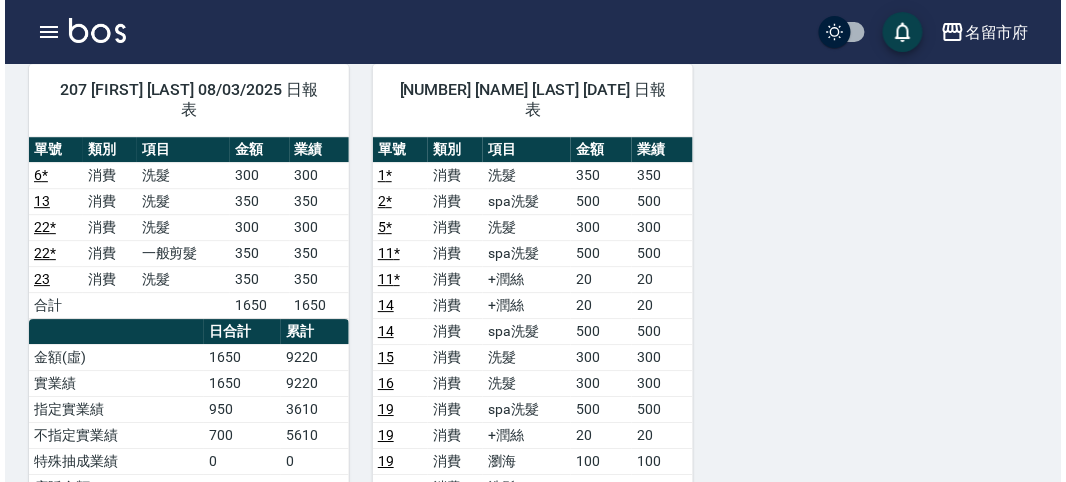 scroll, scrollTop: 1222, scrollLeft: 0, axis: vertical 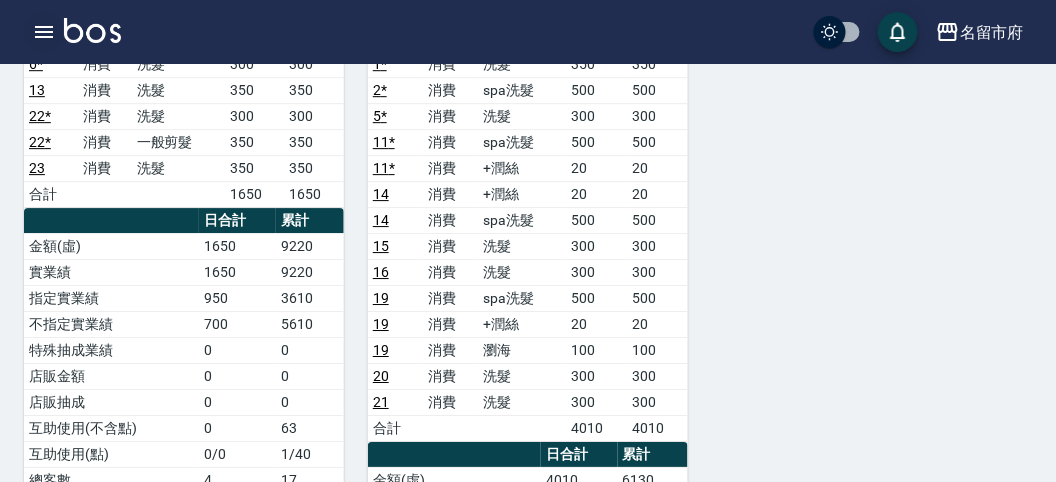 click 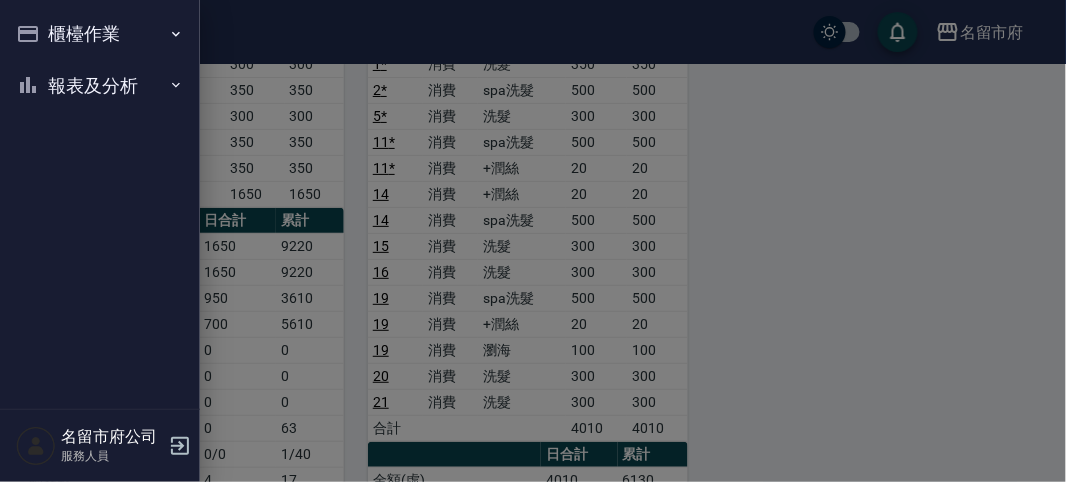 click on "報表及分析" at bounding box center (100, 86) 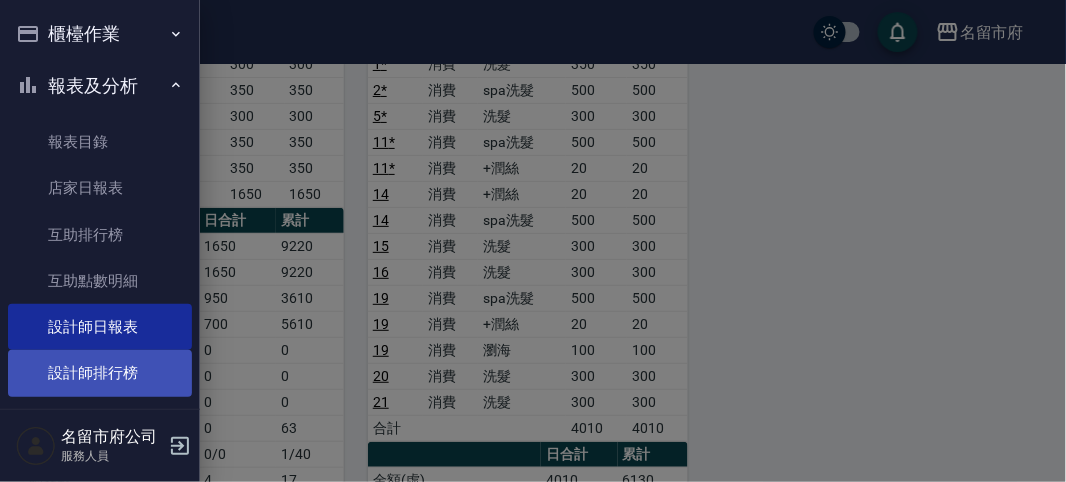 click on "設計師排行榜" at bounding box center [100, 373] 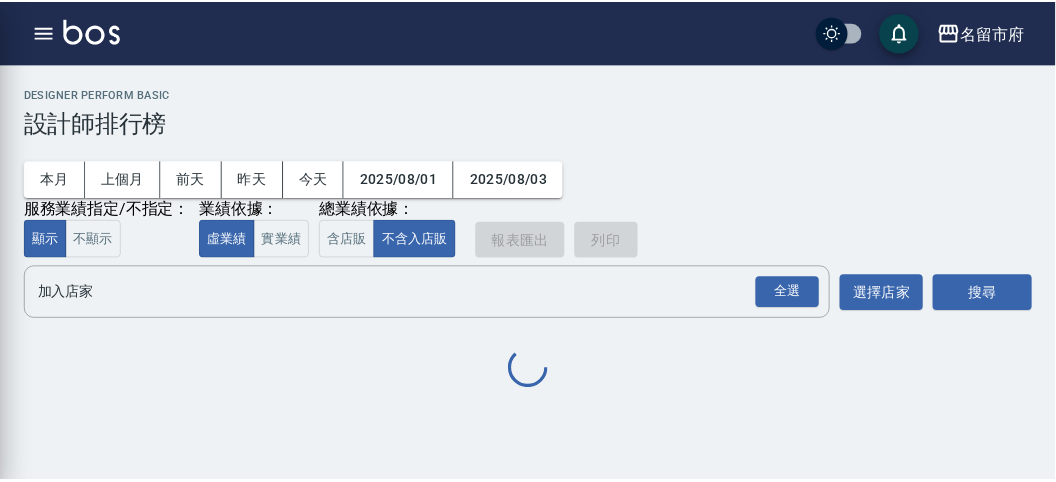 scroll, scrollTop: 0, scrollLeft: 0, axis: both 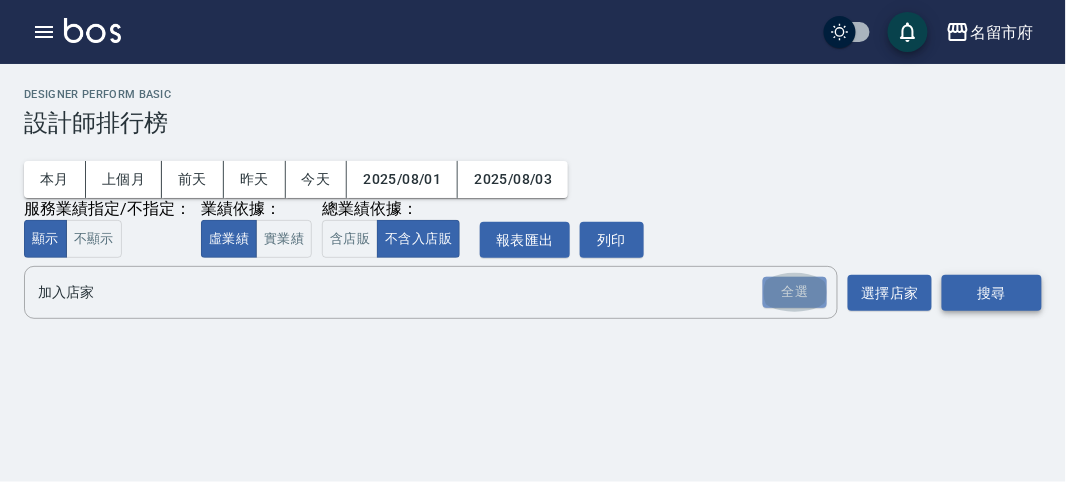 drag, startPoint x: 779, startPoint y: 301, endPoint x: 1001, endPoint y: 278, distance: 223.18826 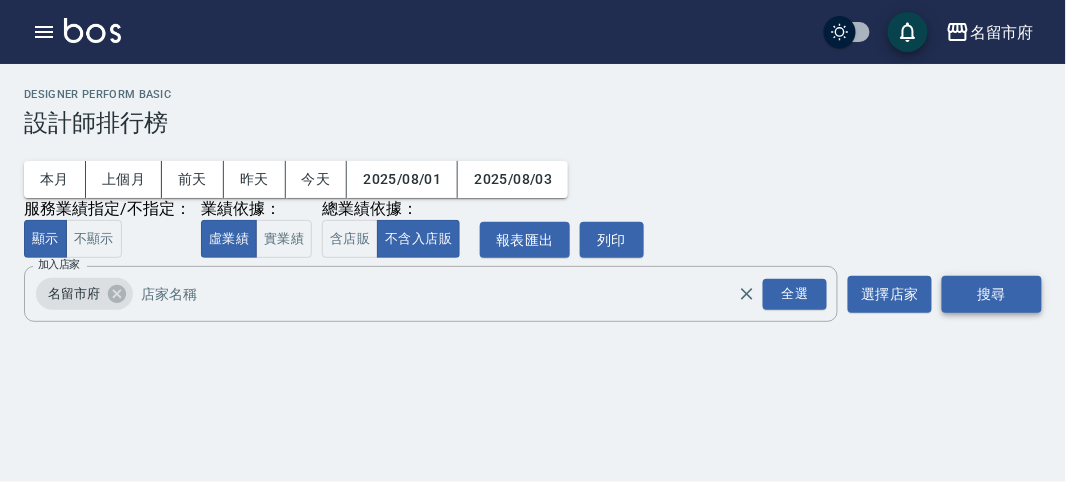 click on "搜尋" at bounding box center (992, 294) 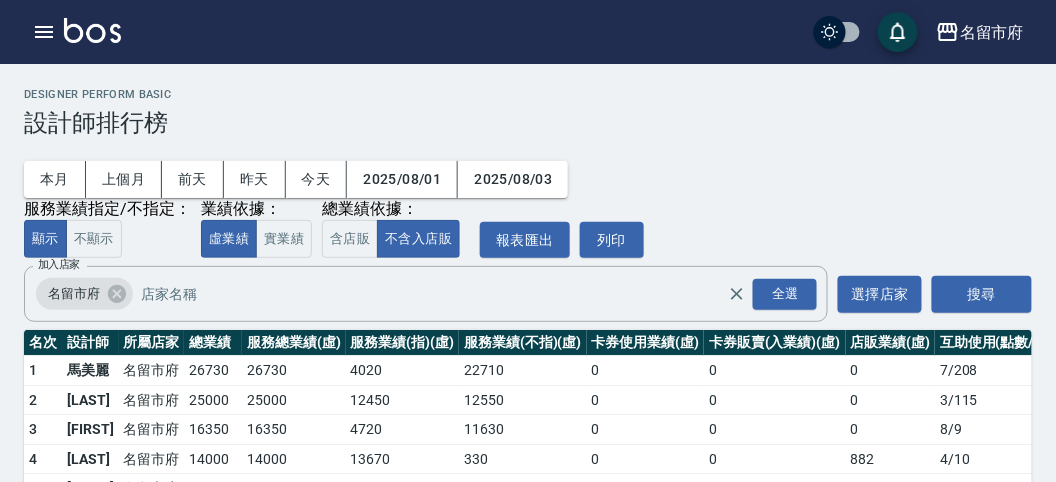 scroll, scrollTop: 111, scrollLeft: 0, axis: vertical 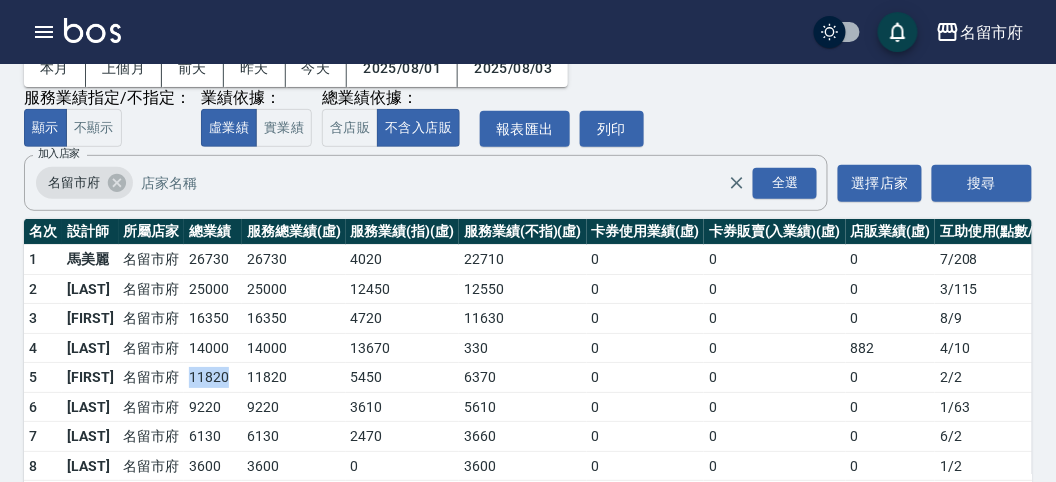 drag, startPoint x: 180, startPoint y: 375, endPoint x: 232, endPoint y: 380, distance: 52.23983 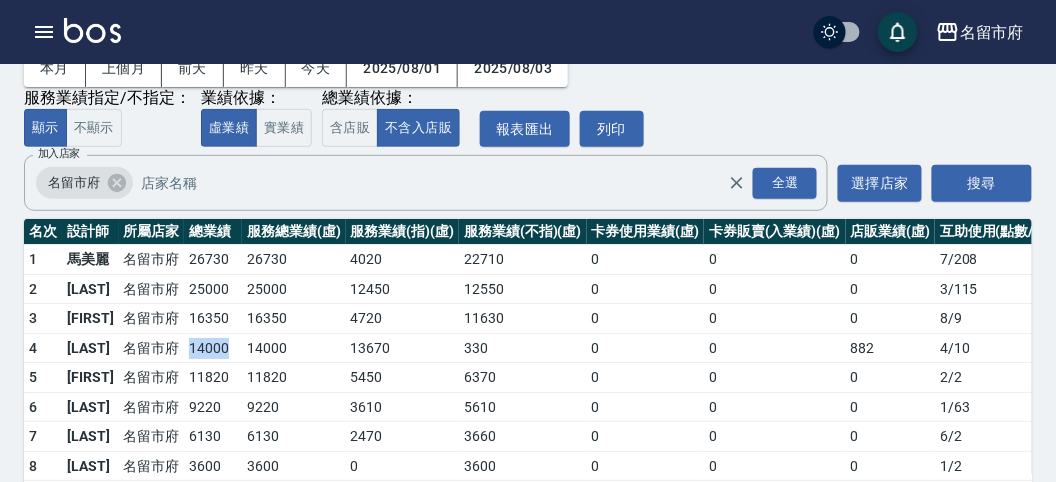 drag, startPoint x: 172, startPoint y: 340, endPoint x: 227, endPoint y: 343, distance: 55.081757 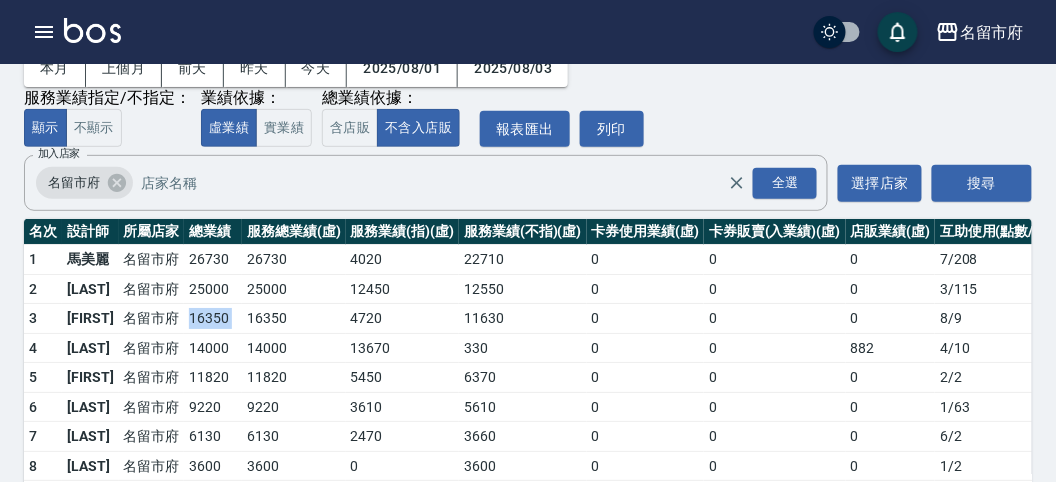 drag, startPoint x: 177, startPoint y: 315, endPoint x: 239, endPoint y: 310, distance: 62.201286 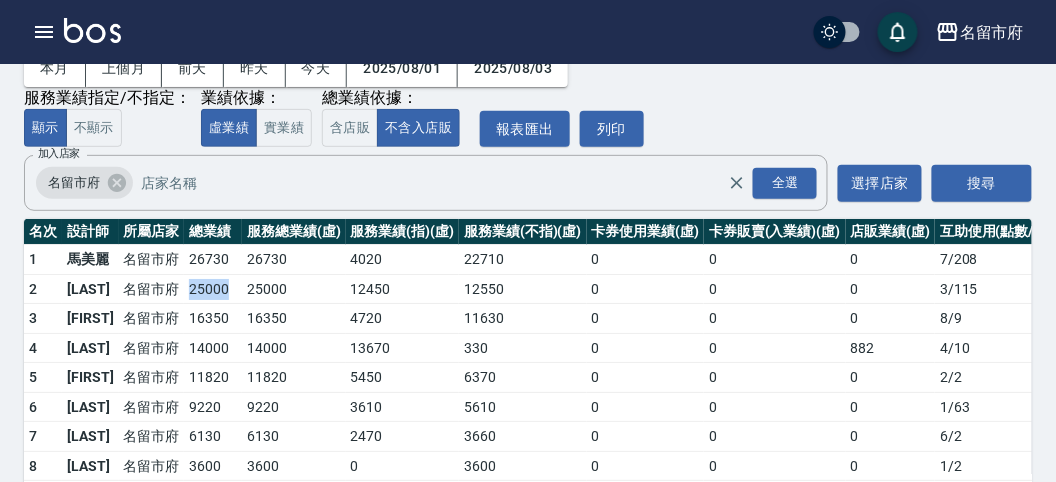 drag, startPoint x: 176, startPoint y: 282, endPoint x: 220, endPoint y: 282, distance: 44 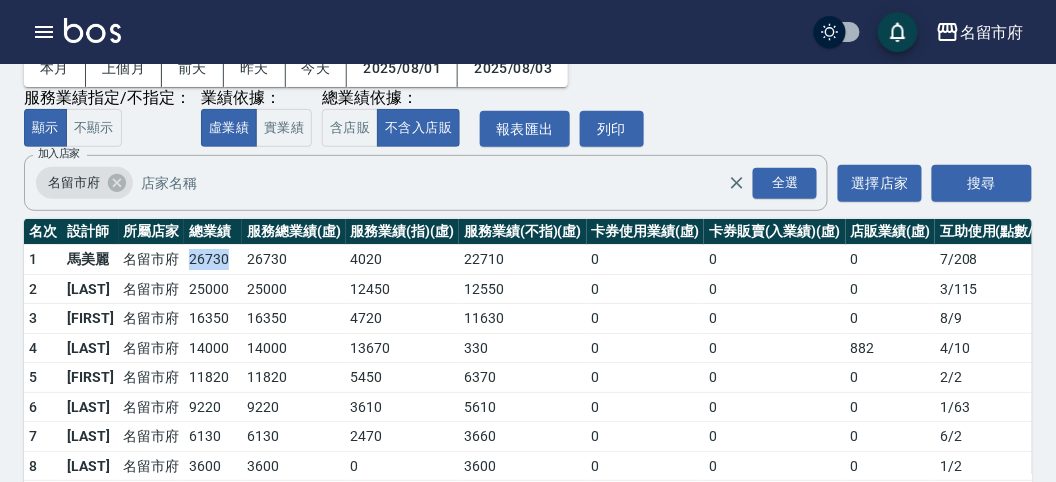 drag, startPoint x: 182, startPoint y: 266, endPoint x: 229, endPoint y: 263, distance: 47.095646 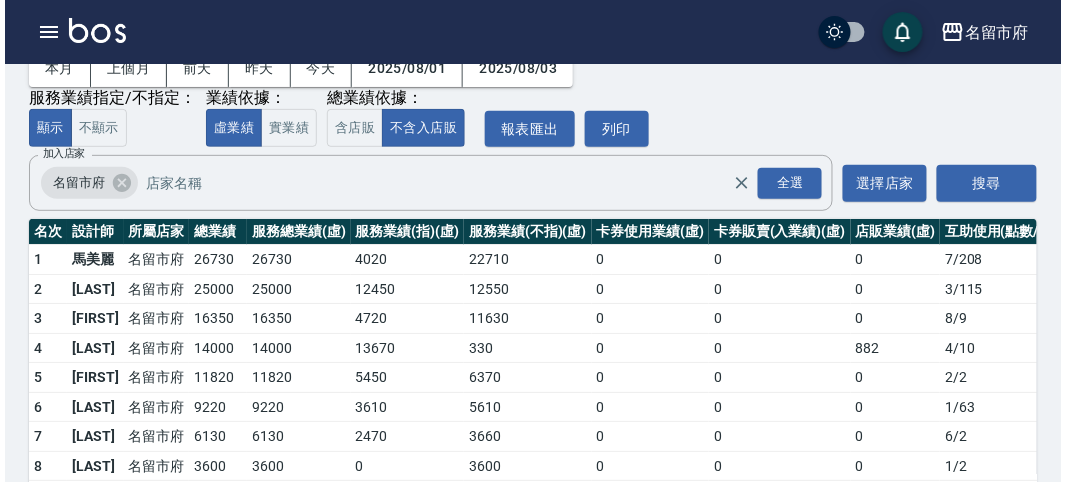 scroll, scrollTop: 175, scrollLeft: 0, axis: vertical 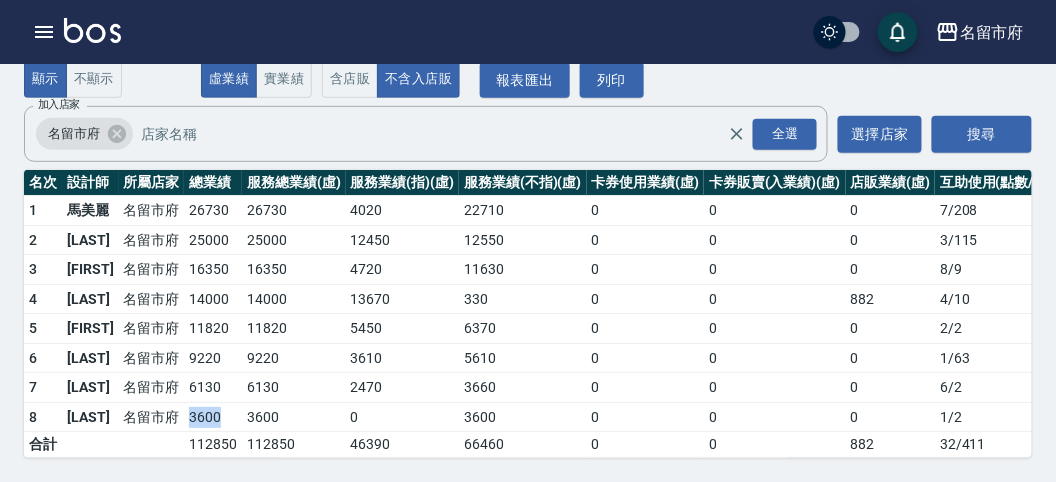 drag, startPoint x: 185, startPoint y: 392, endPoint x: 222, endPoint y: 392, distance: 37 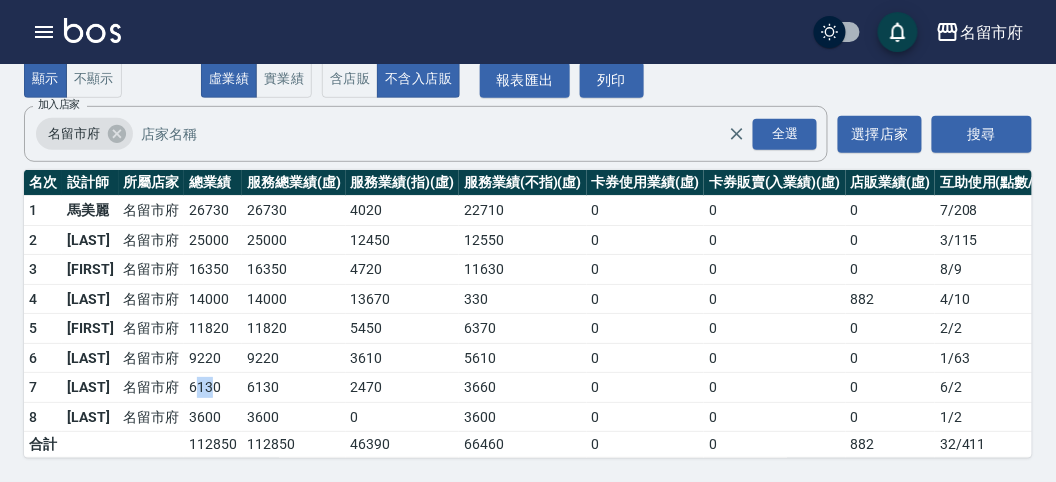 click on "6130" at bounding box center (213, 388) 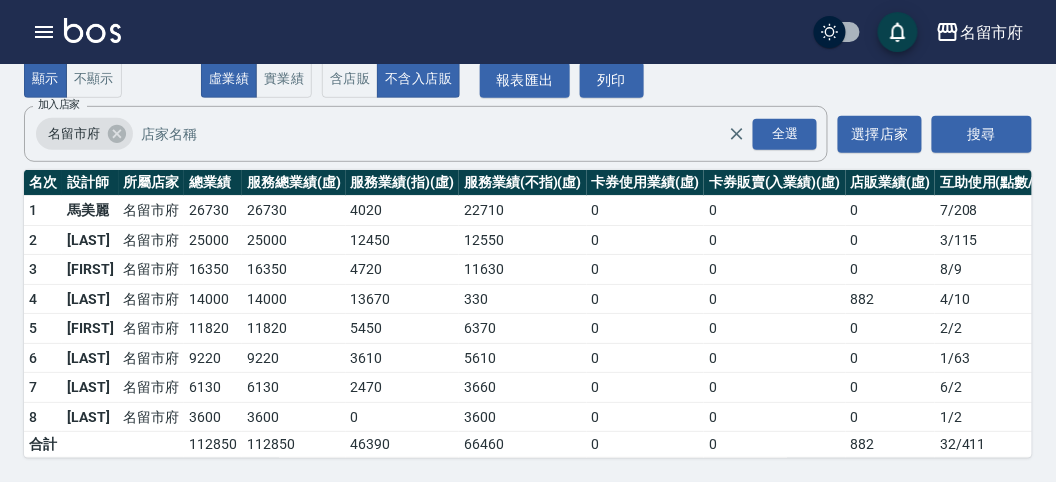 click on "名留市府" at bounding box center [152, 388] 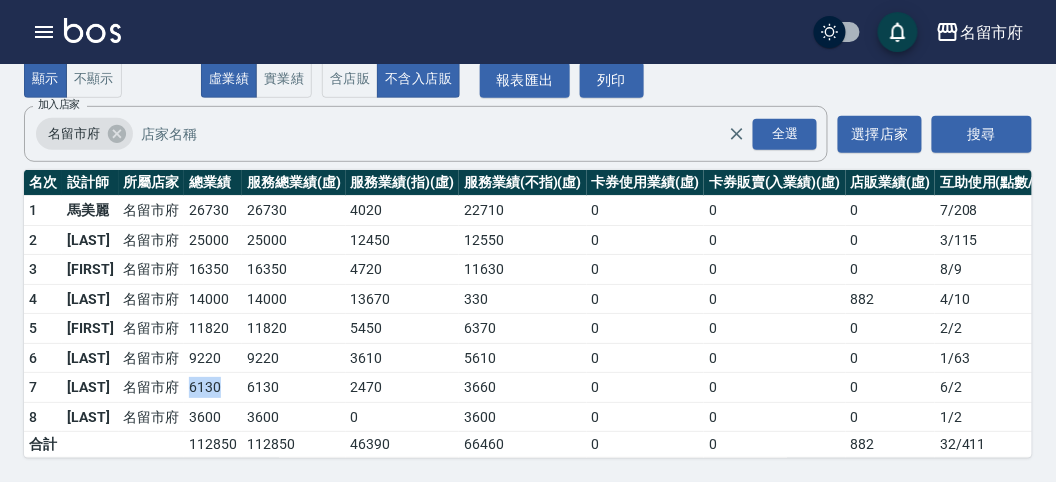 drag, startPoint x: 178, startPoint y: 365, endPoint x: 222, endPoint y: 365, distance: 44 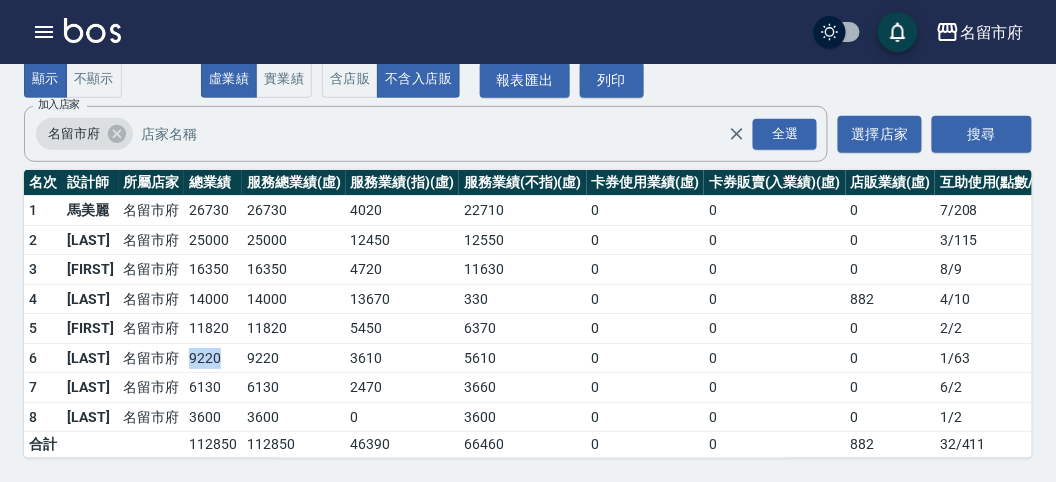 drag, startPoint x: 184, startPoint y: 337, endPoint x: 212, endPoint y: 338, distance: 28.01785 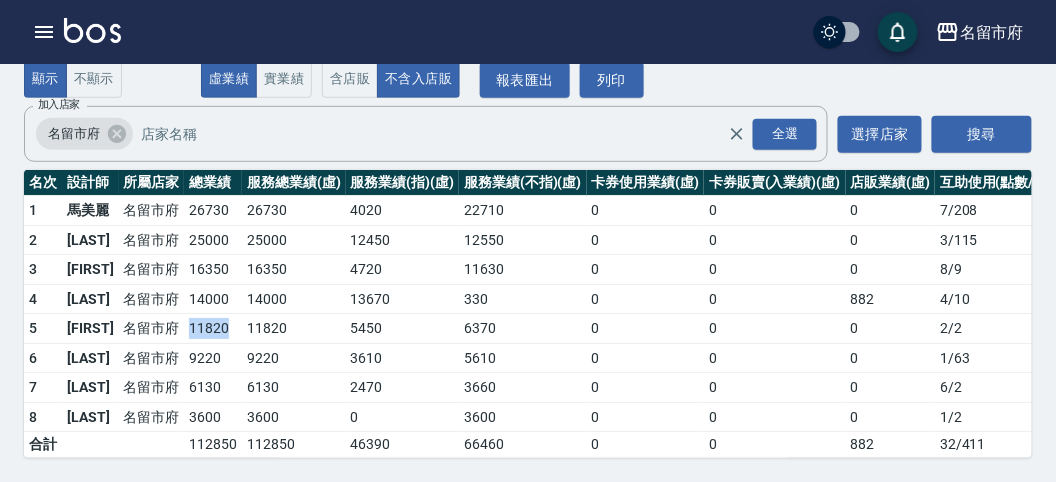 drag, startPoint x: 181, startPoint y: 309, endPoint x: 232, endPoint y: 310, distance: 51.009804 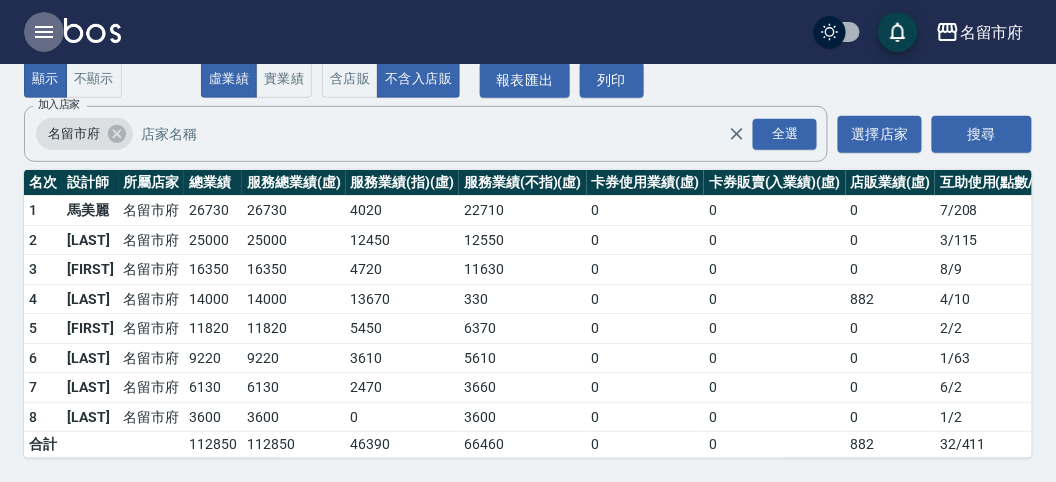 click 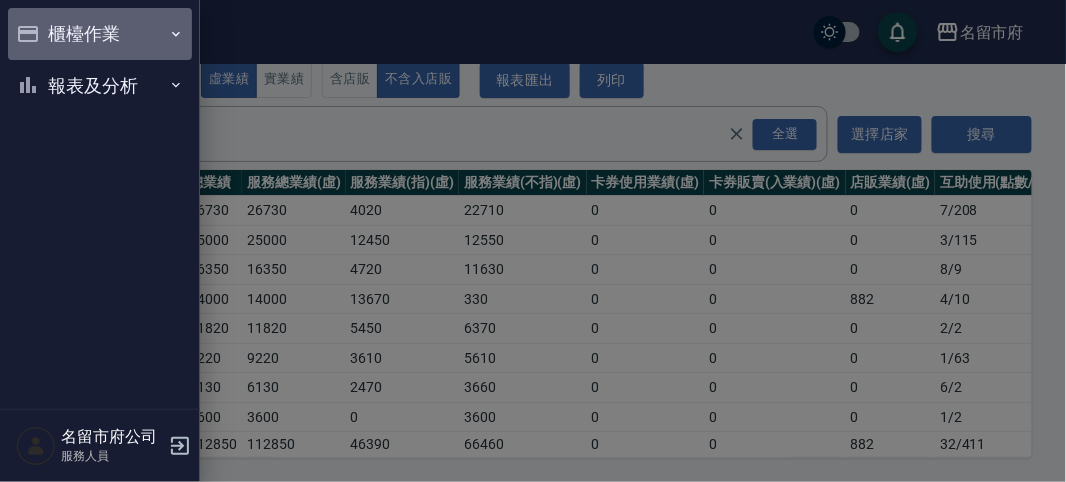 click on "櫃檯作業" at bounding box center (100, 34) 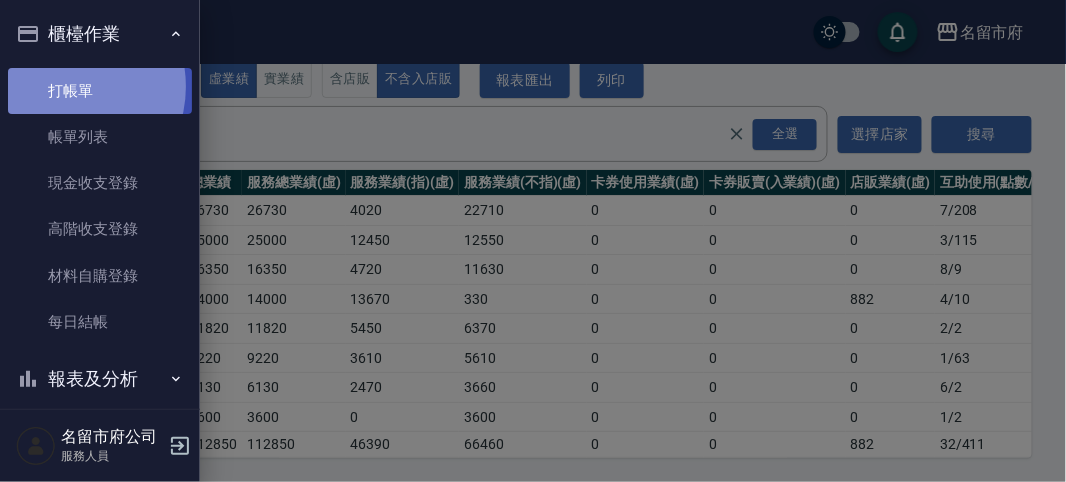 click on "打帳單" at bounding box center (100, 91) 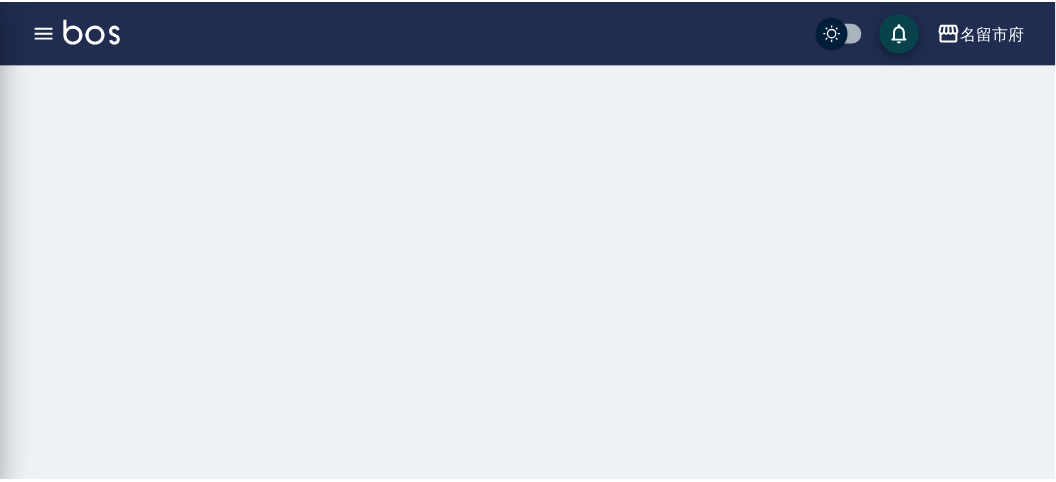 scroll, scrollTop: 0, scrollLeft: 0, axis: both 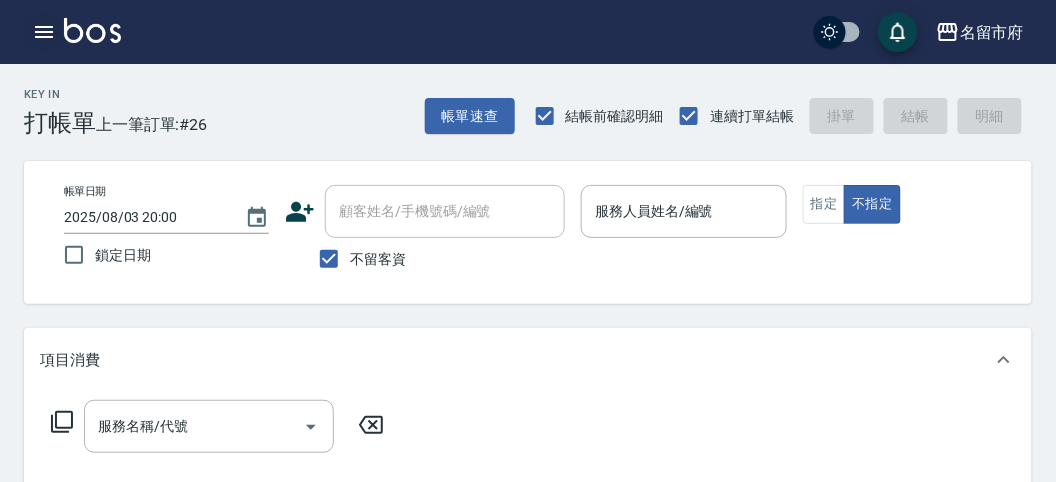click 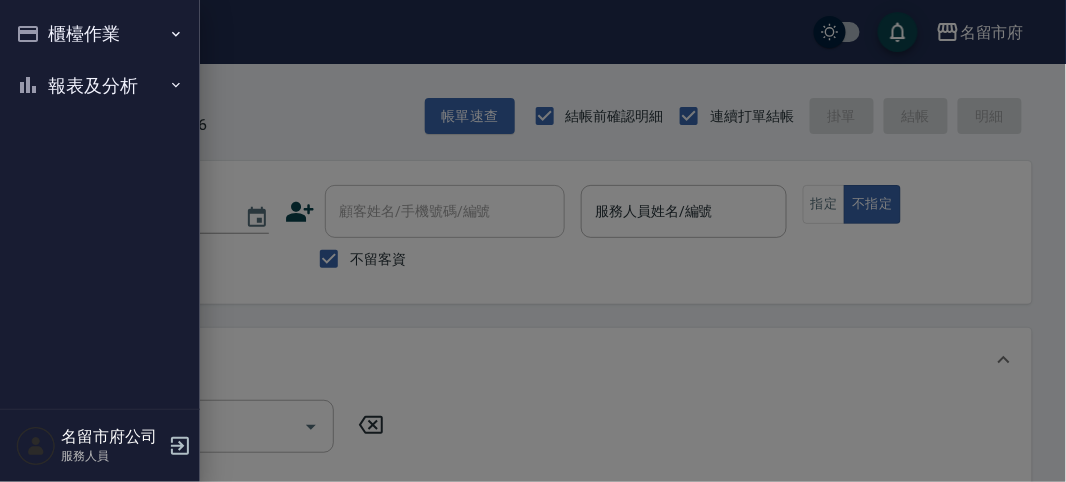 click on "報表及分析" at bounding box center (100, 86) 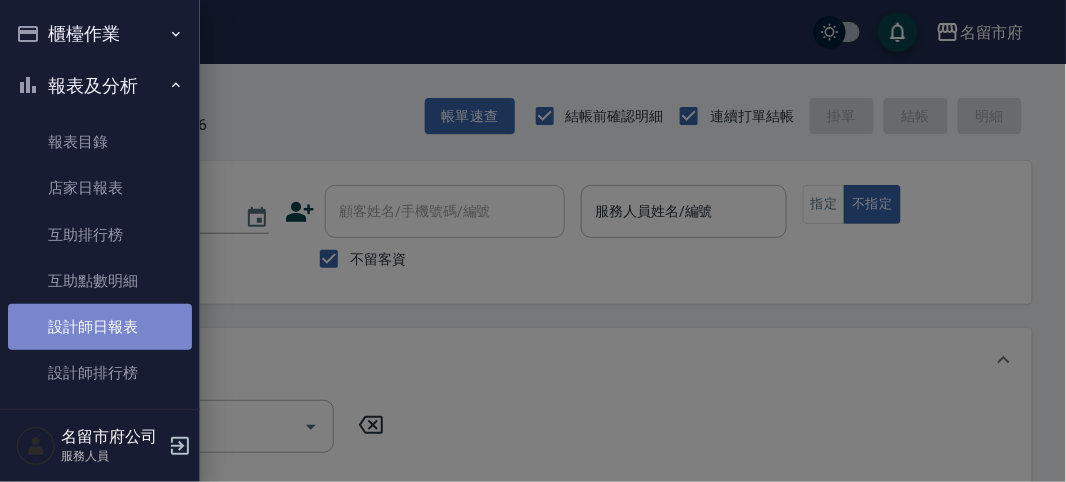 click on "設計師日報表" at bounding box center [100, 327] 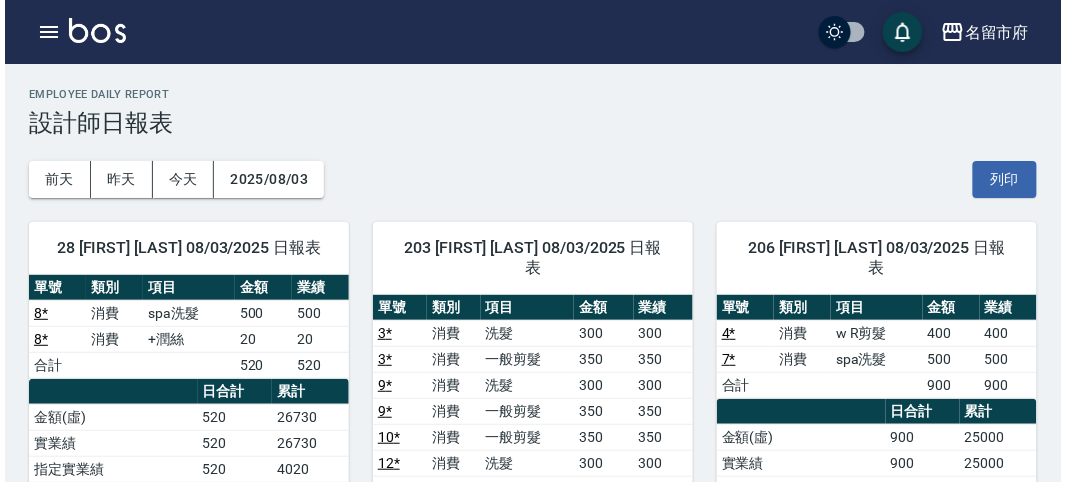 scroll, scrollTop: 222, scrollLeft: 0, axis: vertical 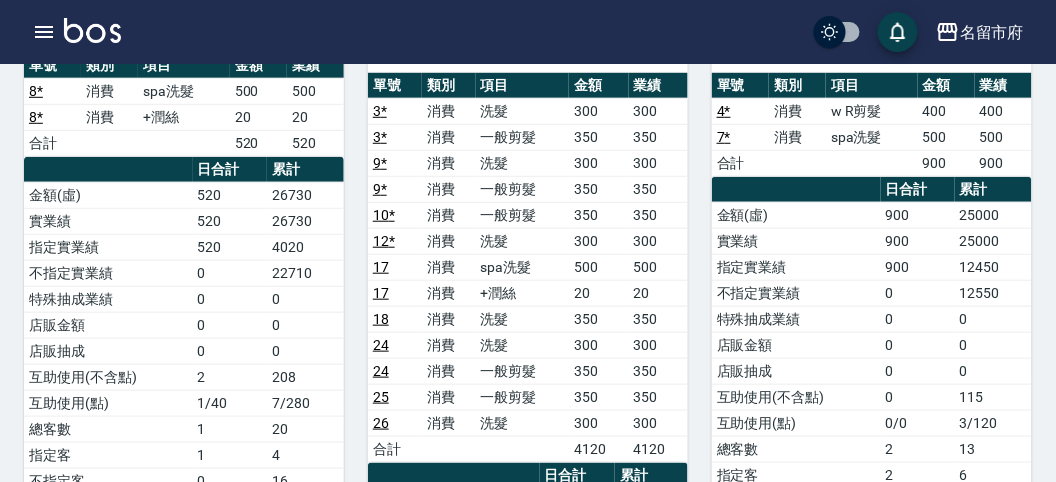 click on "0" at bounding box center [305, 351] 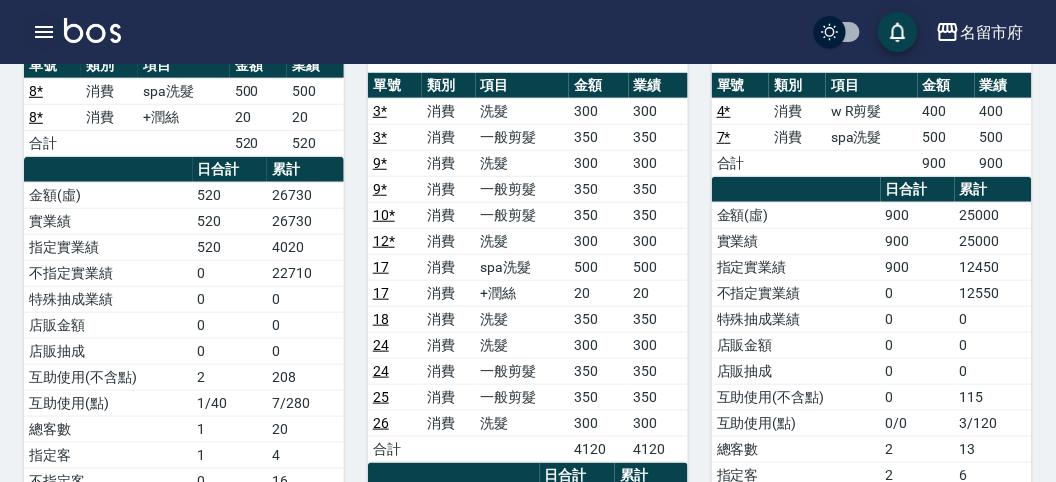click 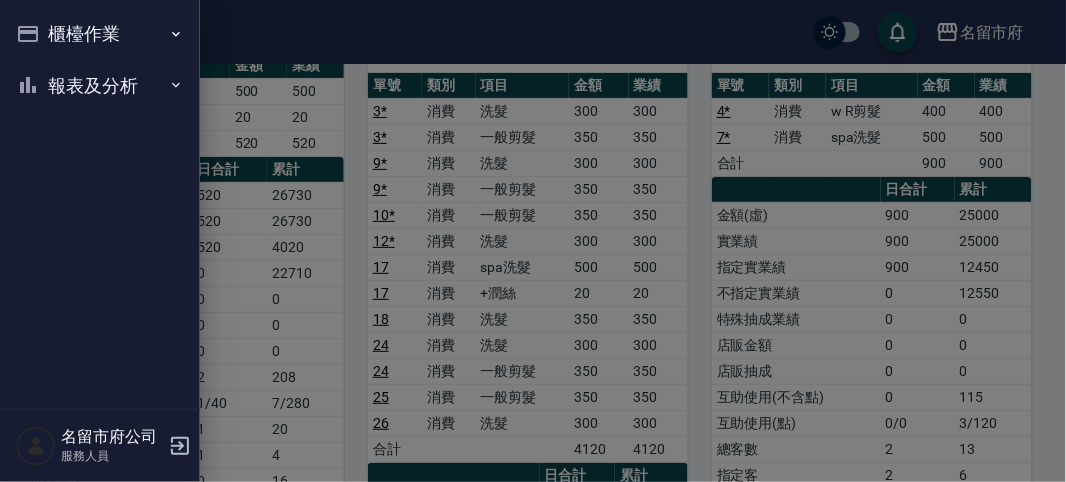 click on "櫃檯作業" at bounding box center (100, 34) 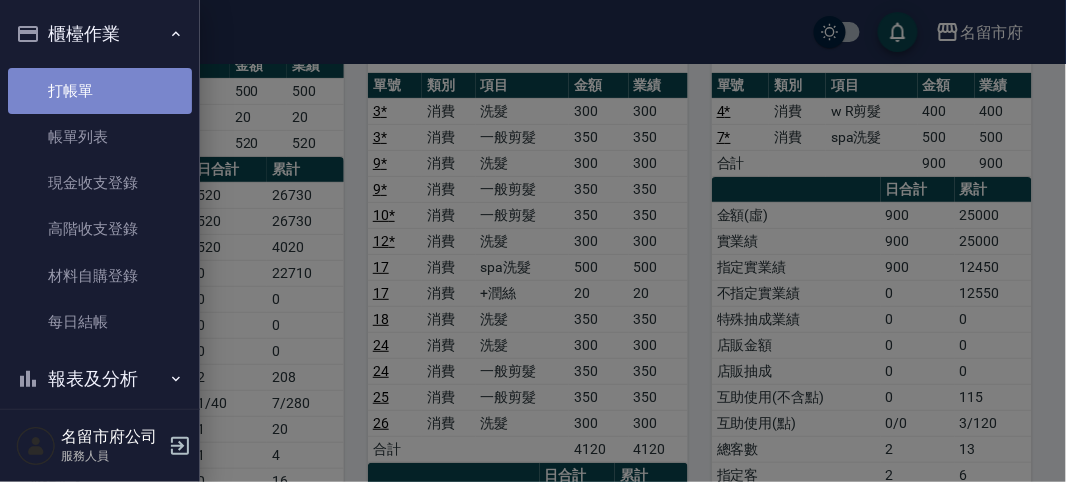 click on "打帳單" at bounding box center (100, 91) 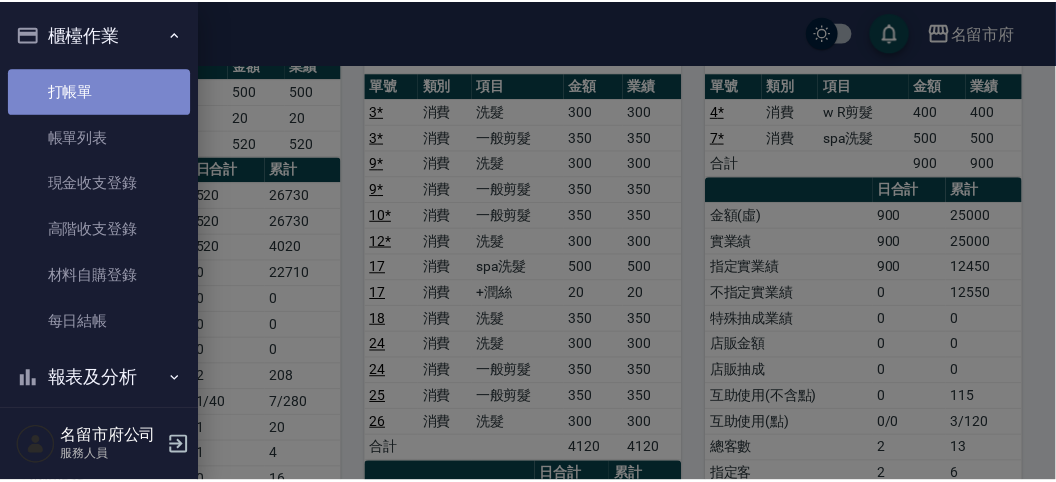 scroll, scrollTop: 0, scrollLeft: 0, axis: both 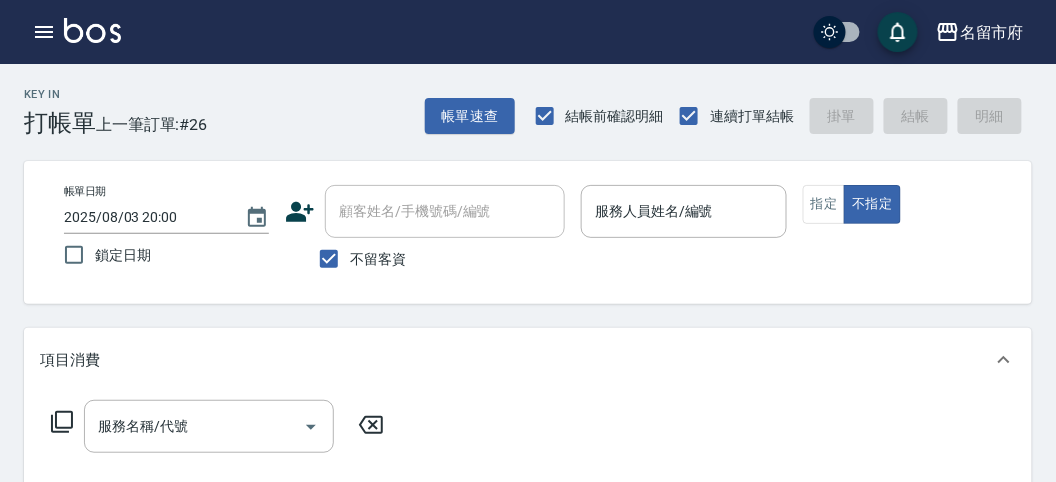 click on "Key In 打帳單 上一筆訂單:#26 帳單速查 結帳前確認明細 連續打單結帳 掛單 結帳 明細" at bounding box center [516, 100] 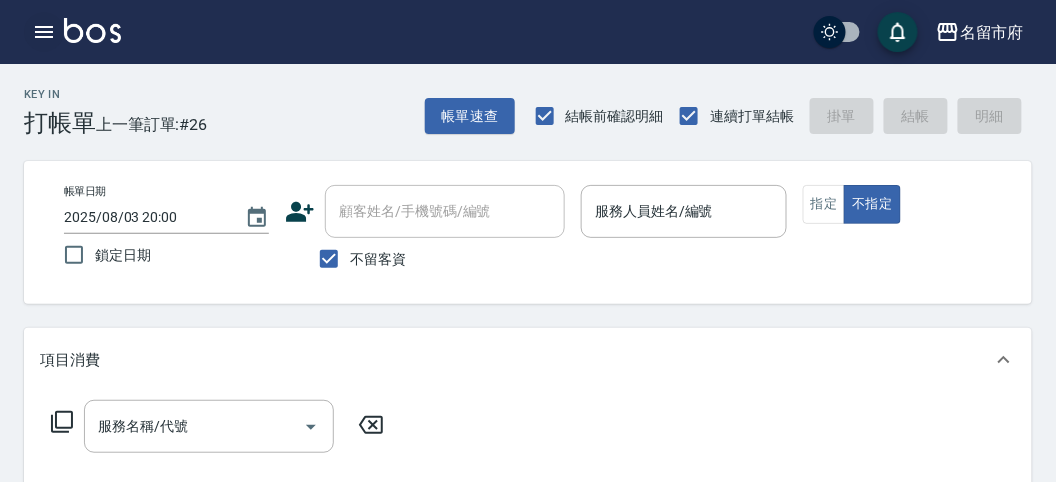 click 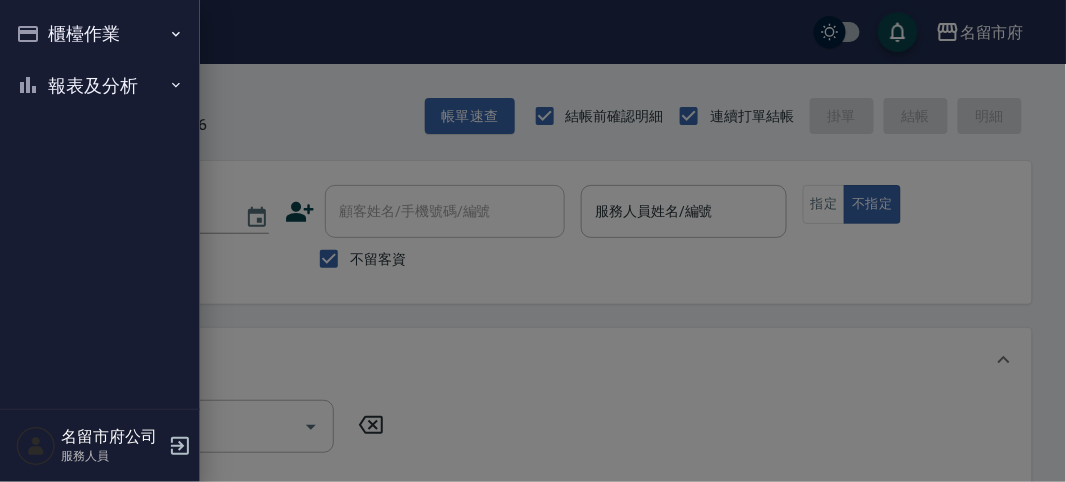 click on "報表及分析" at bounding box center [100, 86] 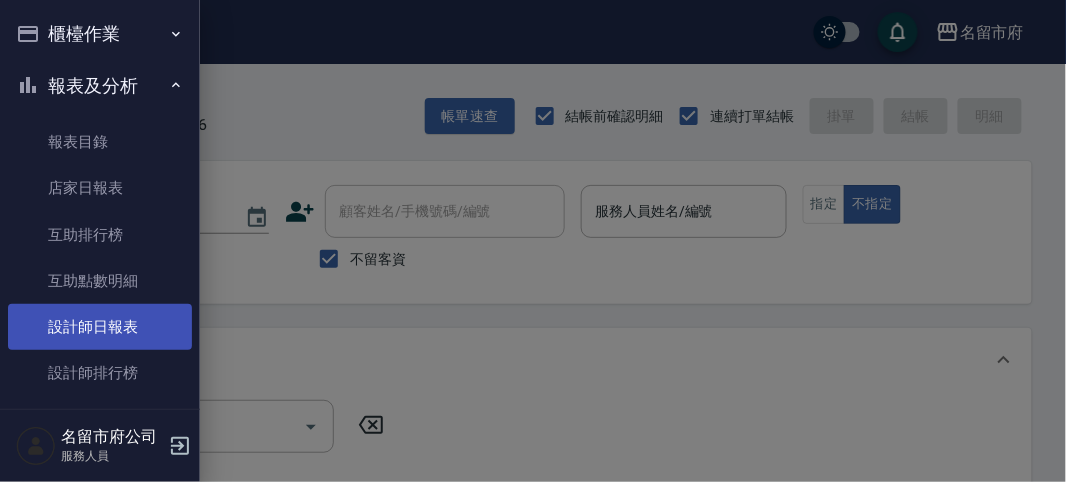 click on "設計師日報表" at bounding box center [100, 327] 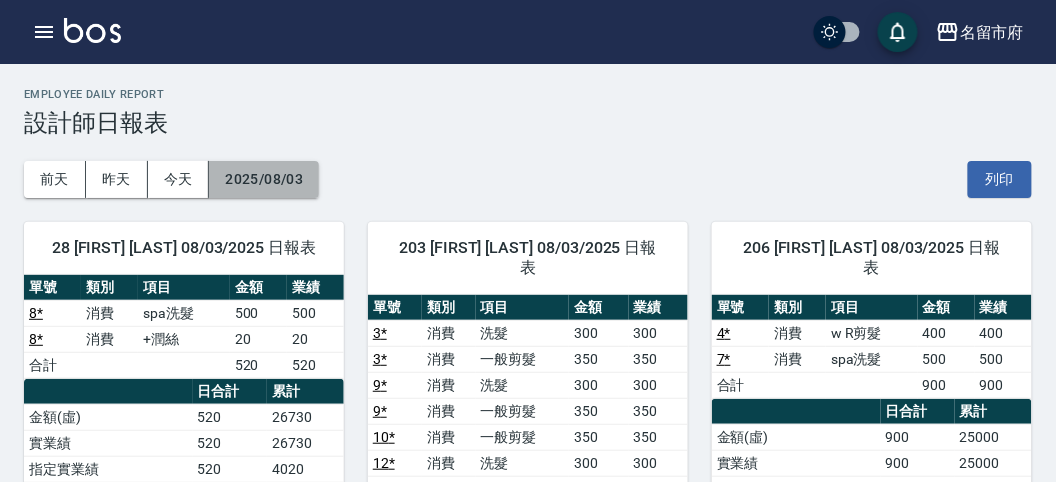 click on "2025/08/03" at bounding box center (264, 179) 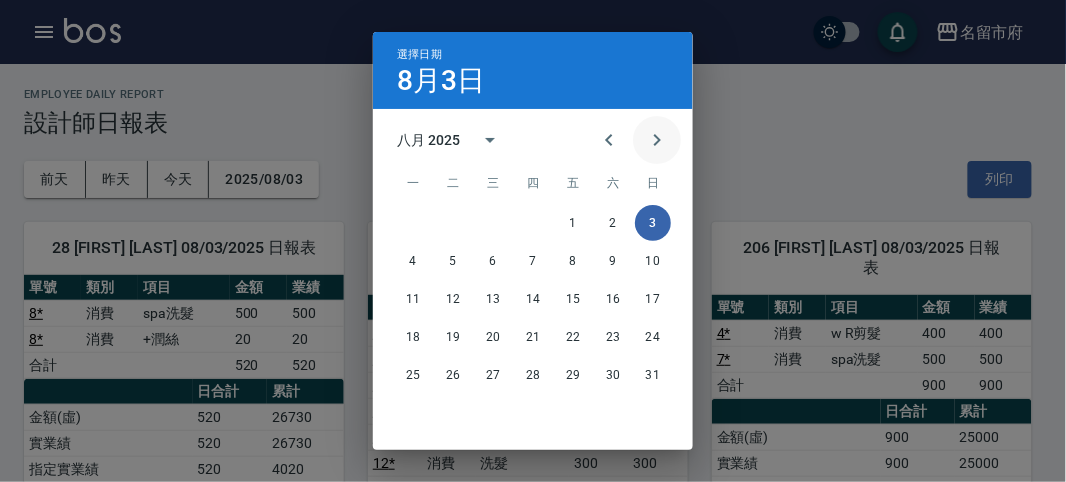 click 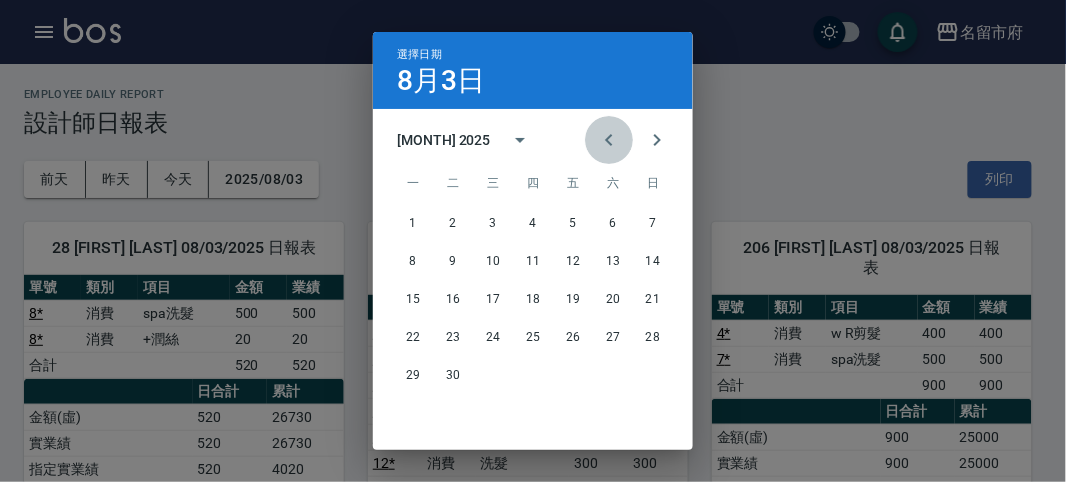 click 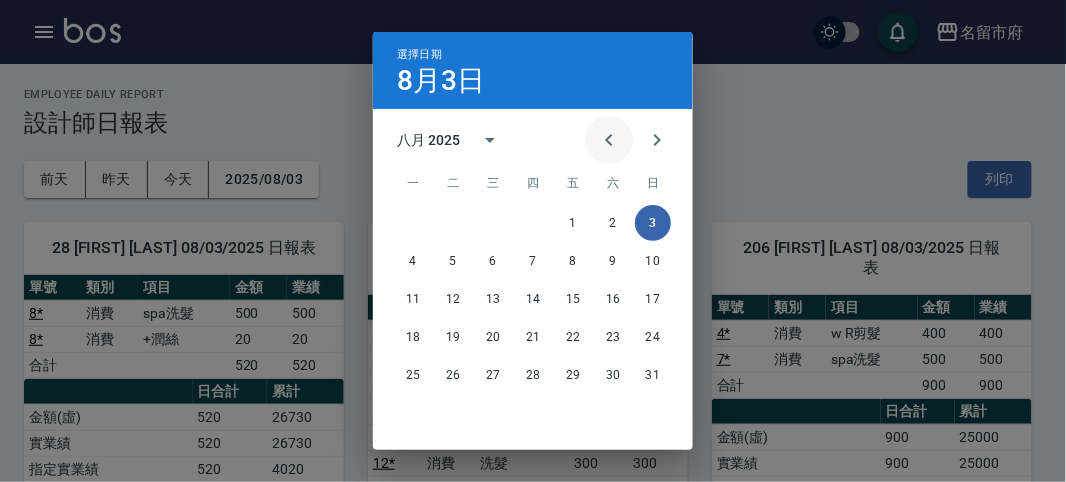 click 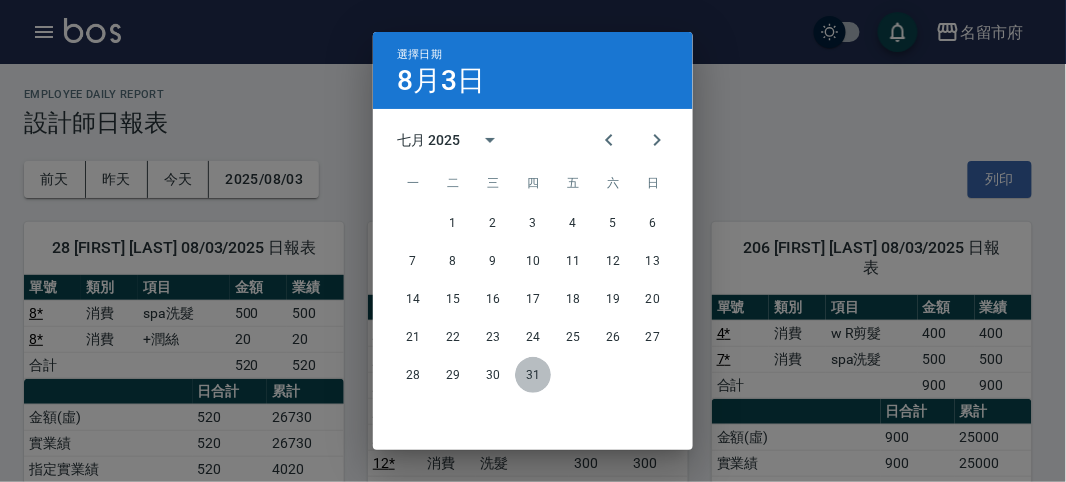 click on "31" at bounding box center [533, 375] 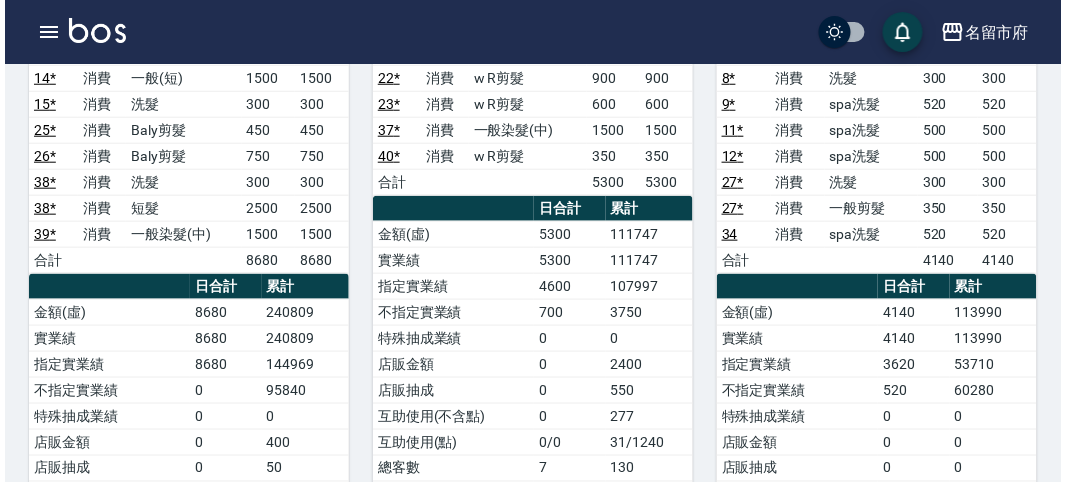 scroll, scrollTop: 444, scrollLeft: 0, axis: vertical 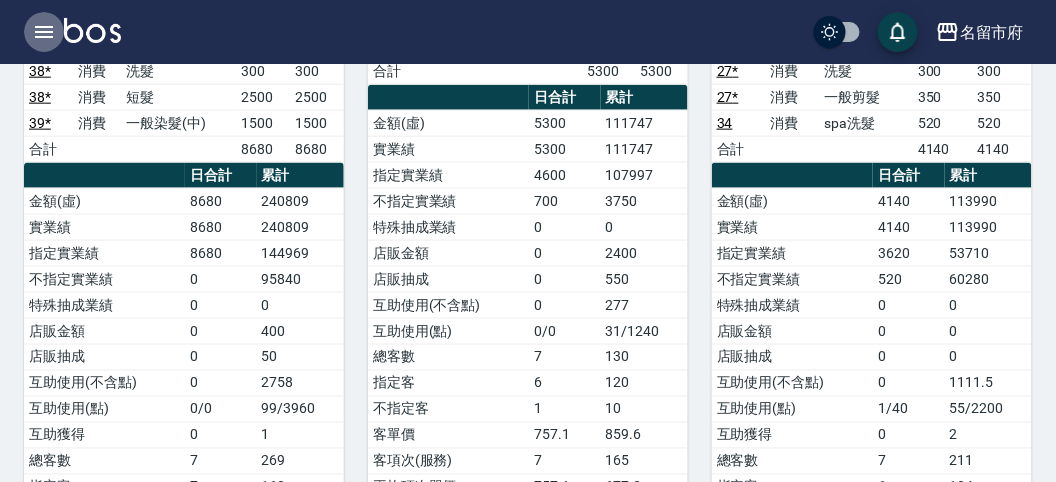 click 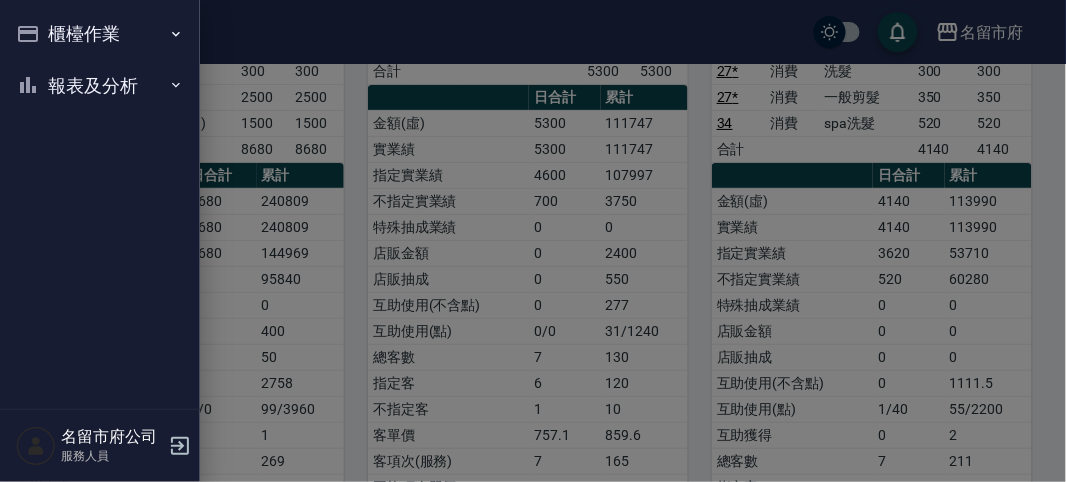 click on "報表及分析" at bounding box center [100, 86] 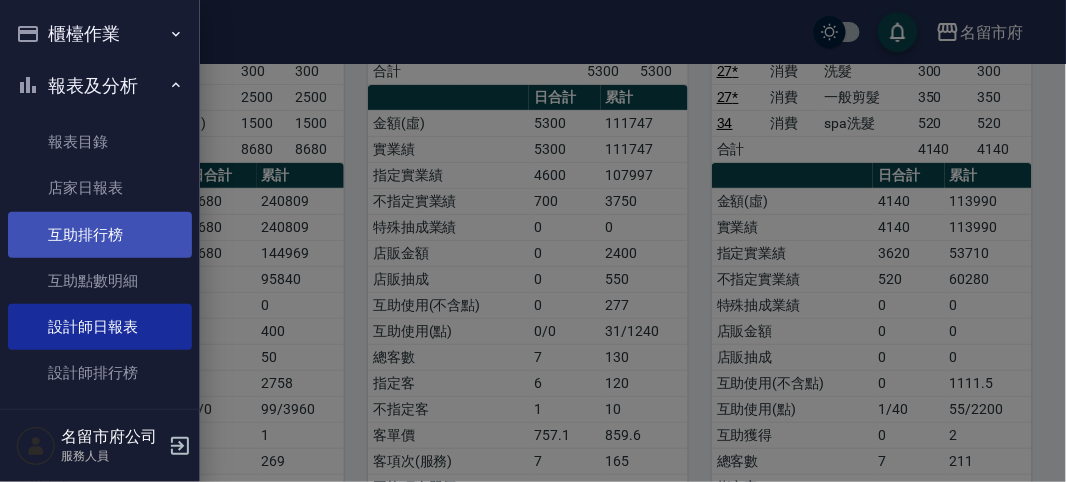 click on "互助排行榜" at bounding box center [100, 235] 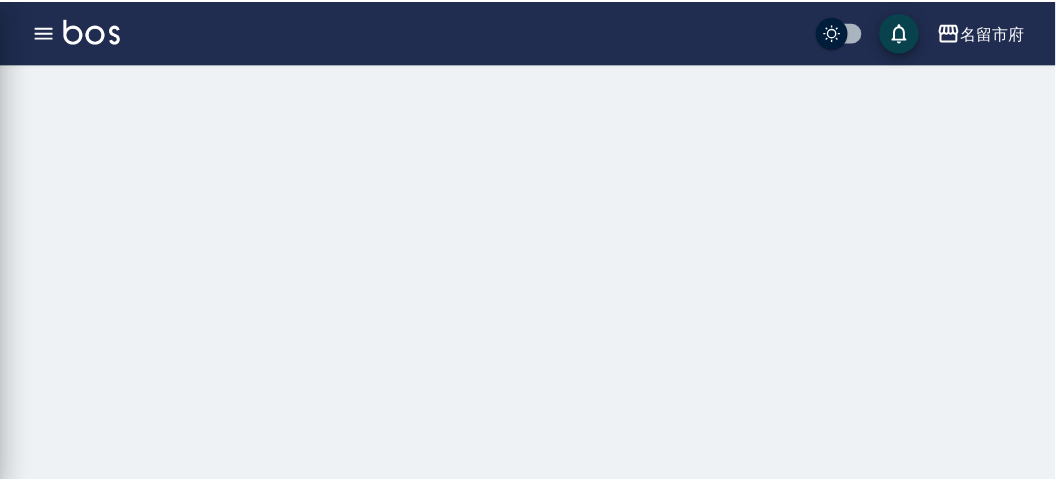 scroll, scrollTop: 0, scrollLeft: 0, axis: both 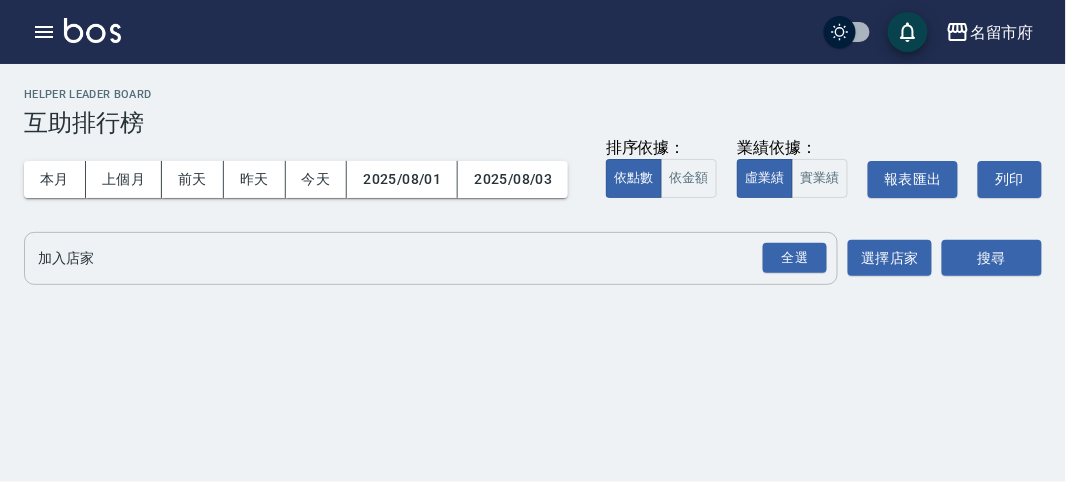 click on "全選 加入店家" at bounding box center (431, 258) 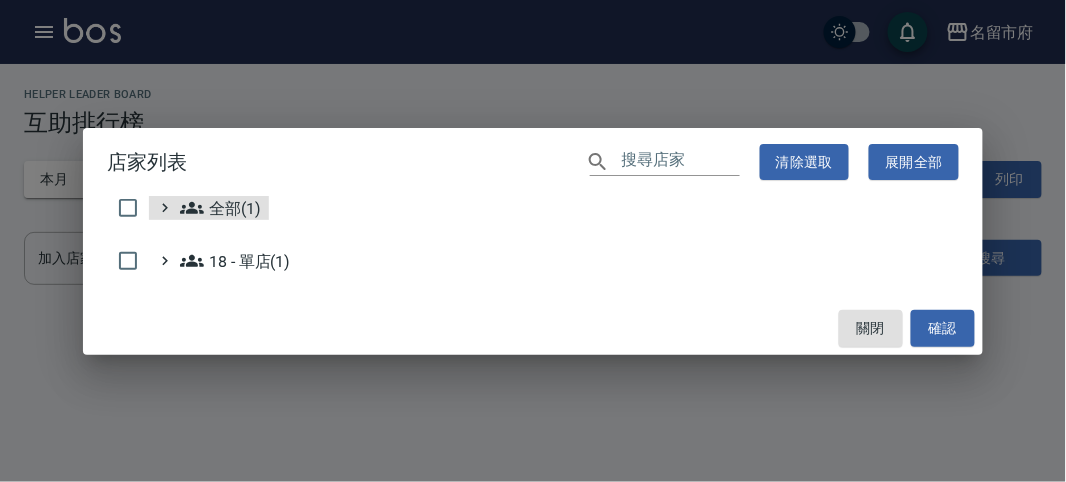click on "18 - 單店(1)" at bounding box center [533, 265] 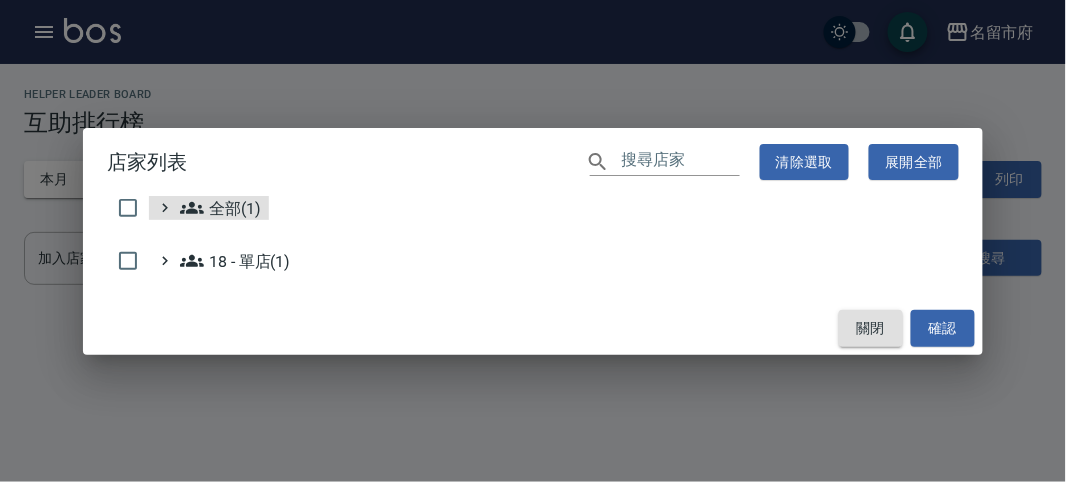 click on "關閉" at bounding box center (871, 328) 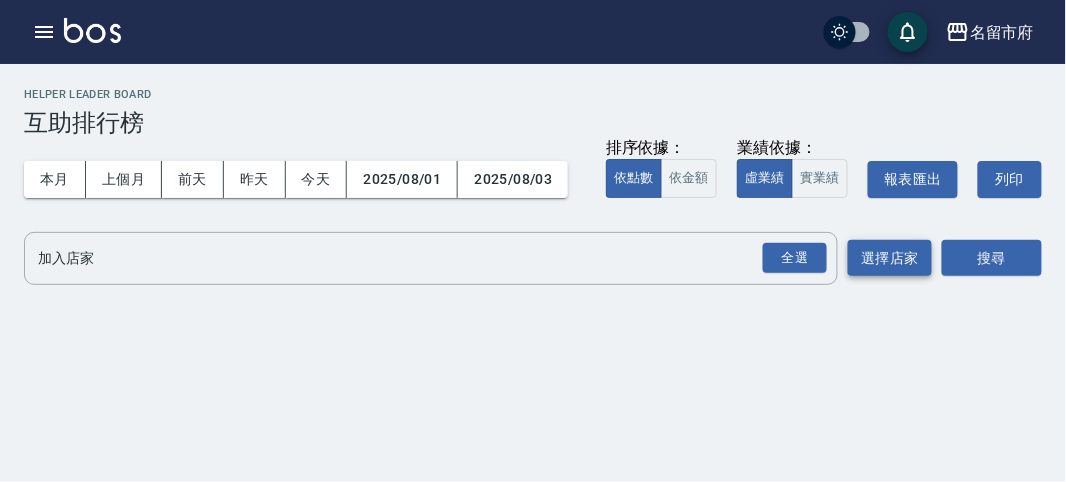 drag, startPoint x: 811, startPoint y: 249, endPoint x: 871, endPoint y: 251, distance: 60.033325 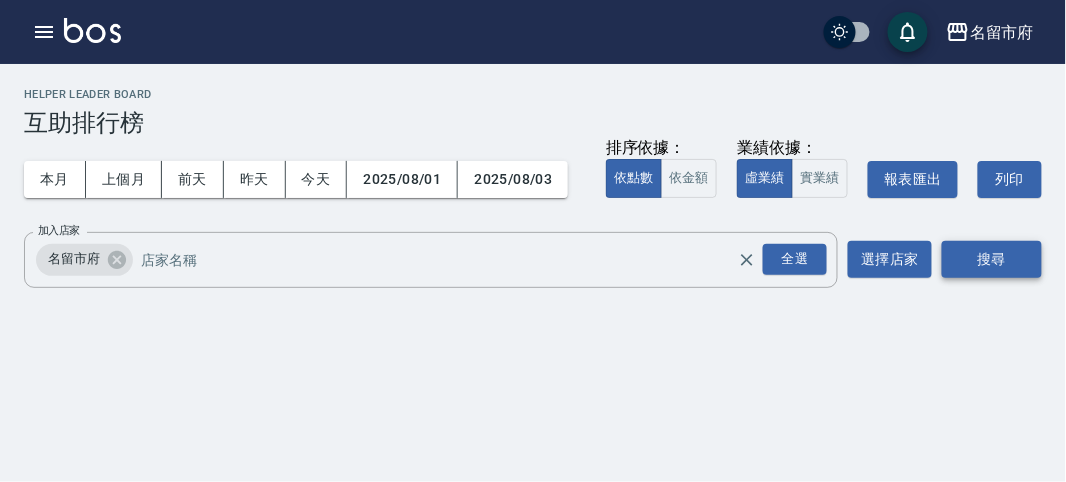 click on "搜尋" at bounding box center (992, 259) 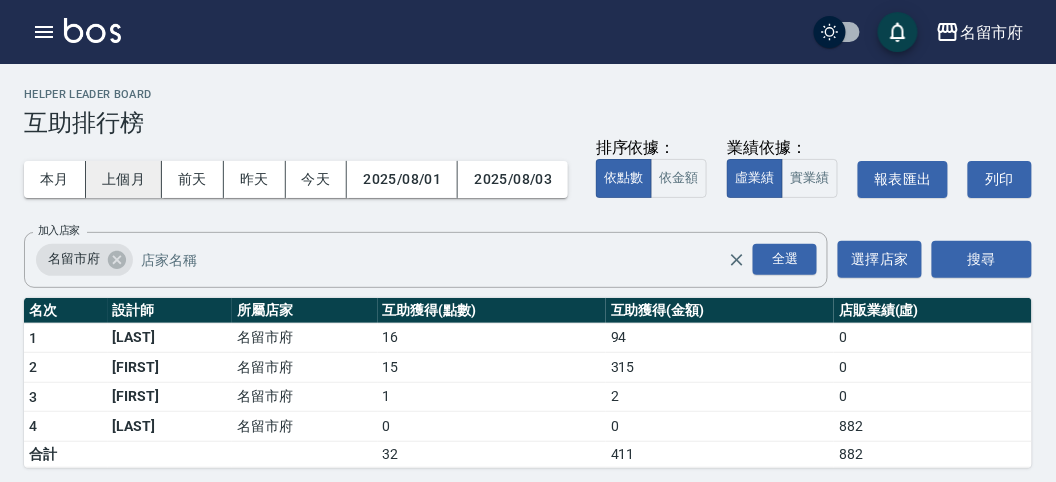 click on "上個月" at bounding box center (124, 179) 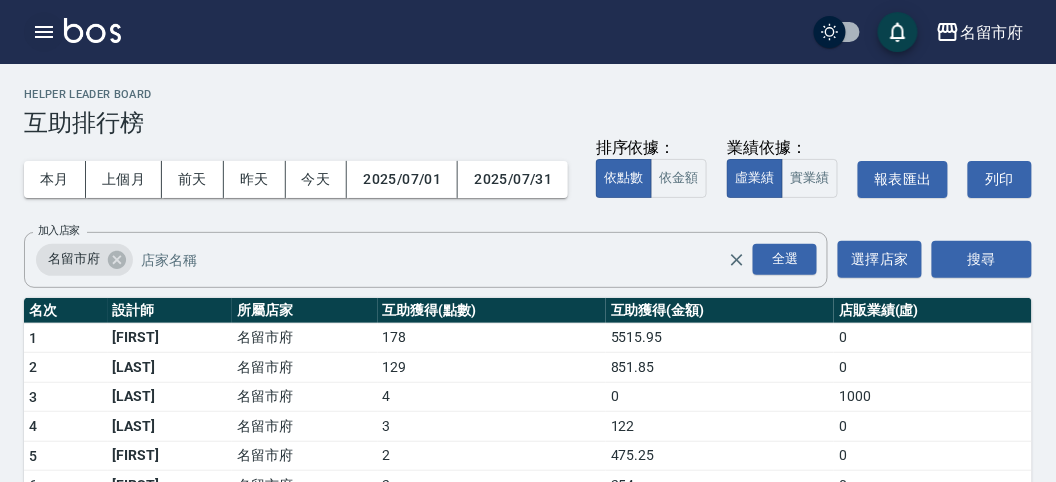 click 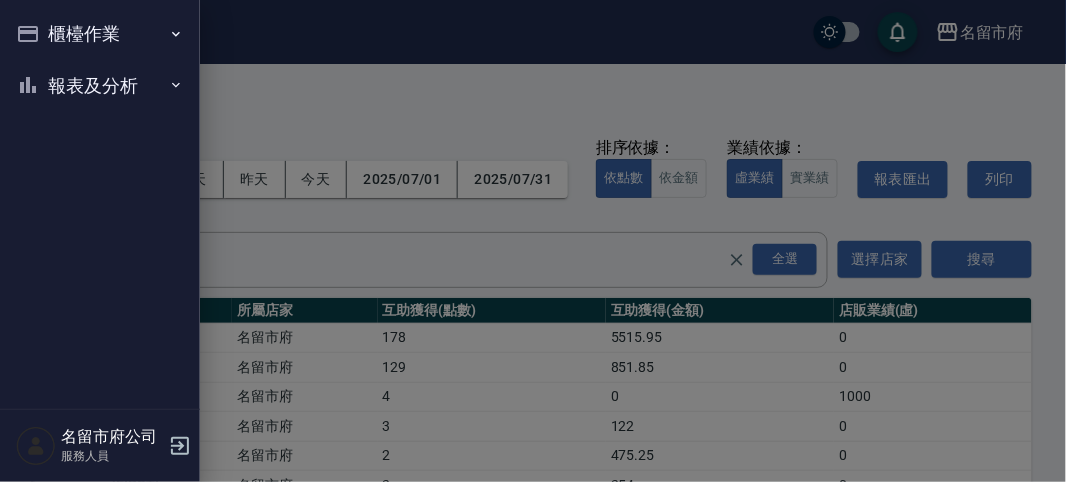 click on "報表及分析" at bounding box center (100, 86) 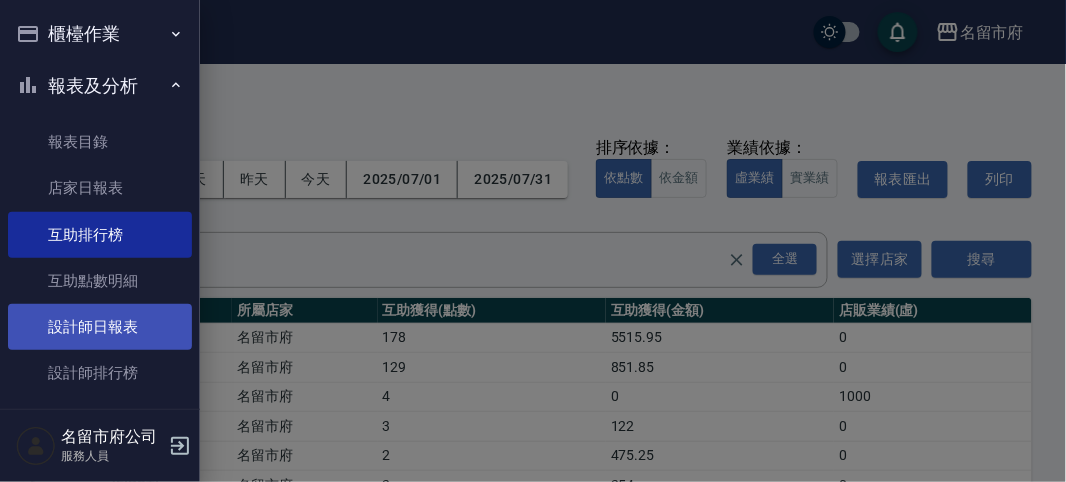 click on "設計師日報表" at bounding box center (100, 327) 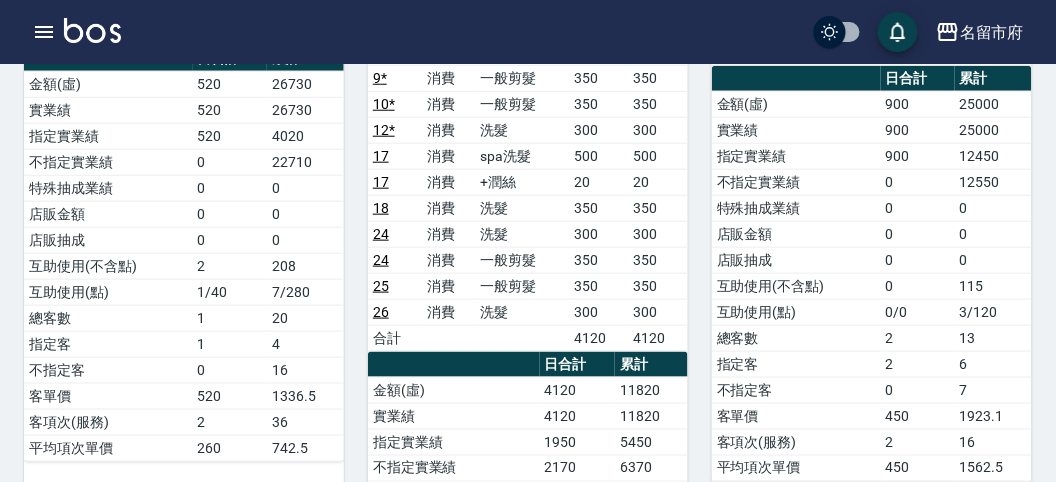 scroll, scrollTop: 0, scrollLeft: 0, axis: both 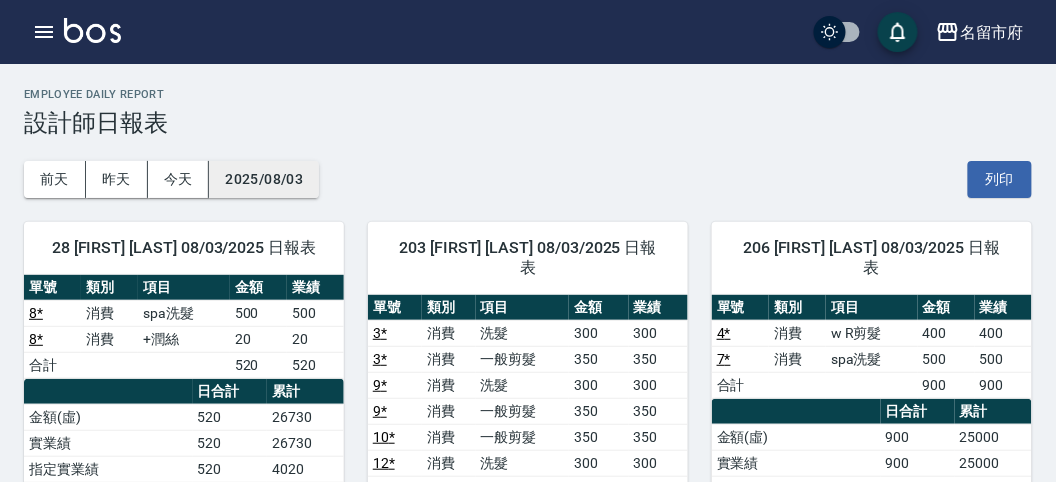click on "2025/08/03" at bounding box center (264, 179) 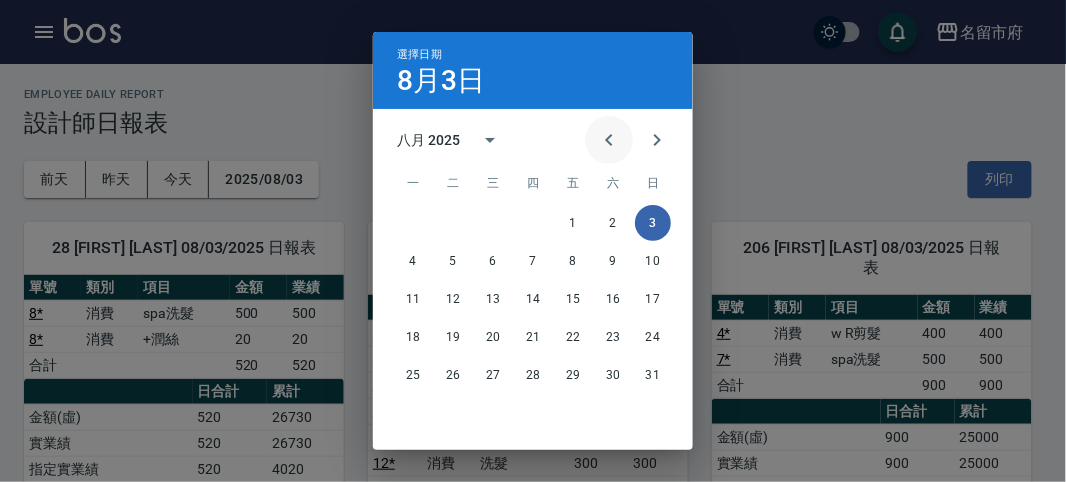 click 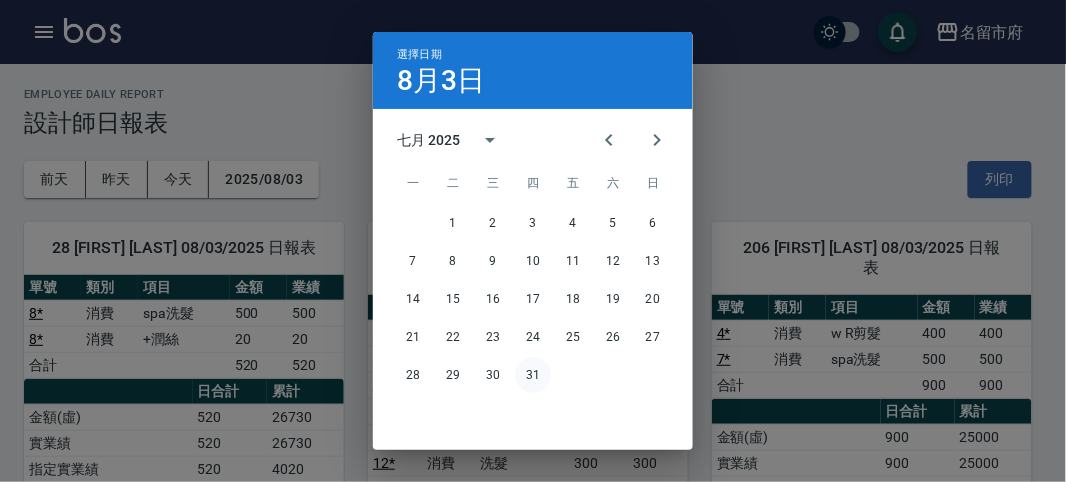 click on "31" at bounding box center [533, 375] 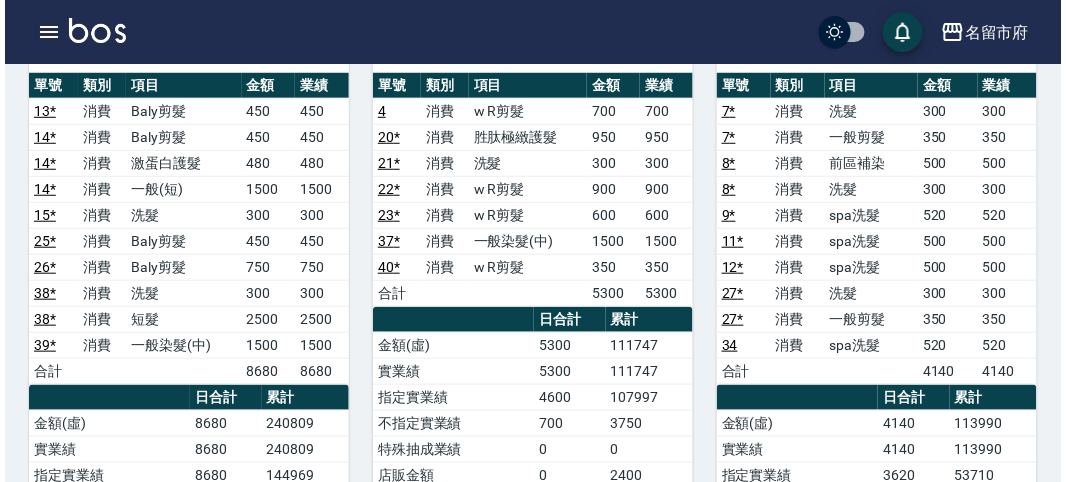 scroll, scrollTop: 444, scrollLeft: 0, axis: vertical 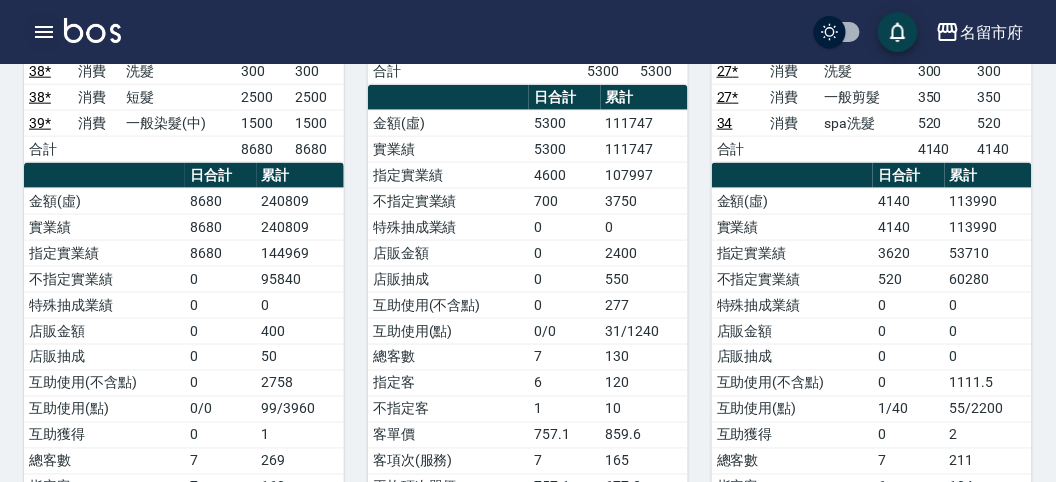 click 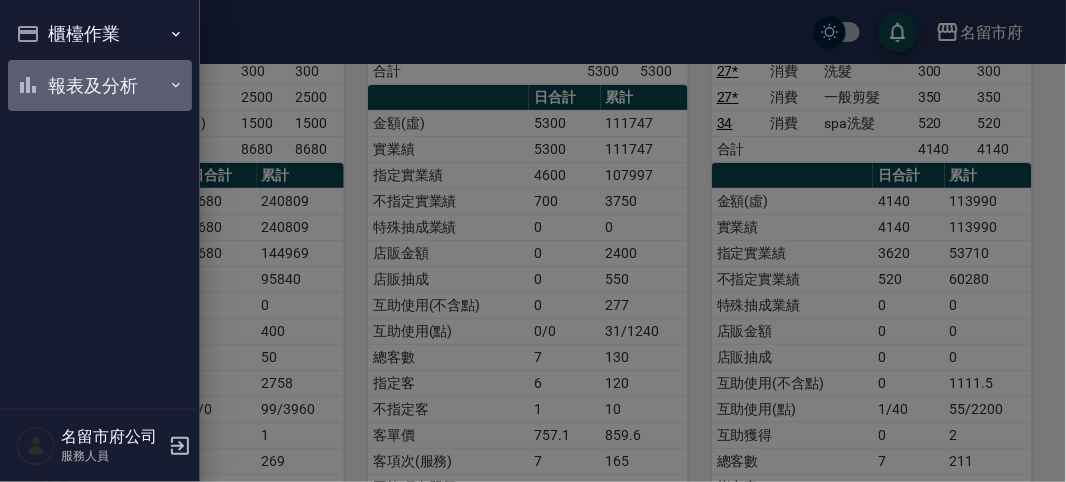 click on "報表及分析" at bounding box center [100, 86] 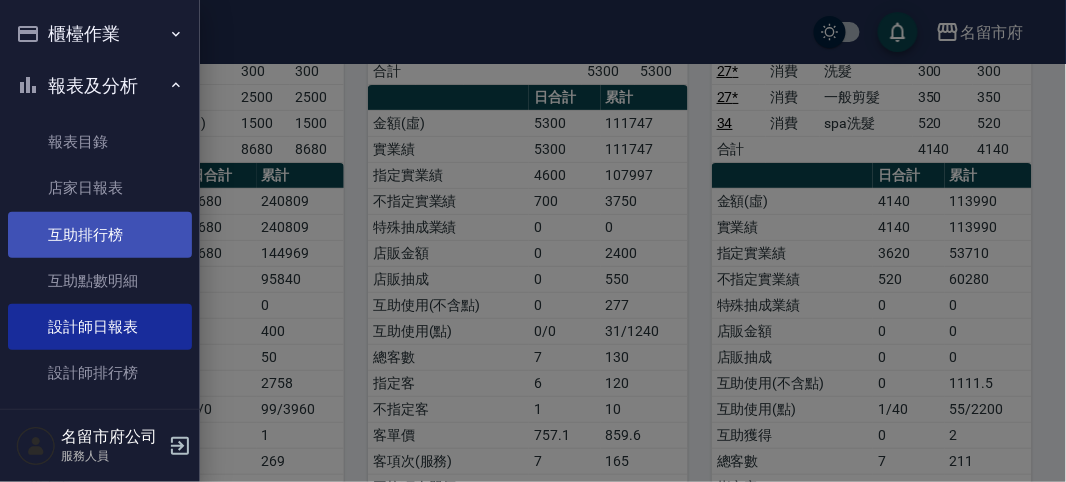 click on "互助排行榜" at bounding box center (100, 235) 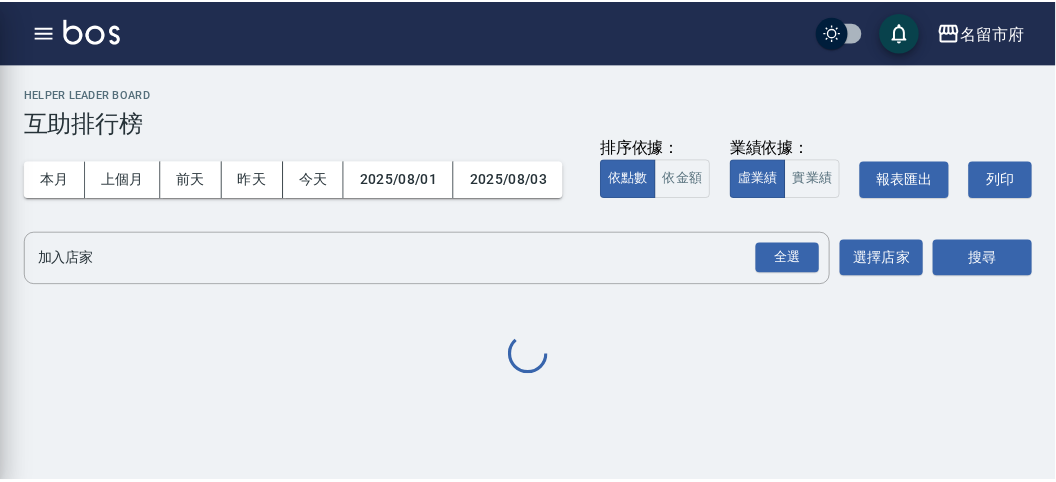 scroll, scrollTop: 0, scrollLeft: 0, axis: both 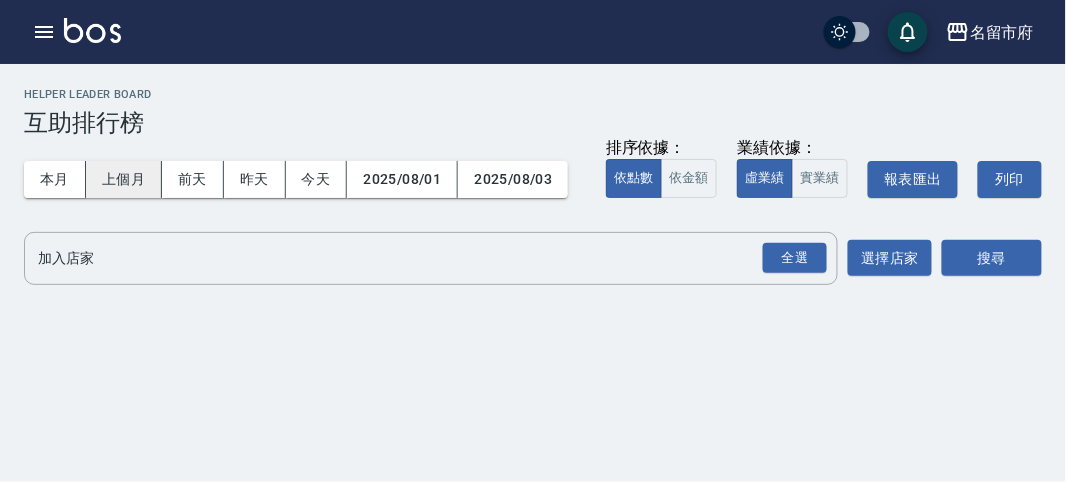 click on "上個月" at bounding box center (124, 179) 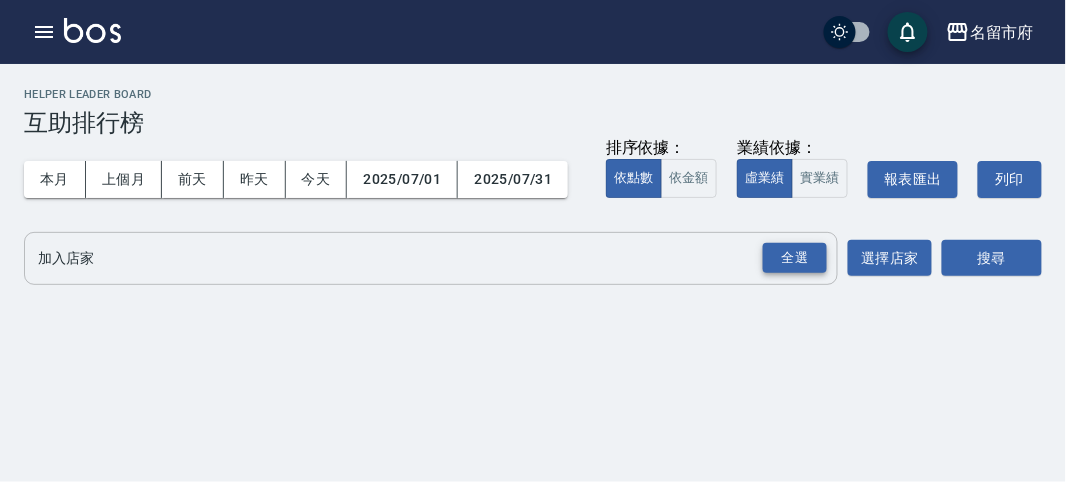 drag, startPoint x: 801, startPoint y: 249, endPoint x: 833, endPoint y: 249, distance: 32 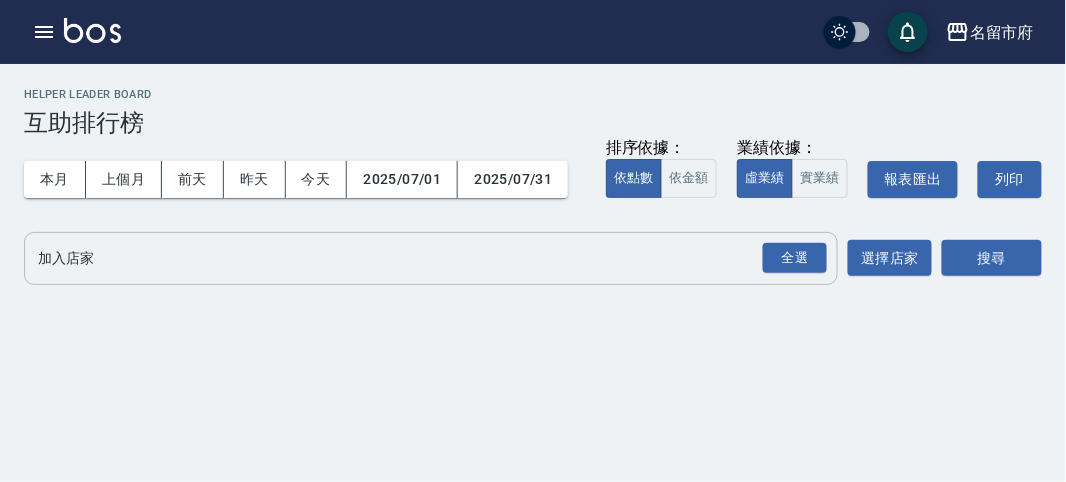 click on "全選" at bounding box center (795, 258) 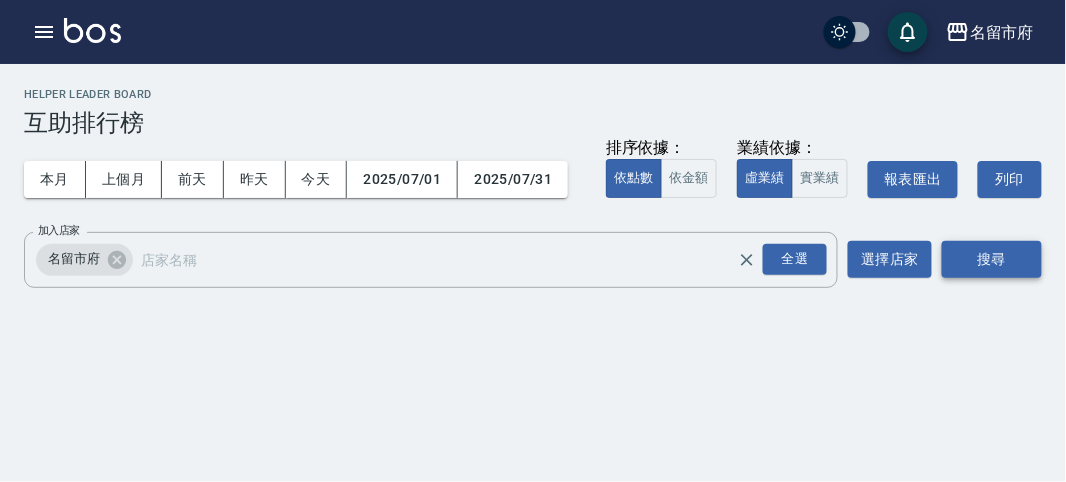 drag, startPoint x: 1009, startPoint y: 238, endPoint x: 995, endPoint y: 249, distance: 17.804493 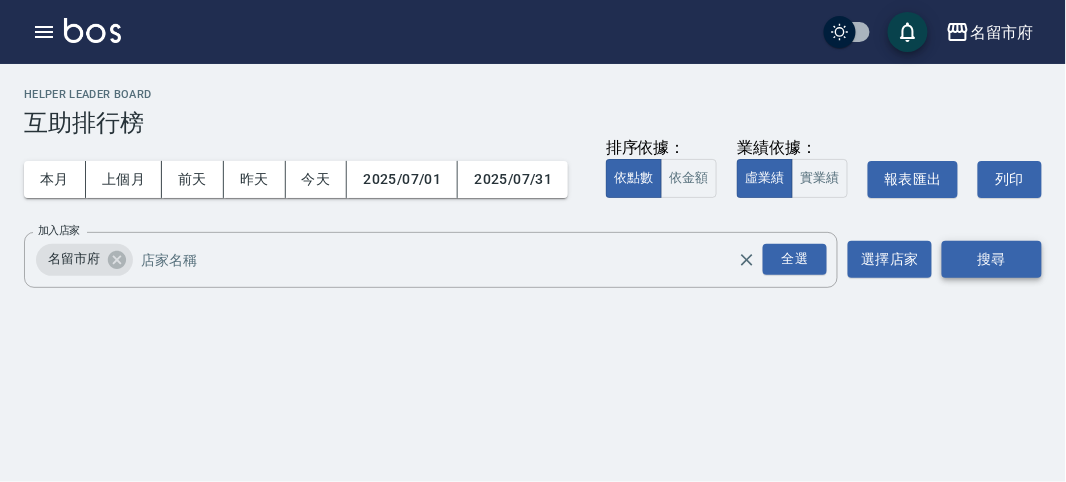 click on "搜尋" at bounding box center [992, 260] 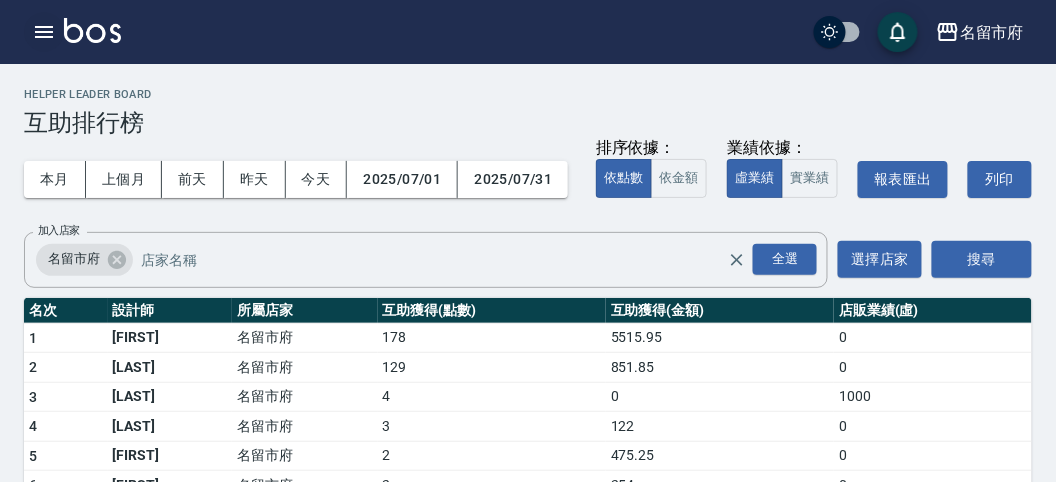 click on "名留市府 登出" at bounding box center [528, 32] 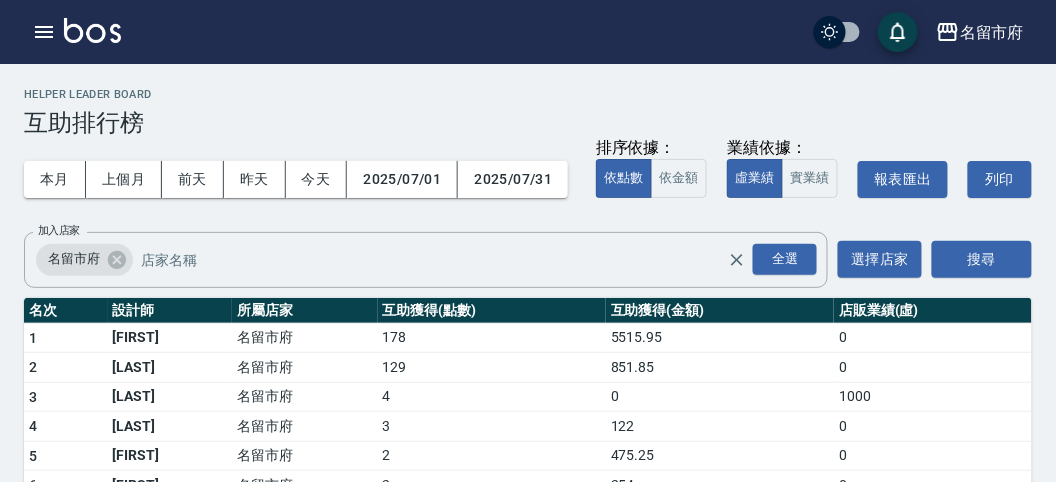 drag, startPoint x: 33, startPoint y: 48, endPoint x: 37, endPoint y: 64, distance: 16.492422 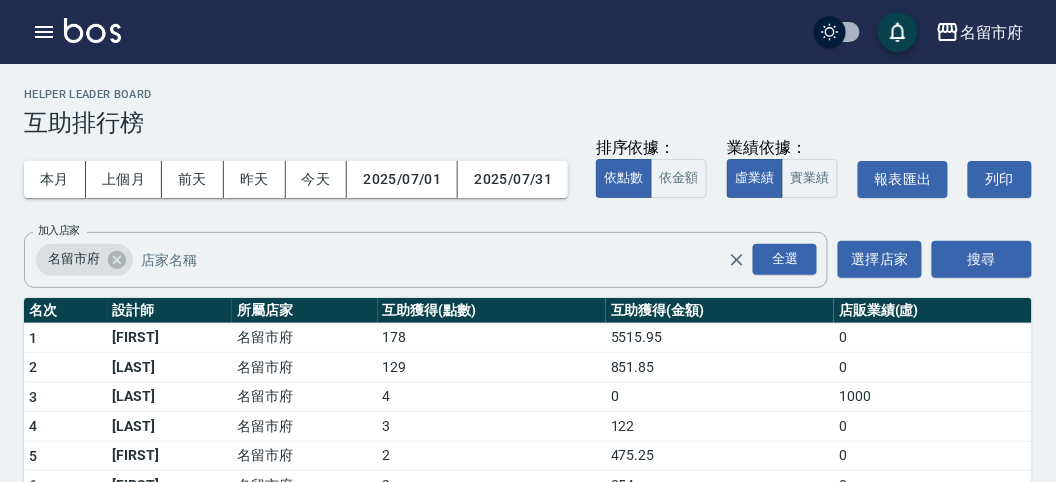 click at bounding box center [44, 32] 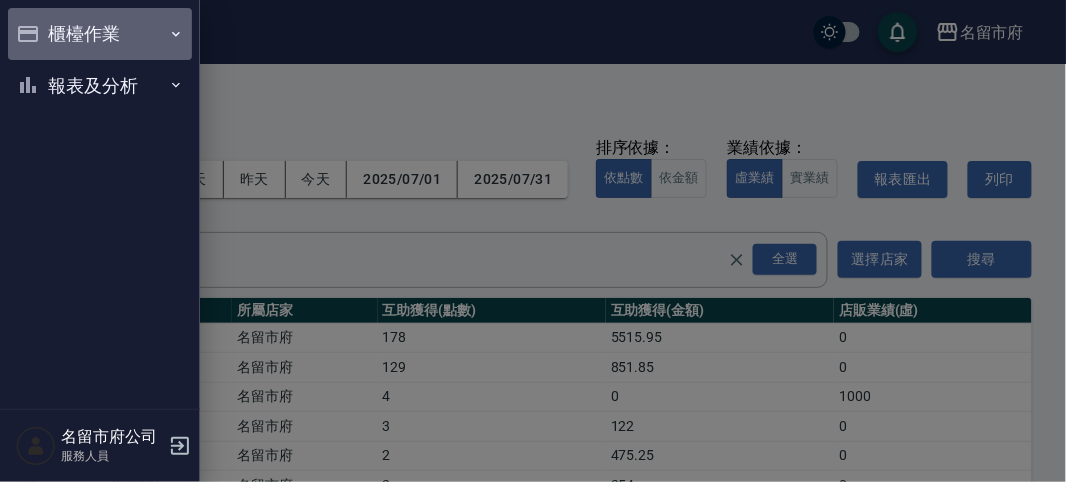 click on "櫃檯作業" at bounding box center [100, 34] 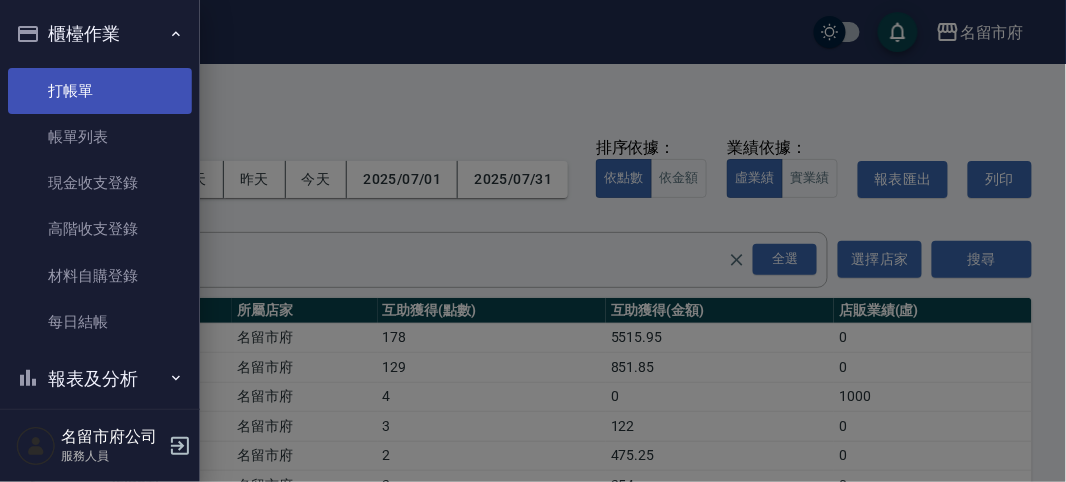 click on "打帳單" at bounding box center (100, 91) 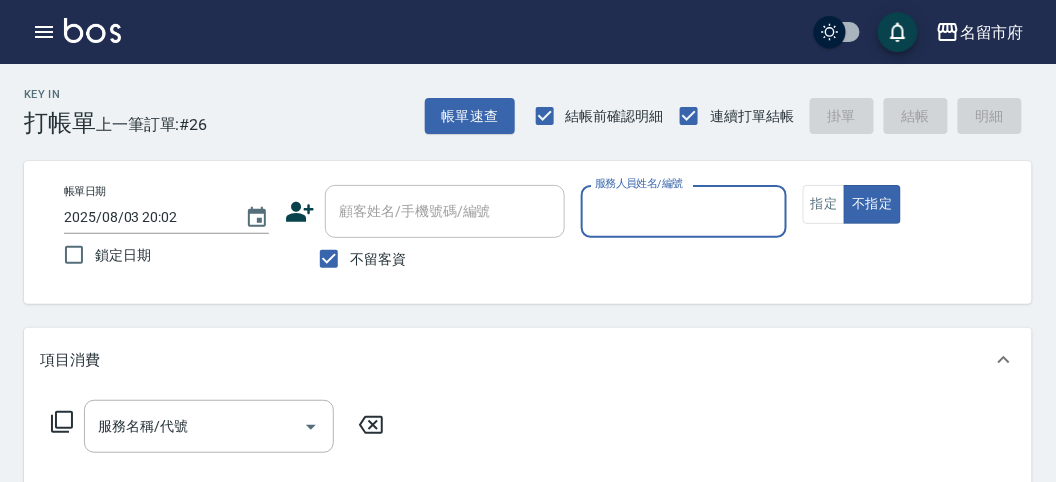 click on "Key In 打帳單 上一筆訂單:#26 帳單速查 結帳前確認明細 連續打單結帳 掛單 結帳 明細" at bounding box center [516, 100] 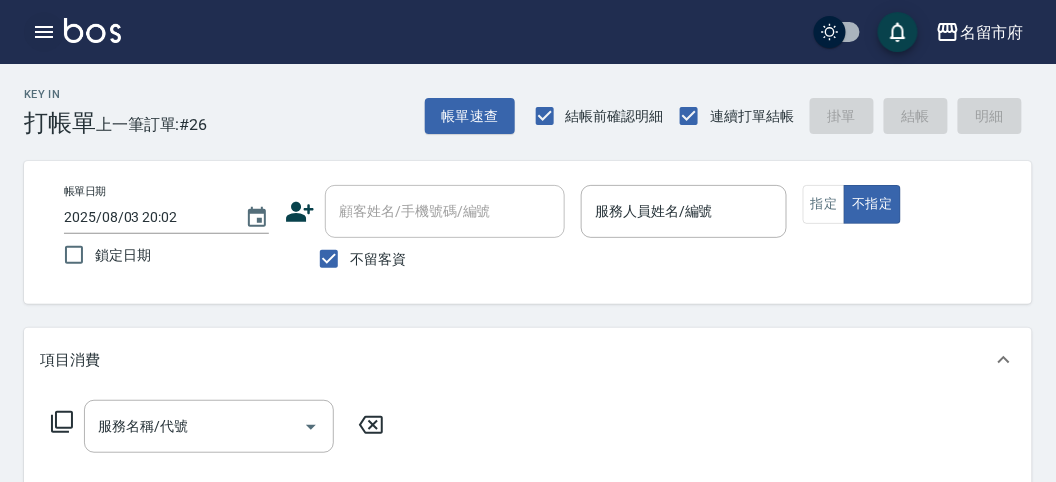 click 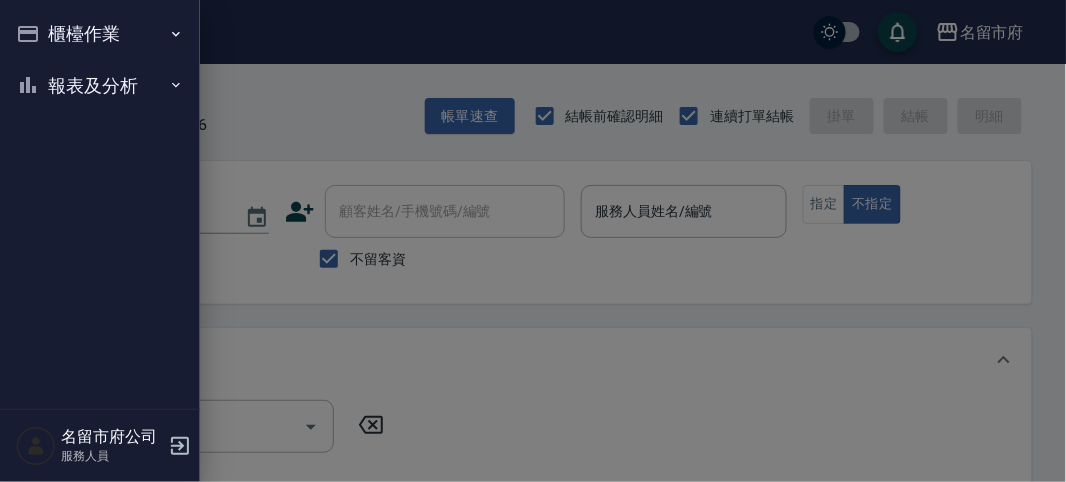 click on "報表及分析" at bounding box center (100, 86) 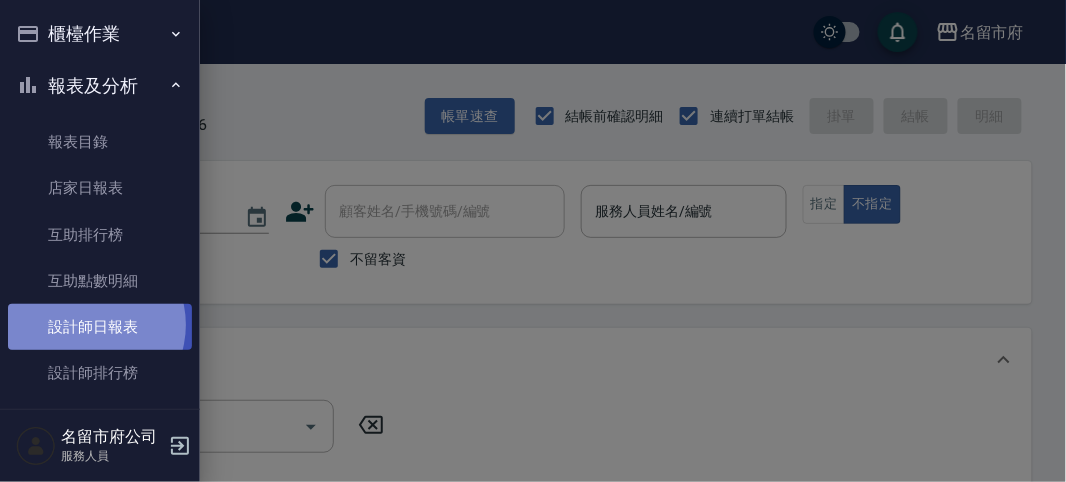 click on "設計師日報表" at bounding box center [100, 327] 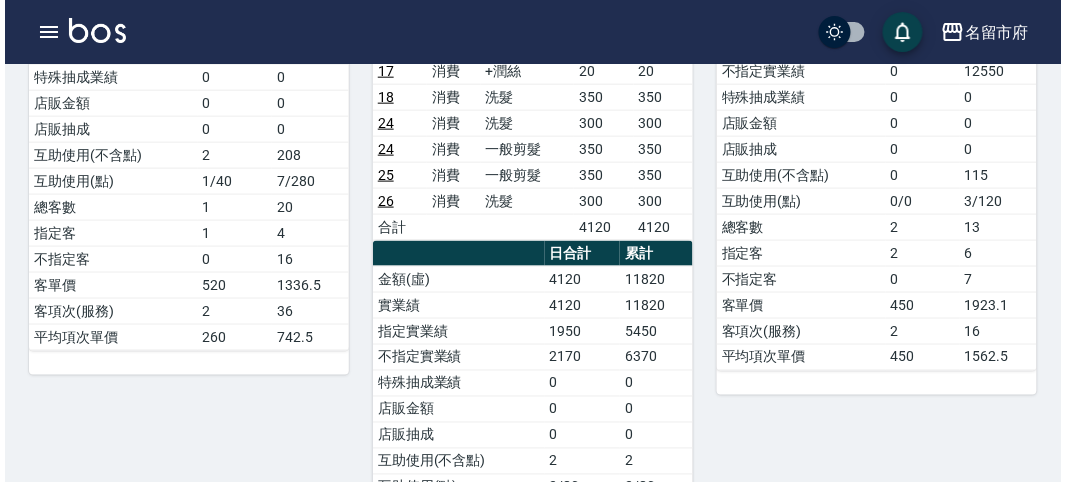 scroll, scrollTop: 555, scrollLeft: 0, axis: vertical 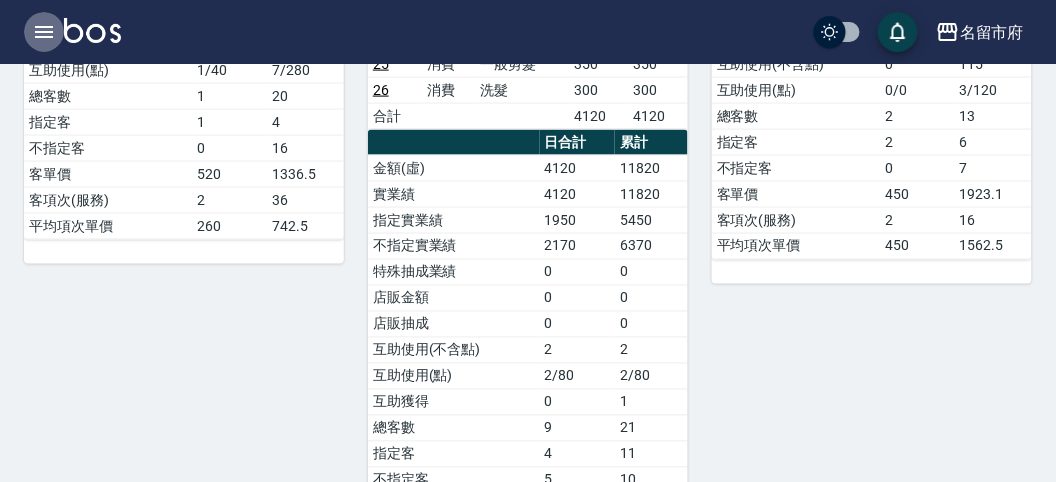 click 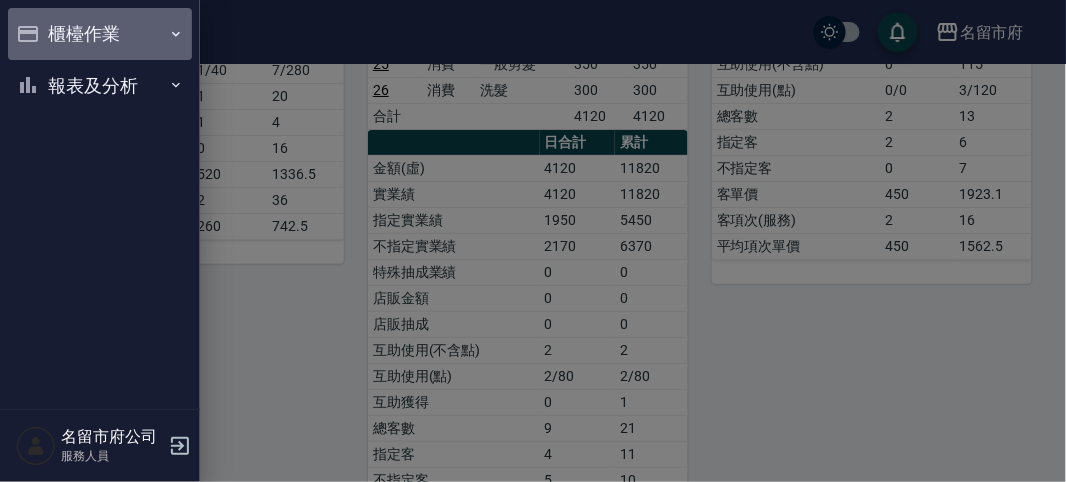 click on "櫃檯作業" at bounding box center (100, 34) 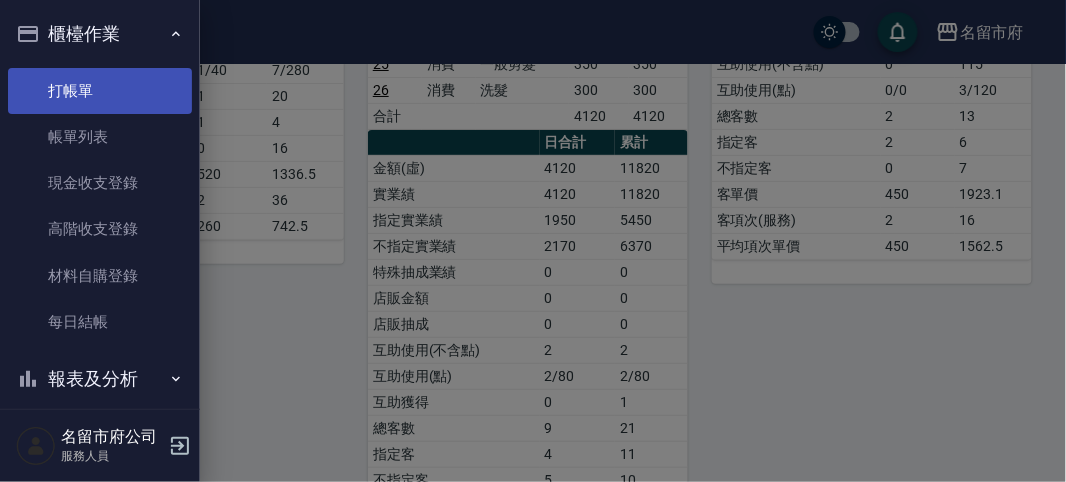 click on "打帳單" at bounding box center (100, 91) 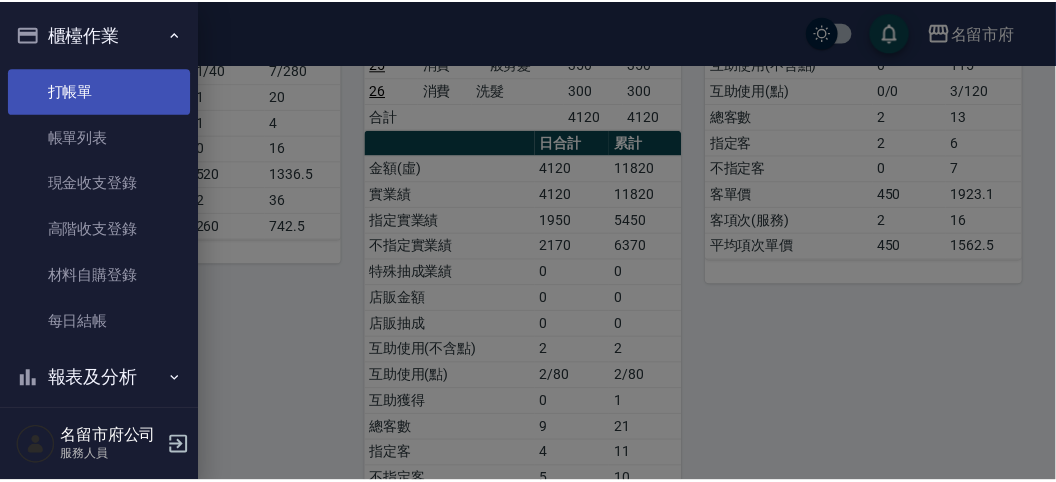 scroll, scrollTop: 0, scrollLeft: 0, axis: both 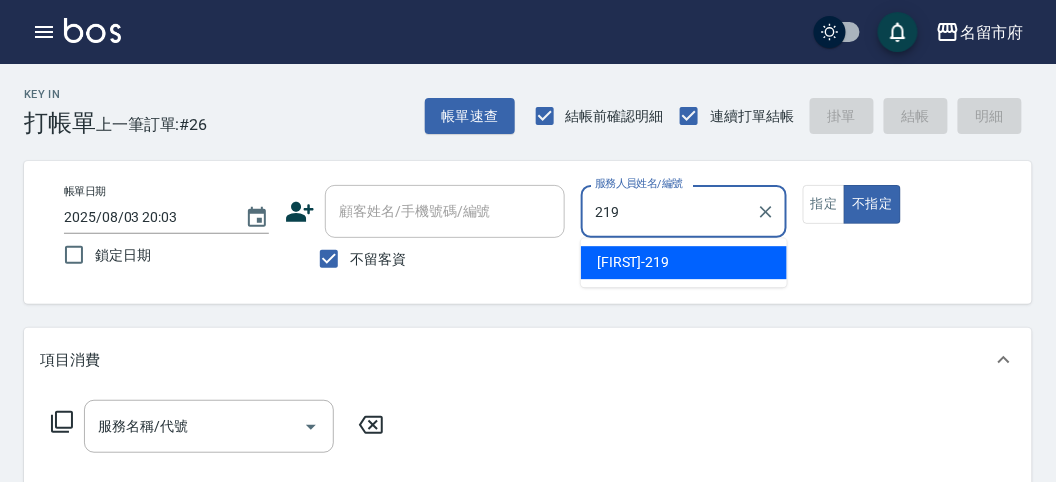 type on "[FIRST]-219" 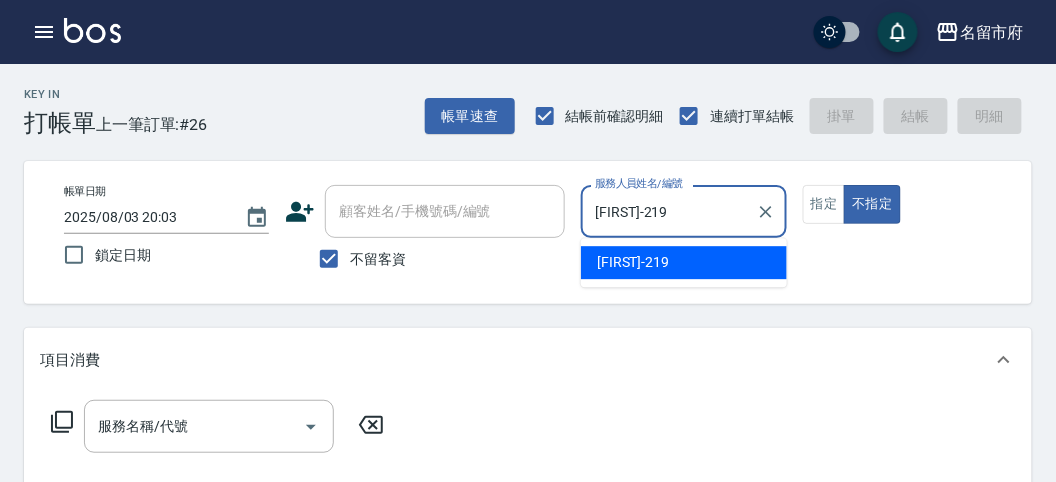 type on "false" 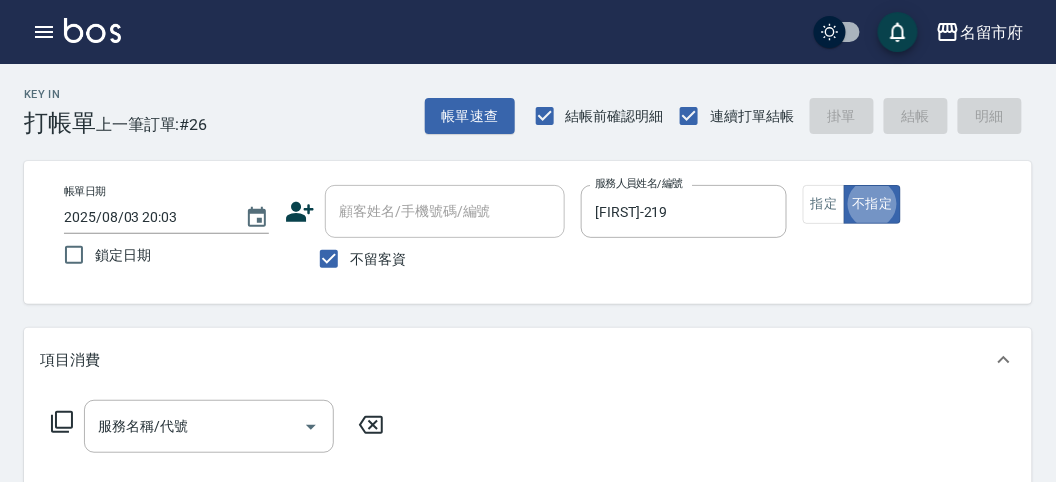 click on "服務名稱/代號 服務名稱/代號" at bounding box center (218, 426) 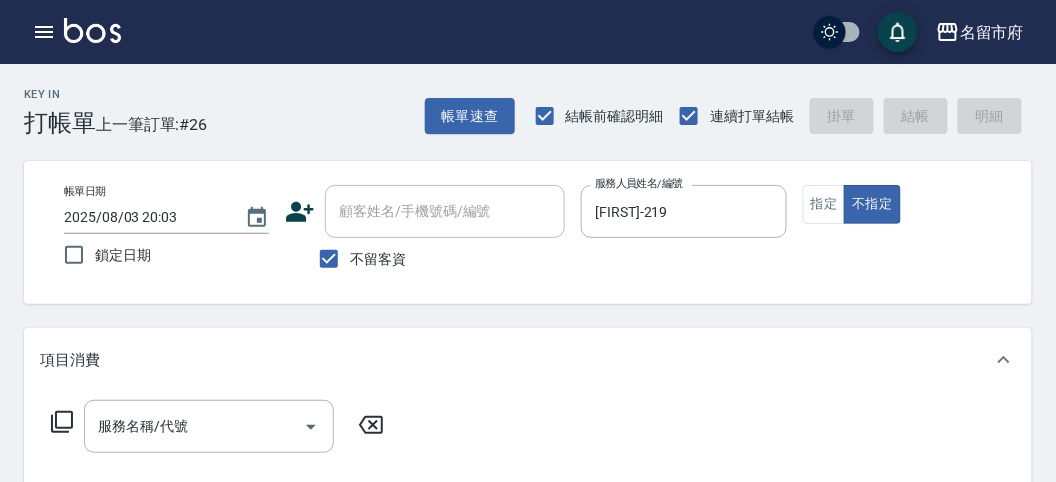 click 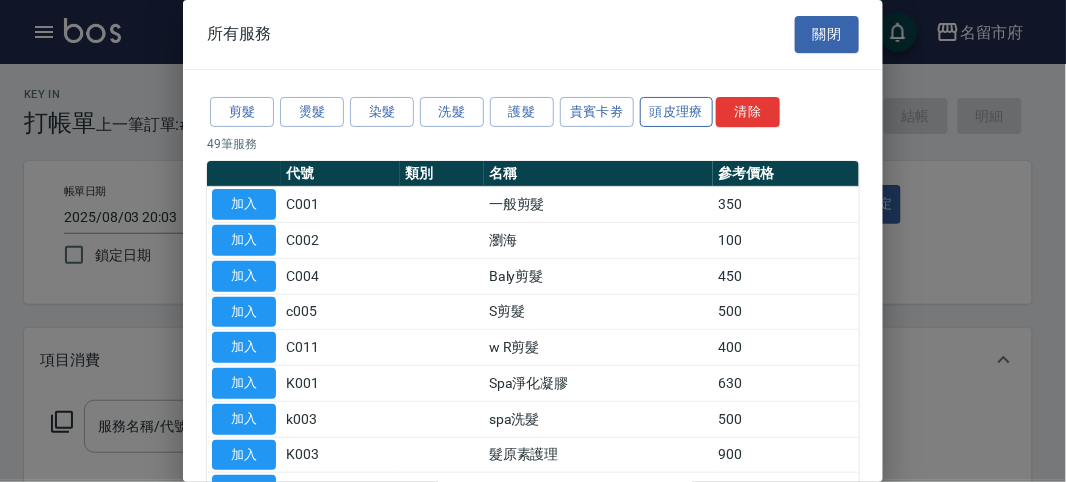 click on "頭皮理療" at bounding box center [677, 112] 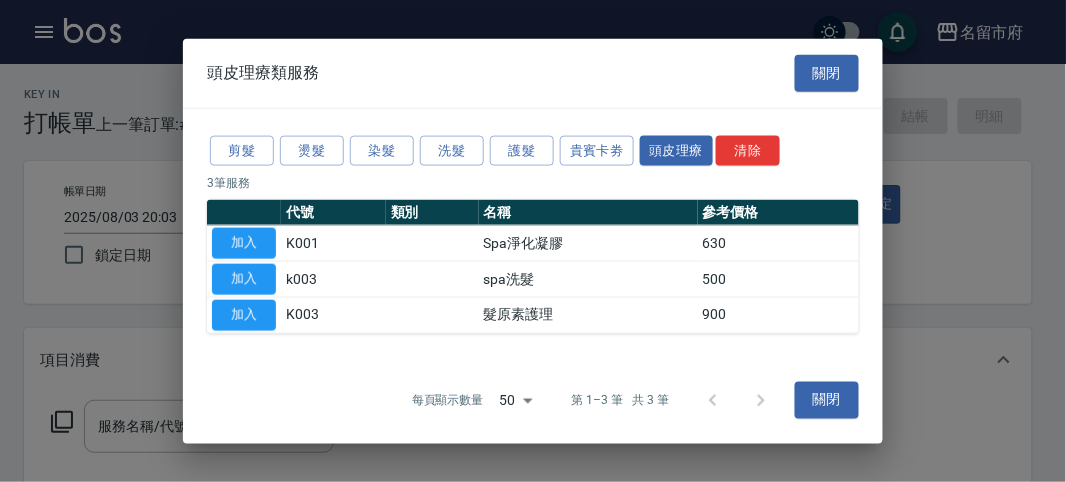 click on "剪髮 燙髮 染髮 洗髮 護髮 貴賓卡劵 頭皮理療 清除" at bounding box center [533, 150] 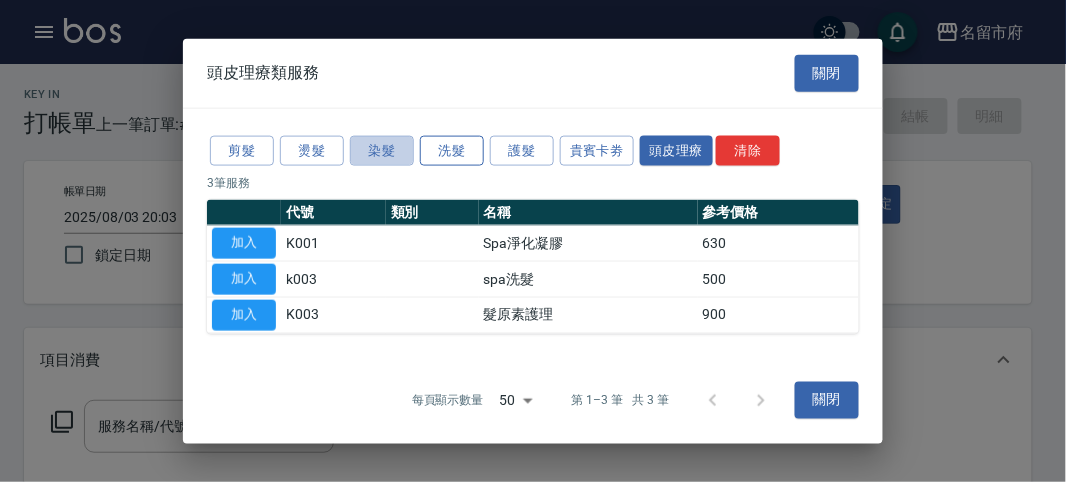 drag, startPoint x: 407, startPoint y: 152, endPoint x: 452, endPoint y: 152, distance: 45 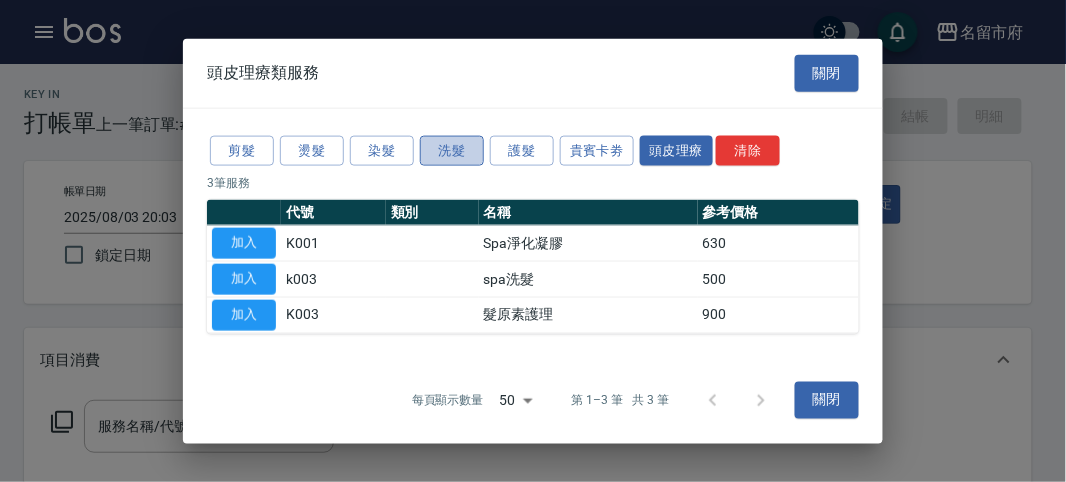 click on "洗髮" at bounding box center [452, 150] 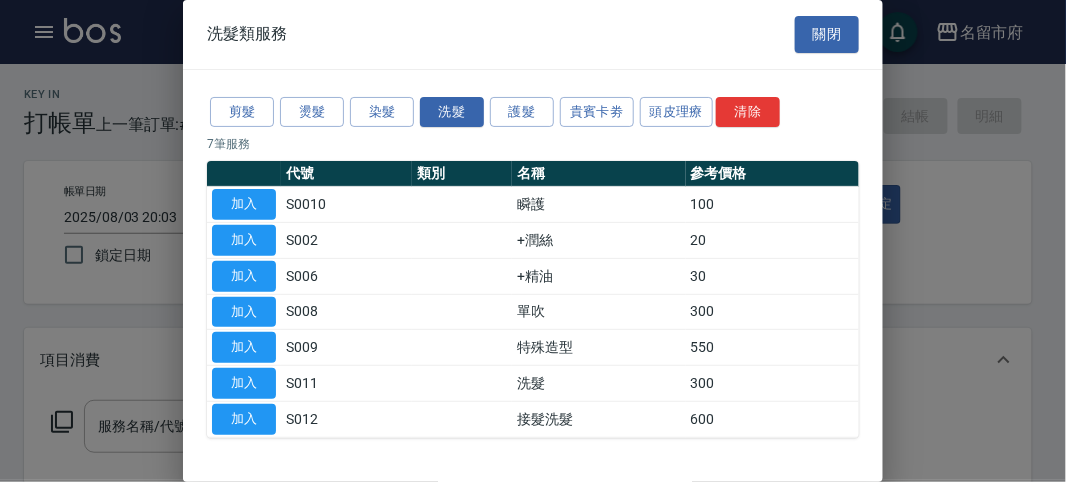 click on "加入" at bounding box center [244, 383] 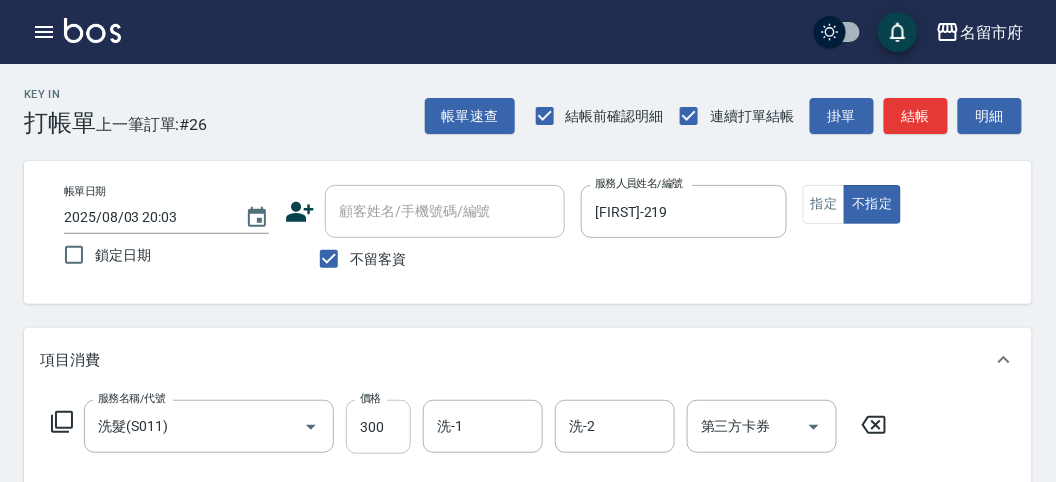 click on "300" at bounding box center [378, 427] 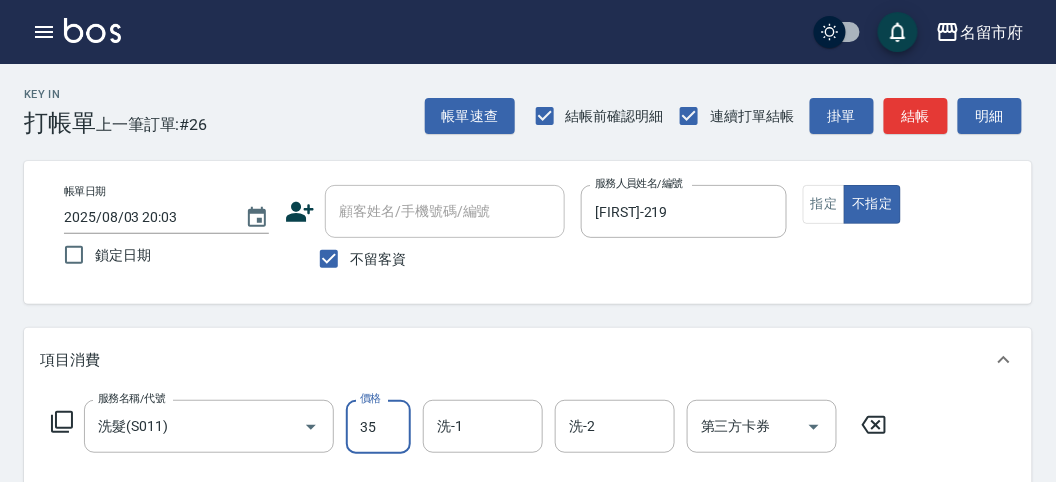 type on "350" 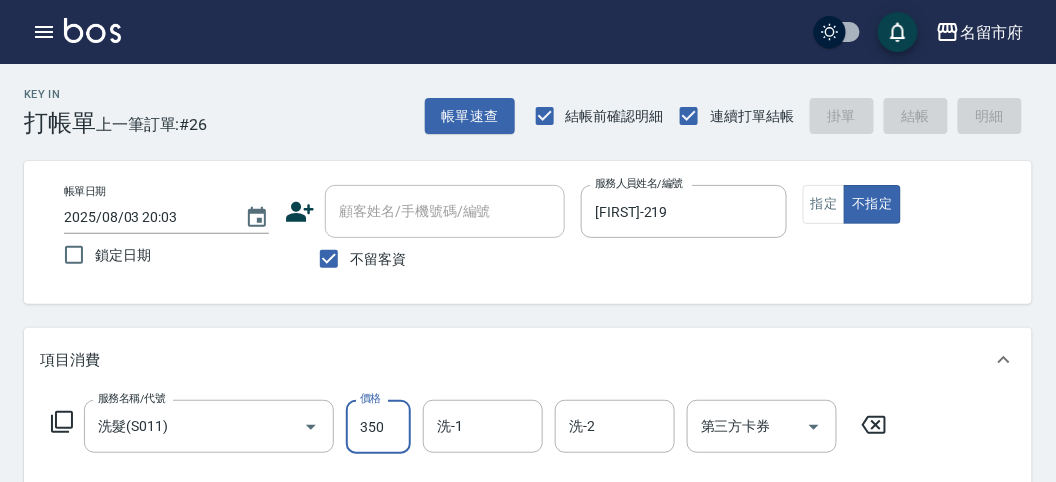 type on "2025/08/03 20:05" 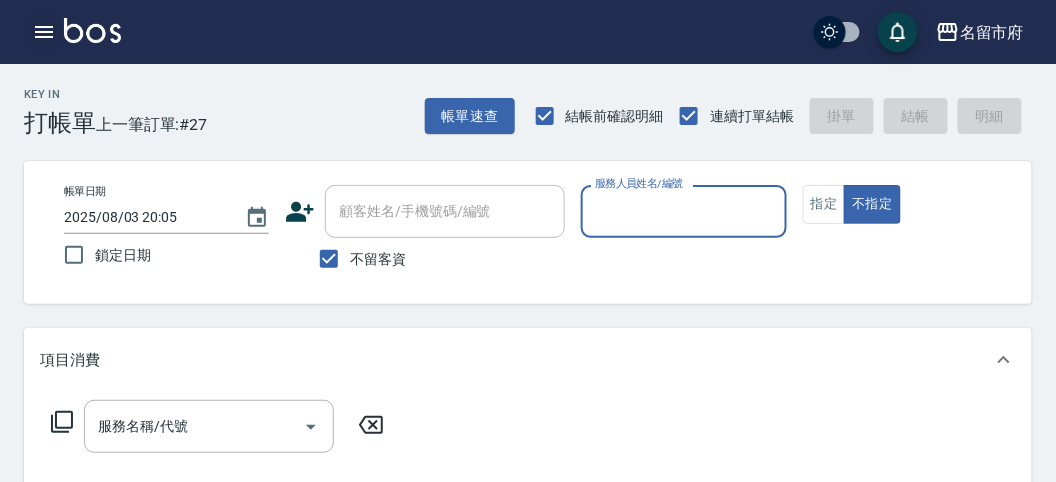 click 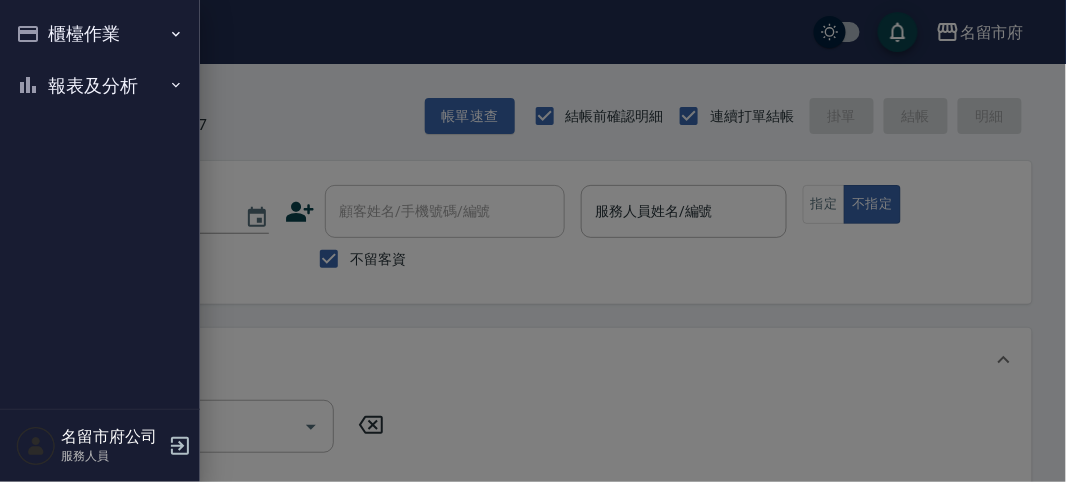 click on "櫃檯作業" at bounding box center (100, 34) 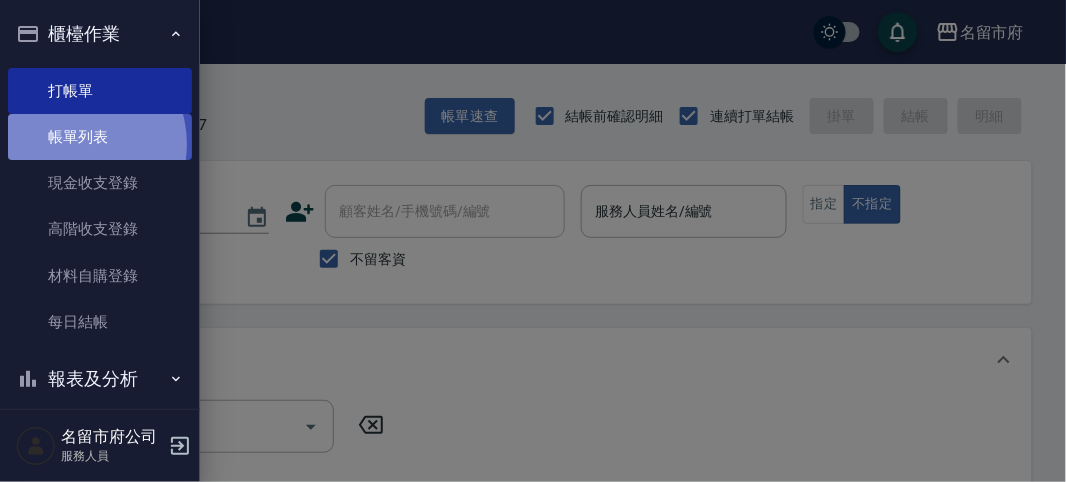 drag, startPoint x: 72, startPoint y: 144, endPoint x: 85, endPoint y: 138, distance: 14.3178215 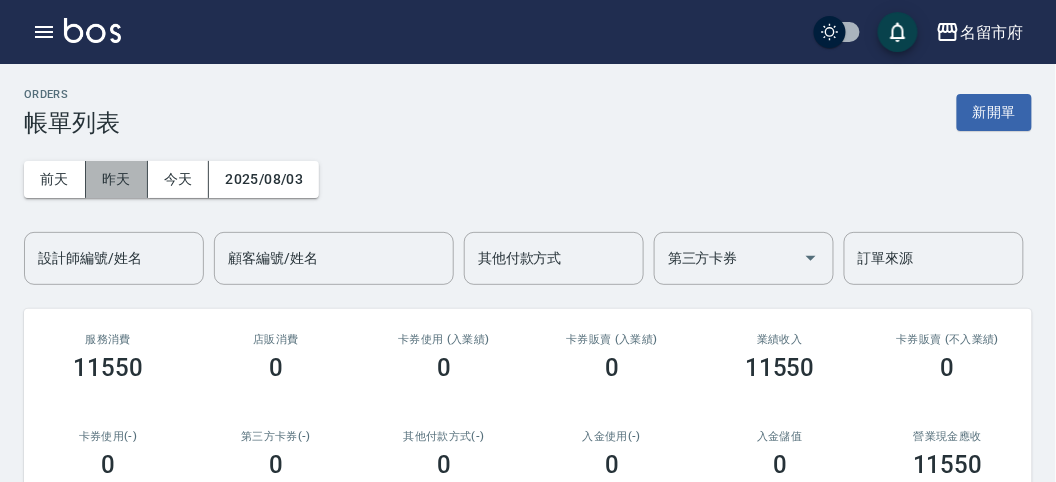 click on "昨天" at bounding box center [117, 179] 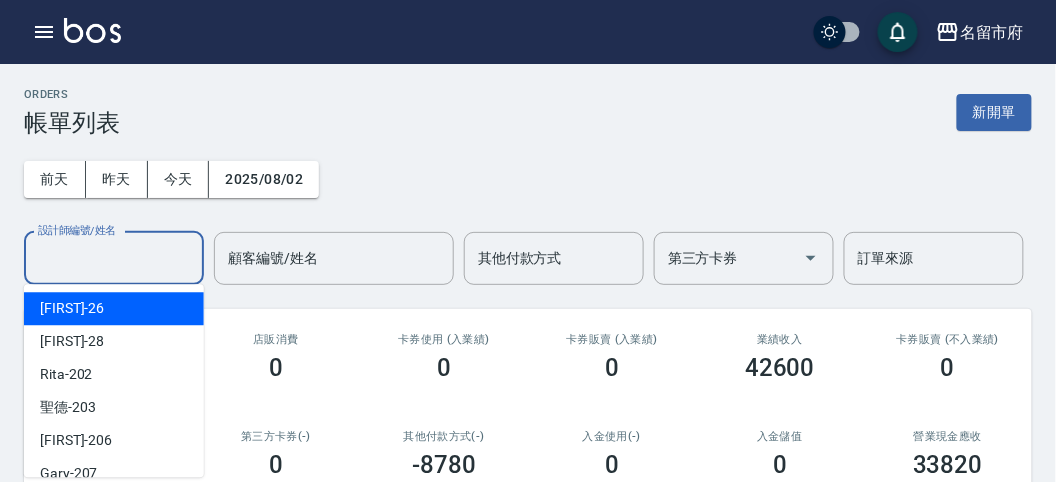 click on "設計師編號/姓名" at bounding box center (114, 258) 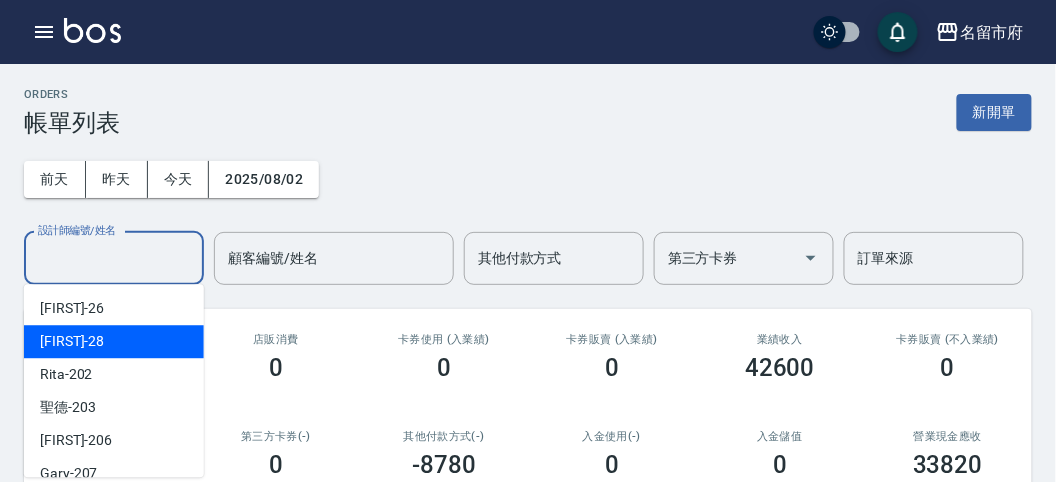 click on "Baly -28" at bounding box center (114, 341) 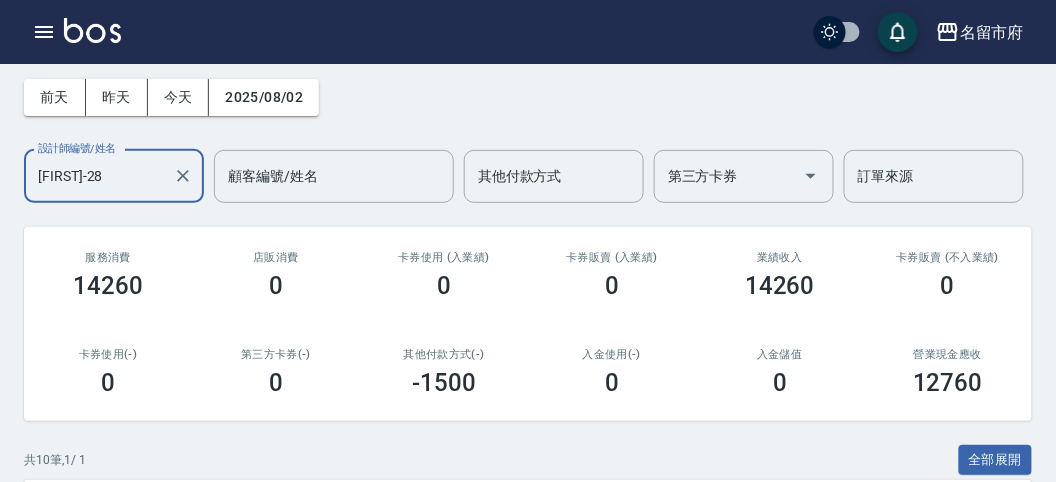 scroll, scrollTop: 0, scrollLeft: 0, axis: both 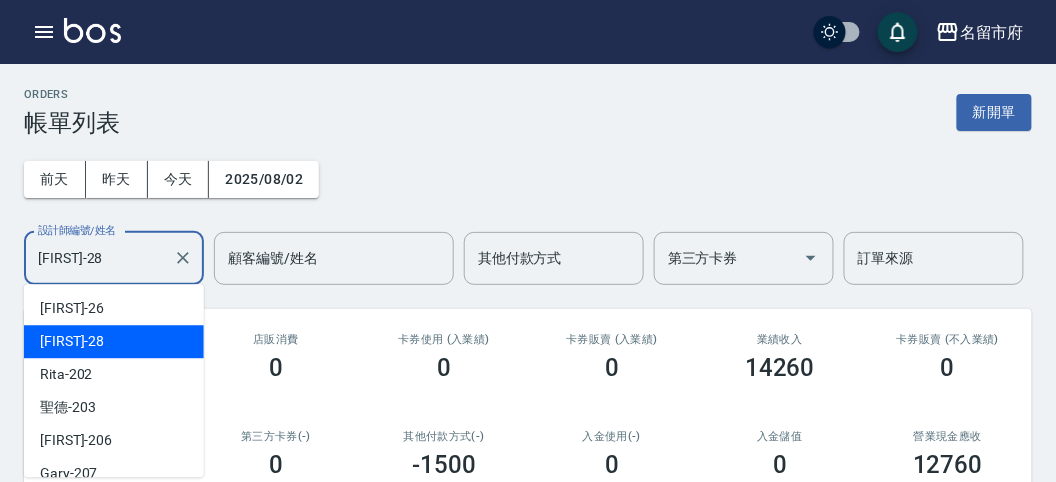 click on "[FIRST]-28" at bounding box center [99, 258] 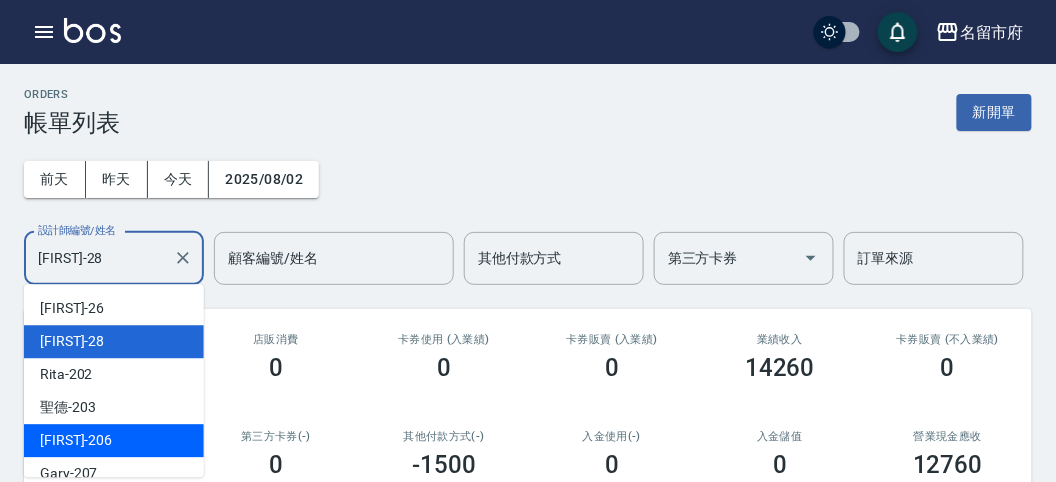 drag, startPoint x: 126, startPoint y: 443, endPoint x: 130, endPoint y: 431, distance: 12.649111 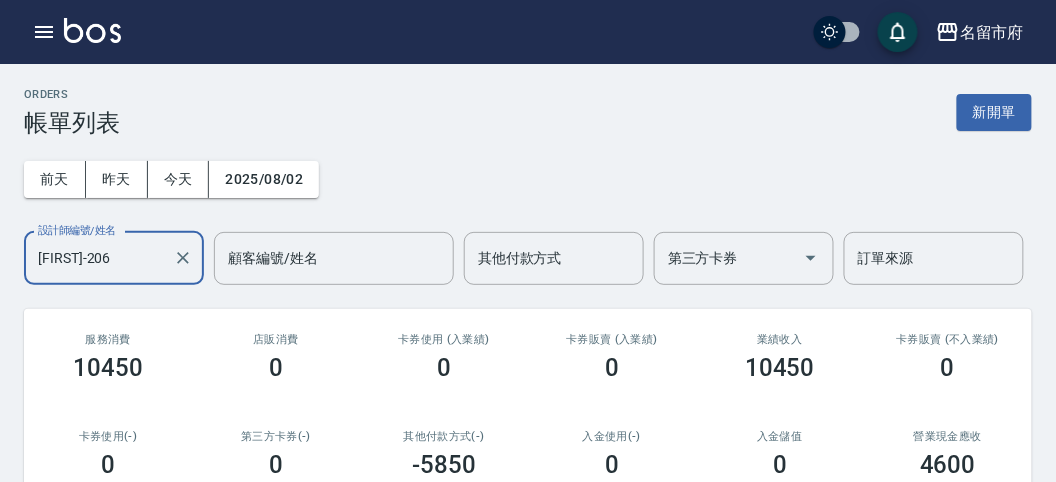 click on "[FIRST]-206" at bounding box center (99, 258) 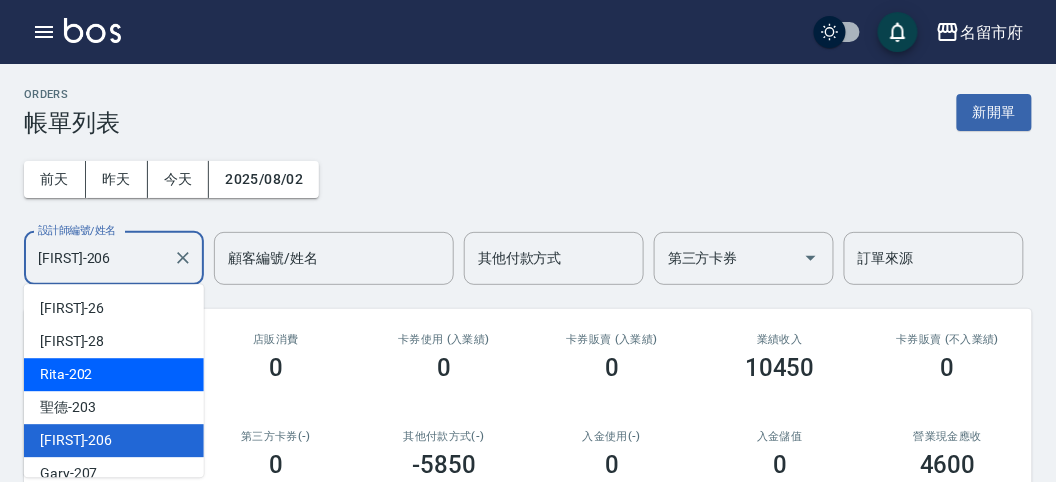 click on "Rita -202" at bounding box center [114, 374] 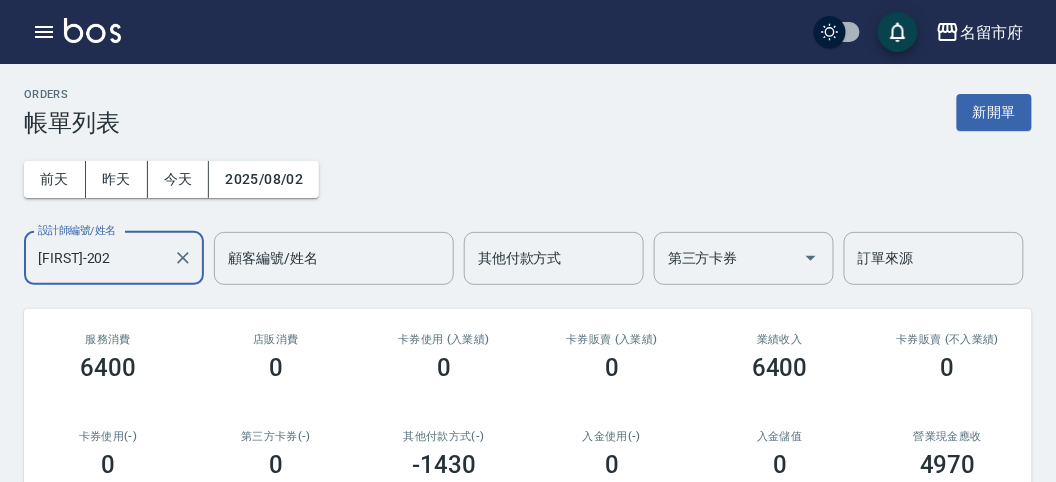 click at bounding box center [182, 258] 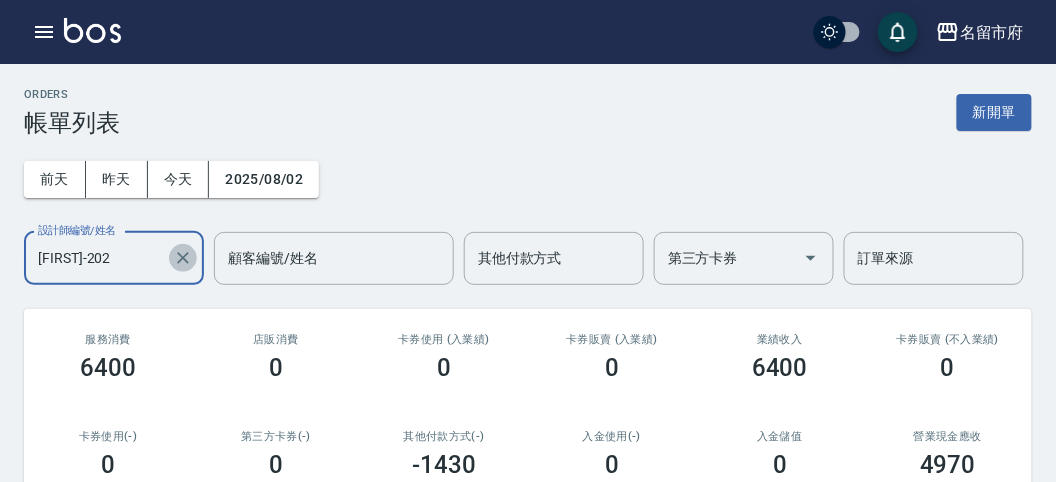 click 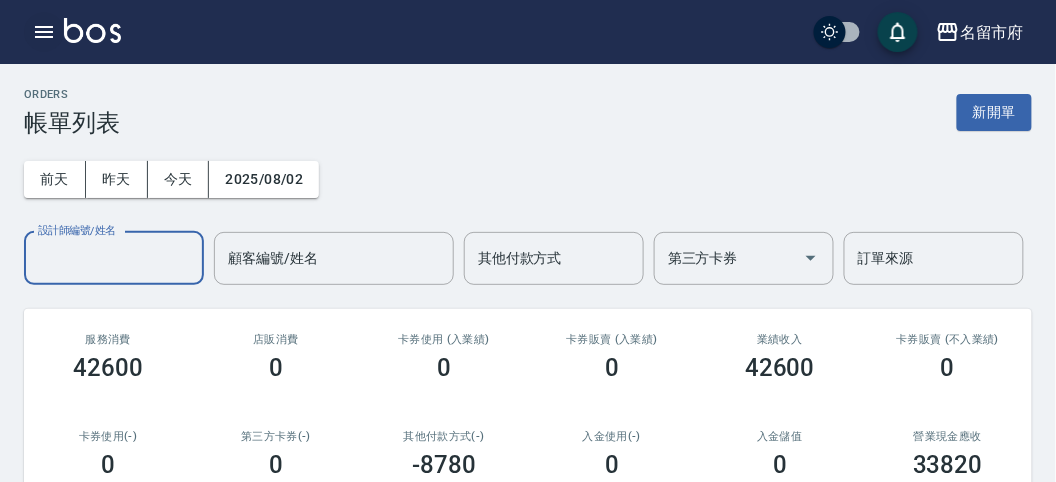 click 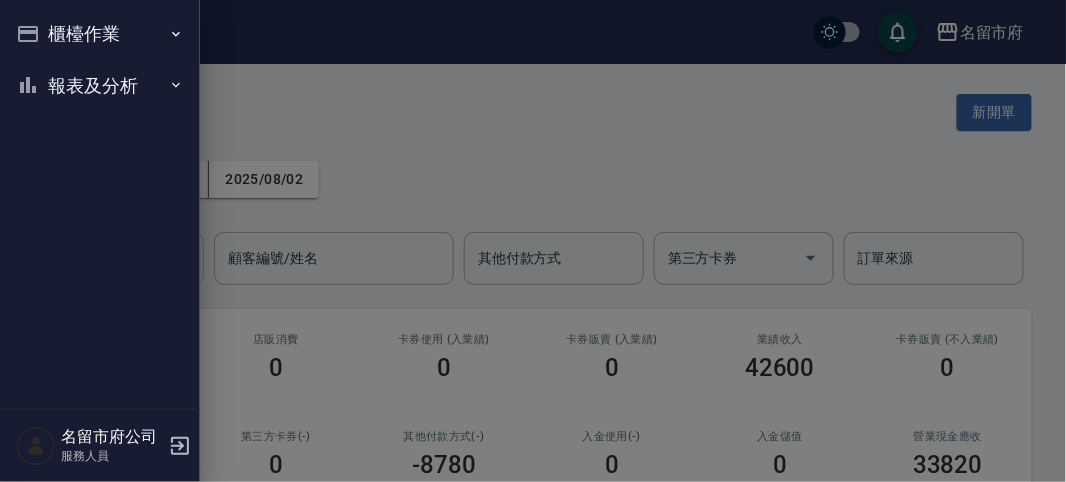 click on "櫃檯作業 打帳單 帳單列表 現金收支登錄 高階收支登錄 材料自購登錄 每日結帳 報表及分析 報表目錄 店家日報表 互助排行榜 互助點數明細 設計師日報表 設計師排行榜 收支分類明細表 名留市府公司 服務人員" at bounding box center (100, 241) 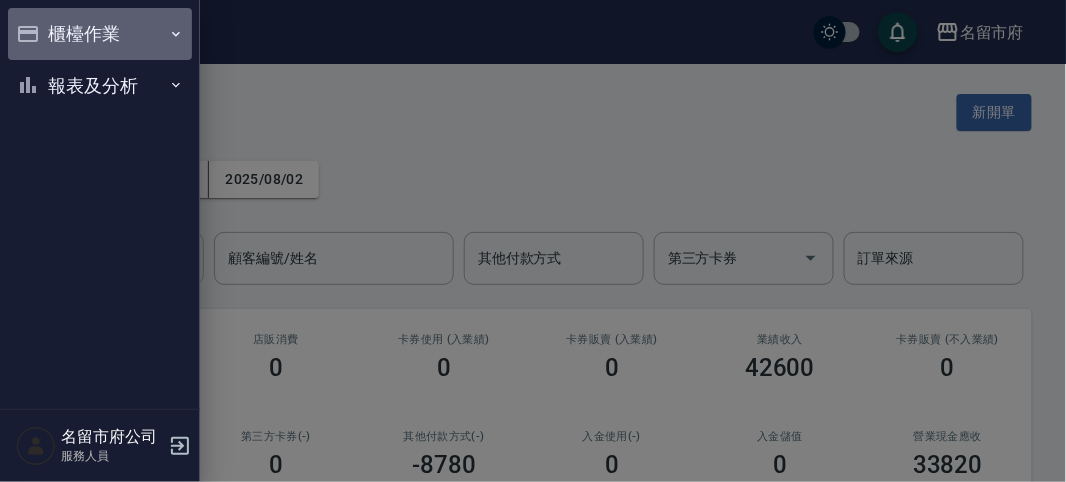 click on "櫃檯作業" at bounding box center [100, 34] 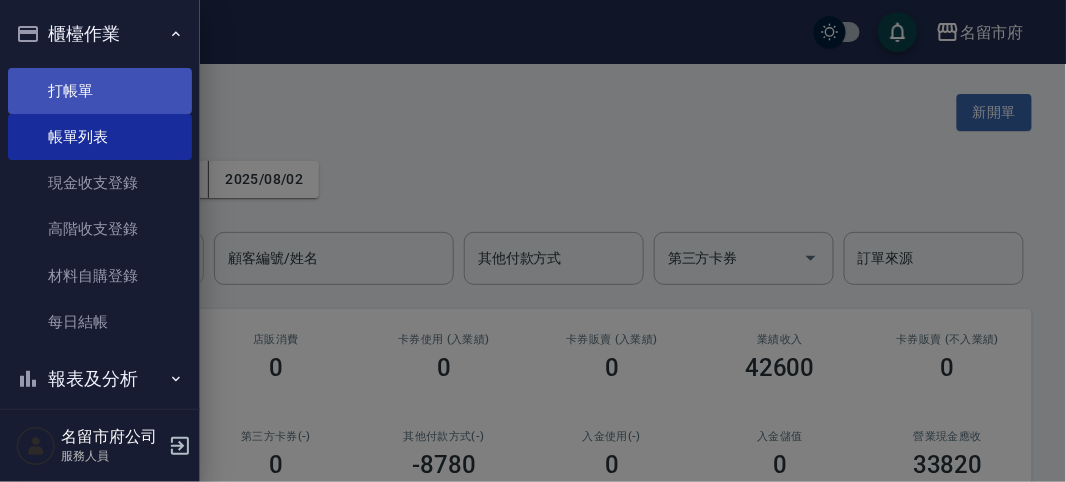 click on "打帳單" at bounding box center [100, 91] 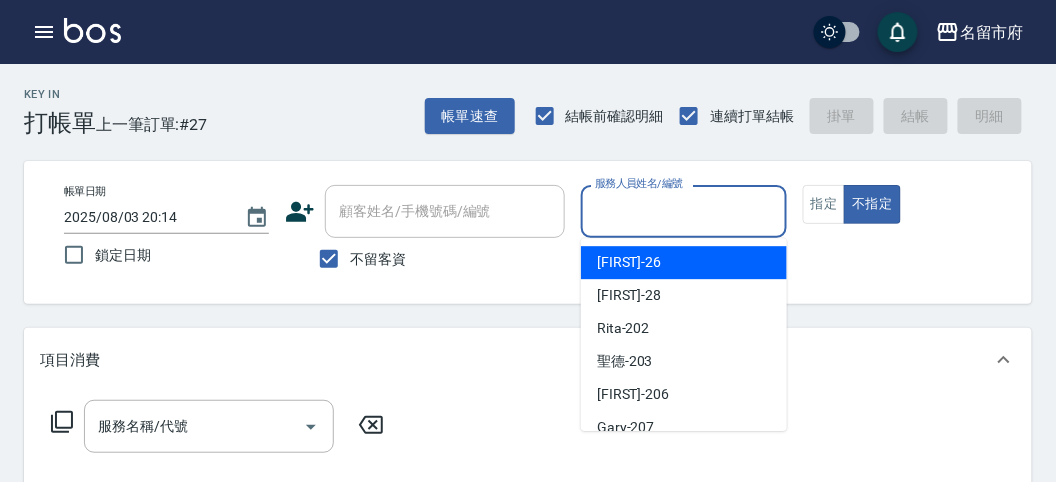 drag, startPoint x: 678, startPoint y: 217, endPoint x: 675, endPoint y: 294, distance: 77.05842 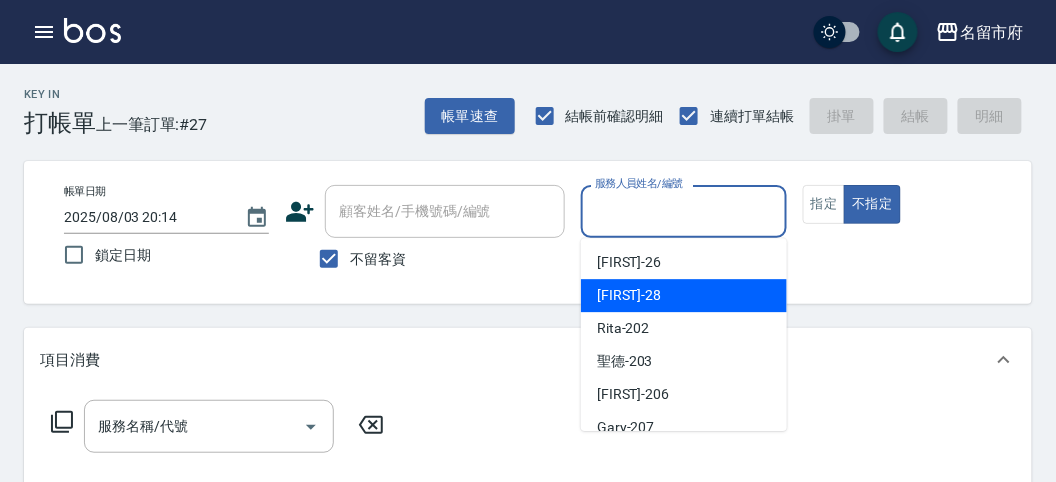click on "Baly -28" at bounding box center [684, 295] 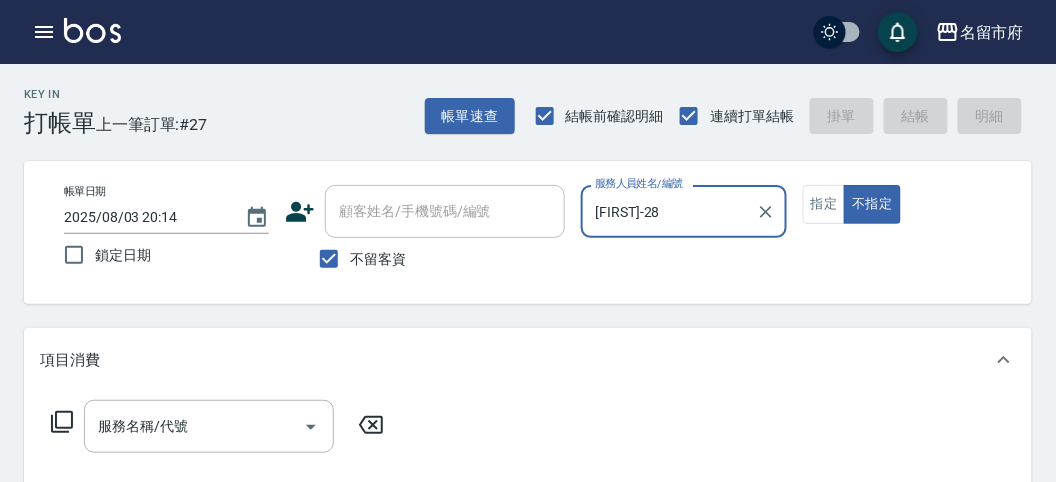 click 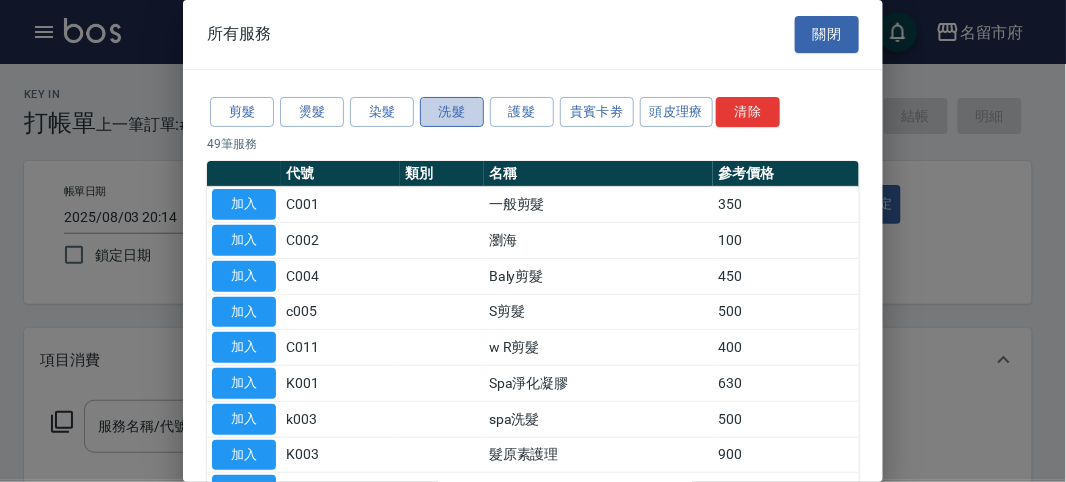 drag, startPoint x: 465, startPoint y: 107, endPoint x: 415, endPoint y: 174, distance: 83.60024 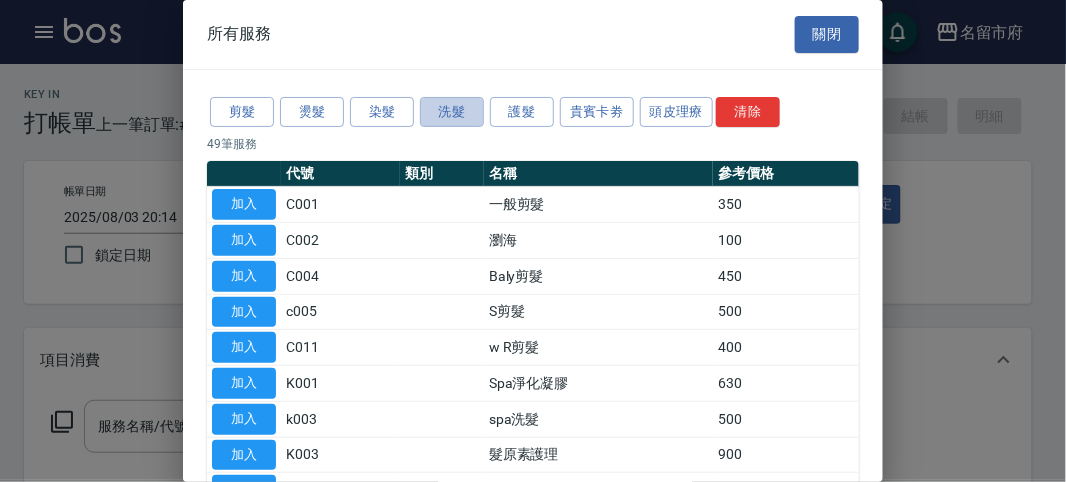 click on "洗髮" at bounding box center [452, 112] 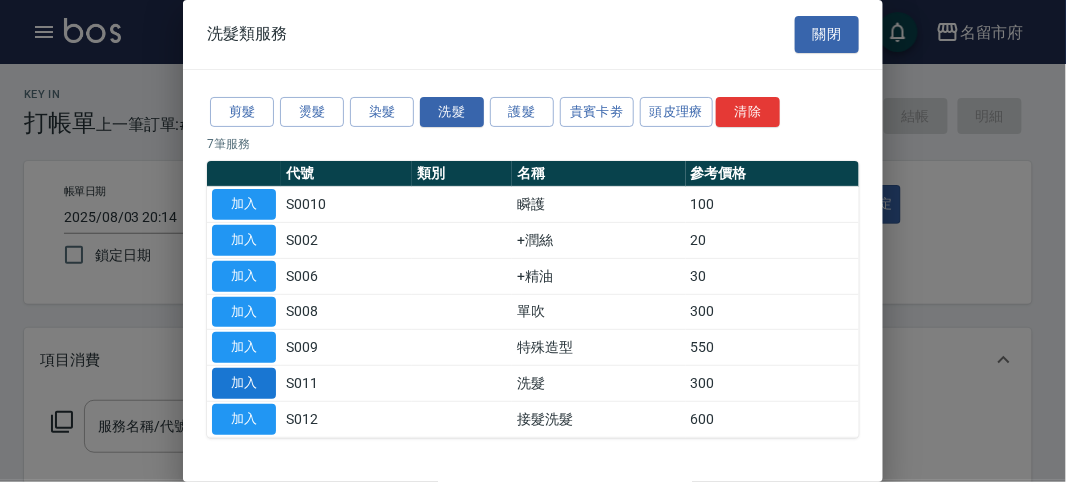 click on "加入" at bounding box center [244, 383] 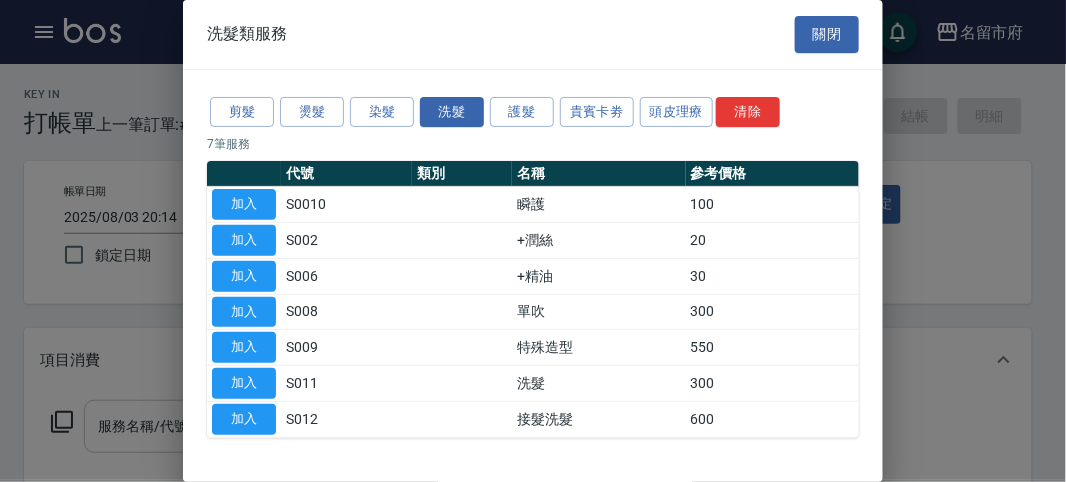 type on "洗髮(S011)" 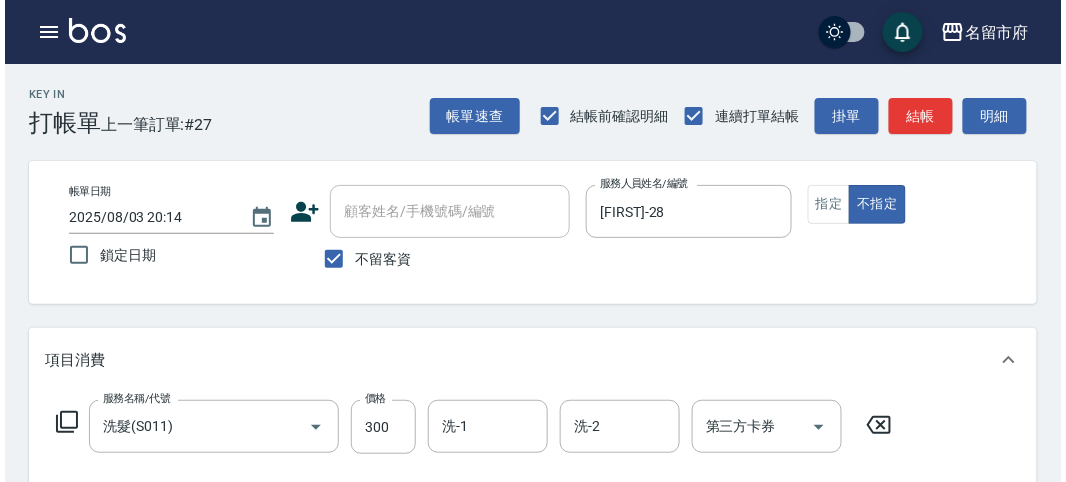 scroll, scrollTop: 585, scrollLeft: 0, axis: vertical 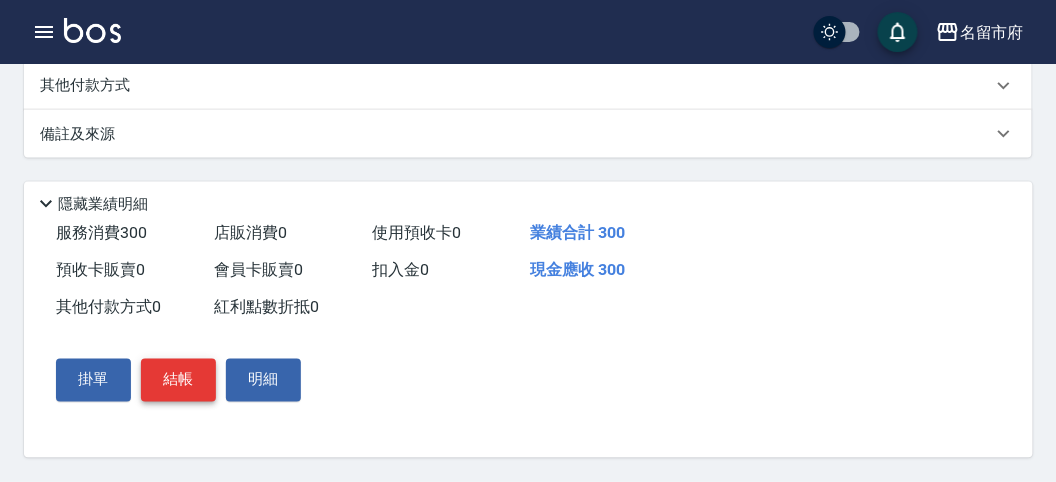 click on "結帳" at bounding box center [178, 380] 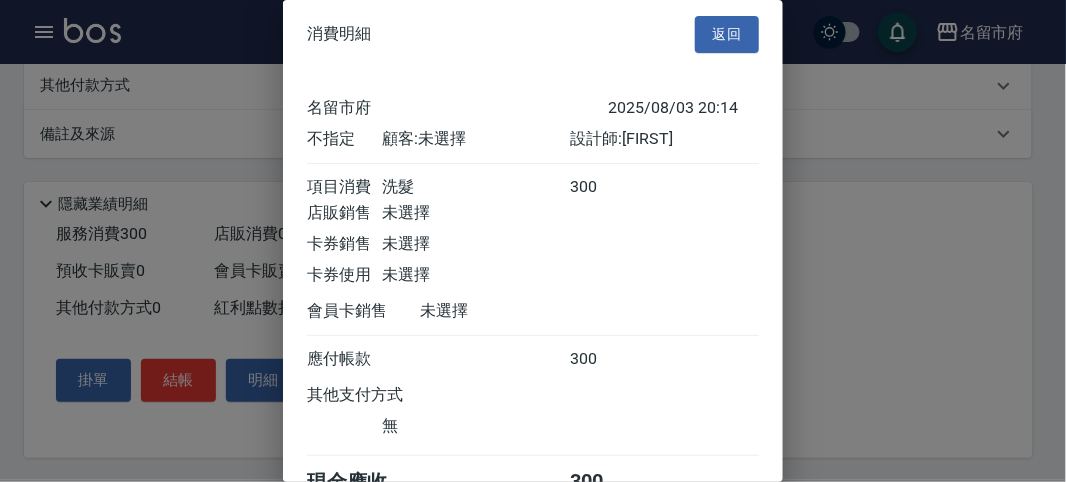 scroll, scrollTop: 111, scrollLeft: 0, axis: vertical 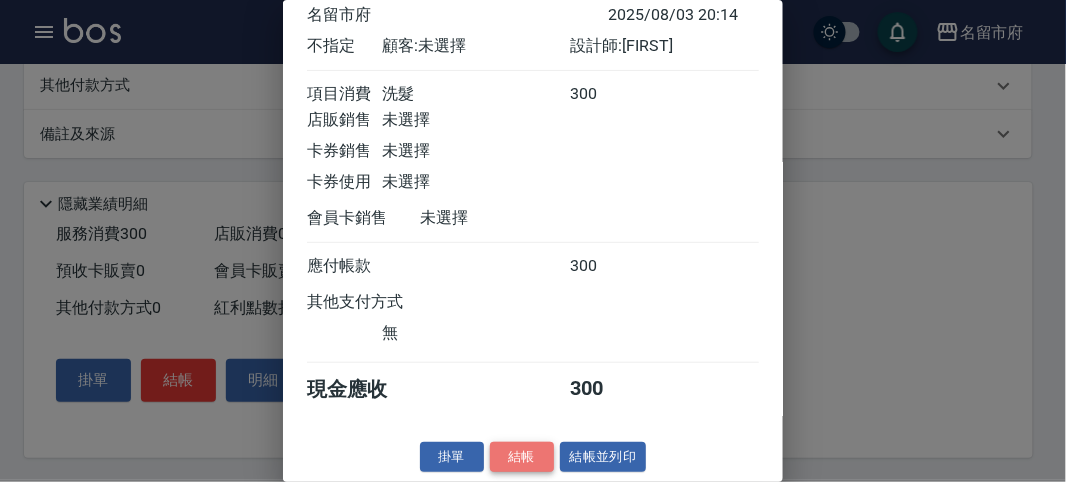 click on "結帳" at bounding box center (522, 457) 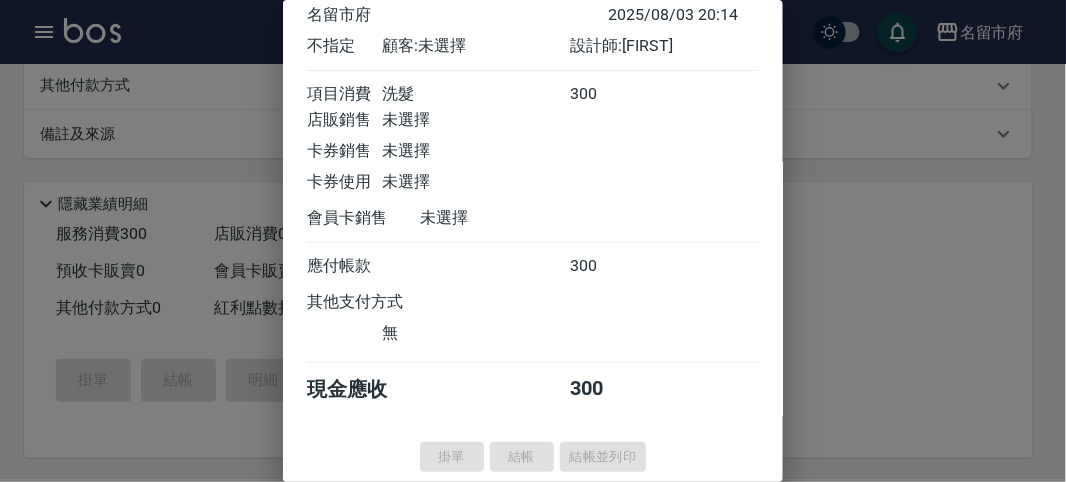 type on "2025/08/03 20:15" 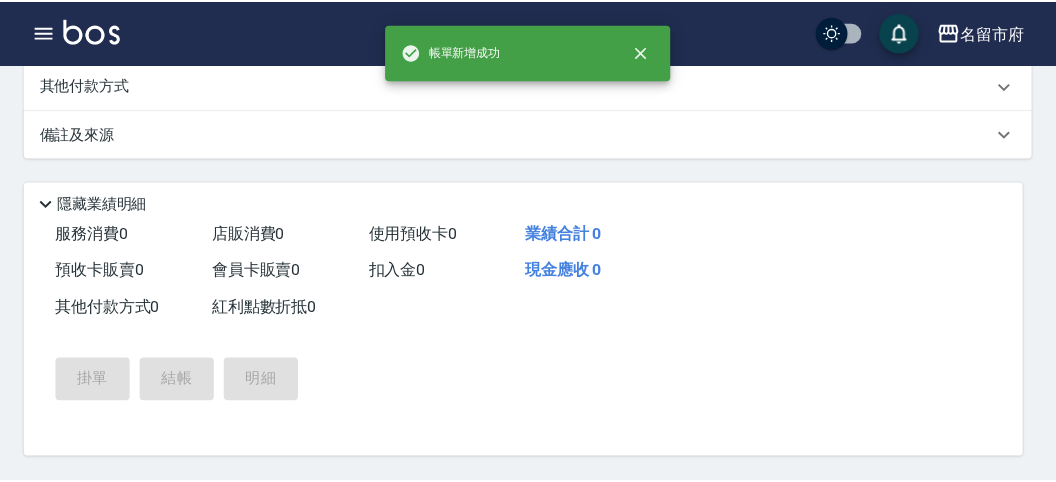 scroll, scrollTop: 0, scrollLeft: 0, axis: both 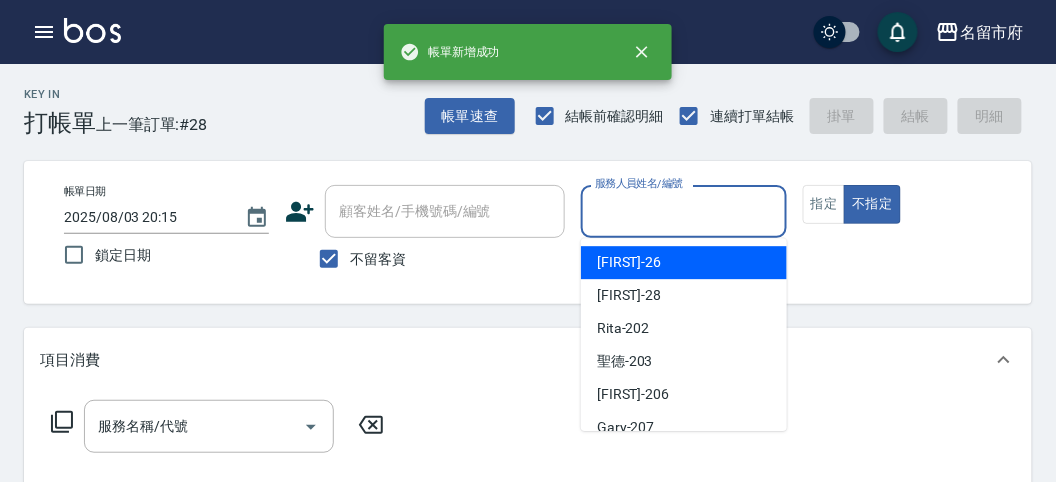 click on "服務人員姓名/編號" at bounding box center [683, 211] 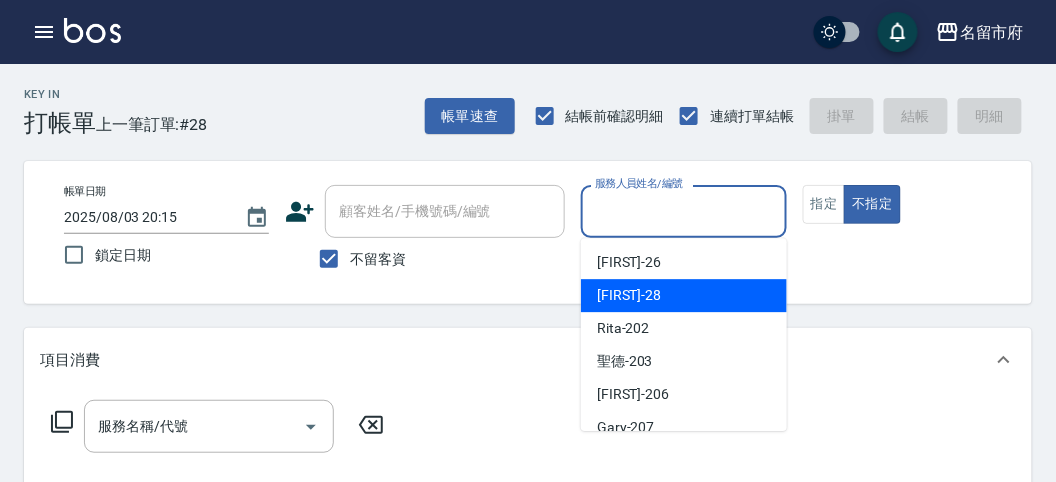 click on "Baly -28" at bounding box center [684, 295] 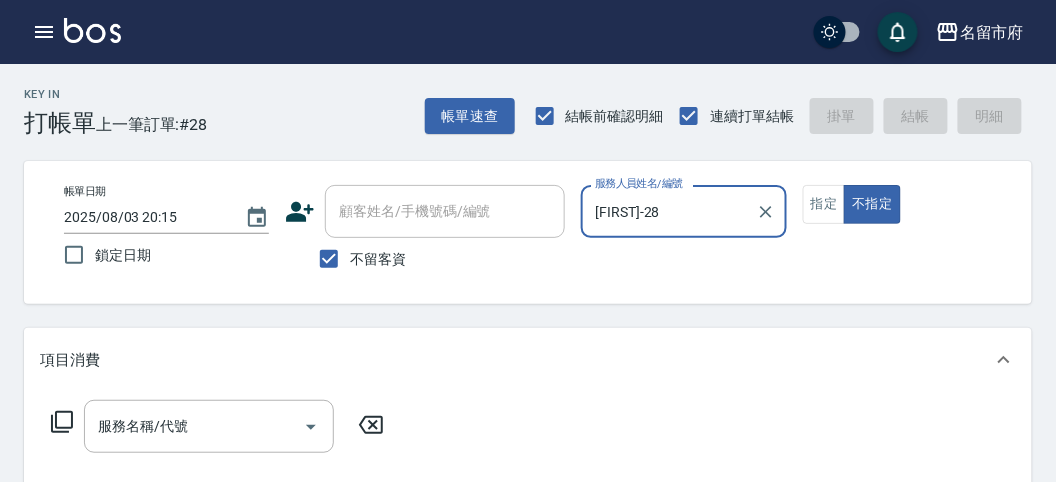 click 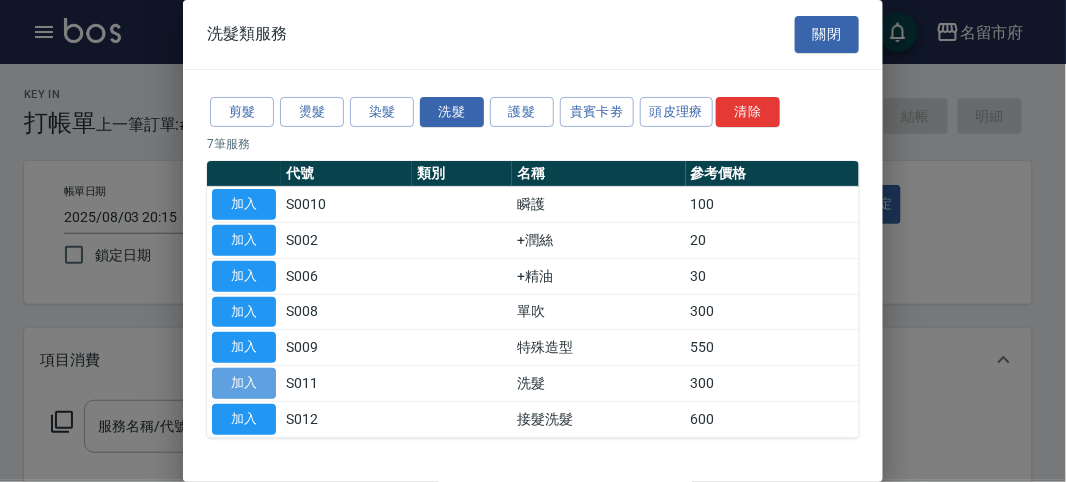 click on "加入" at bounding box center (244, 383) 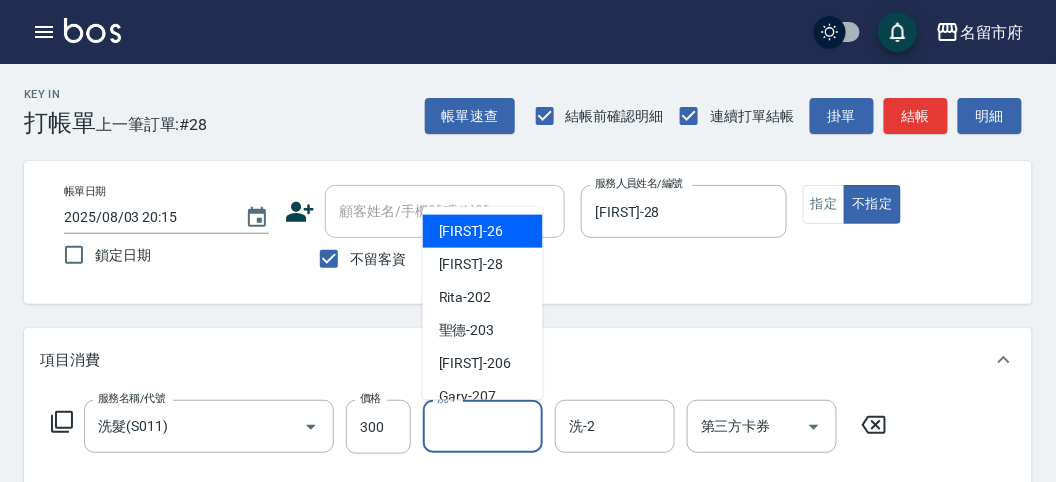 click on "洗-1" at bounding box center (483, 426) 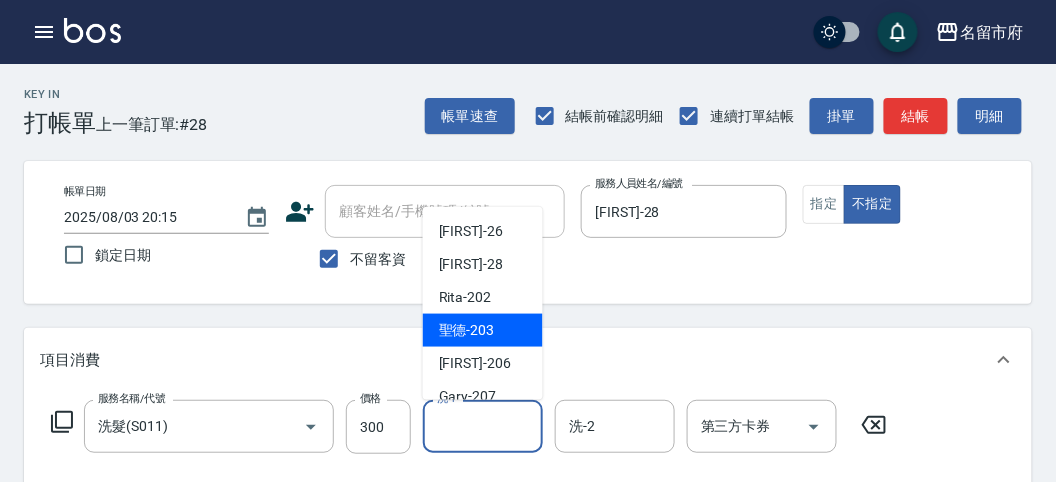 scroll, scrollTop: 153, scrollLeft: 0, axis: vertical 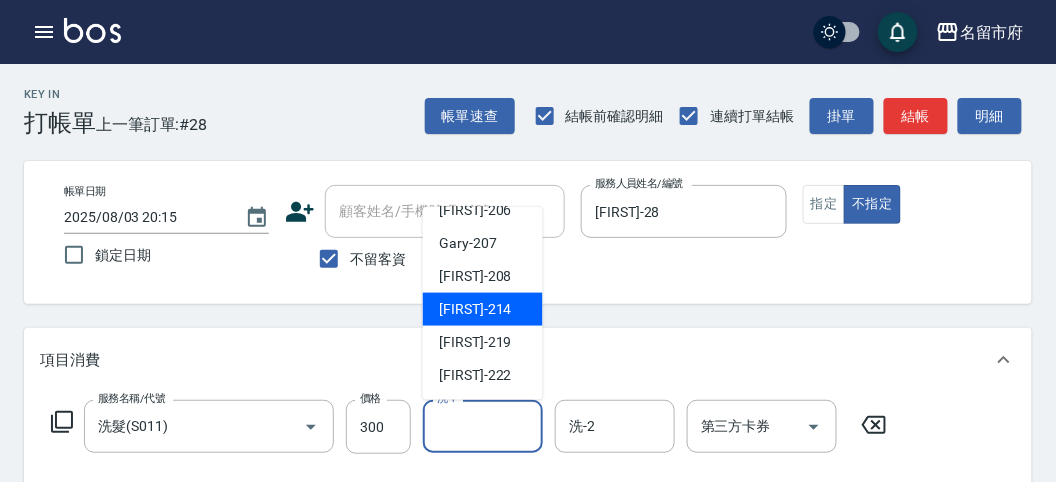 click on "[FIRST] -214" at bounding box center [475, 309] 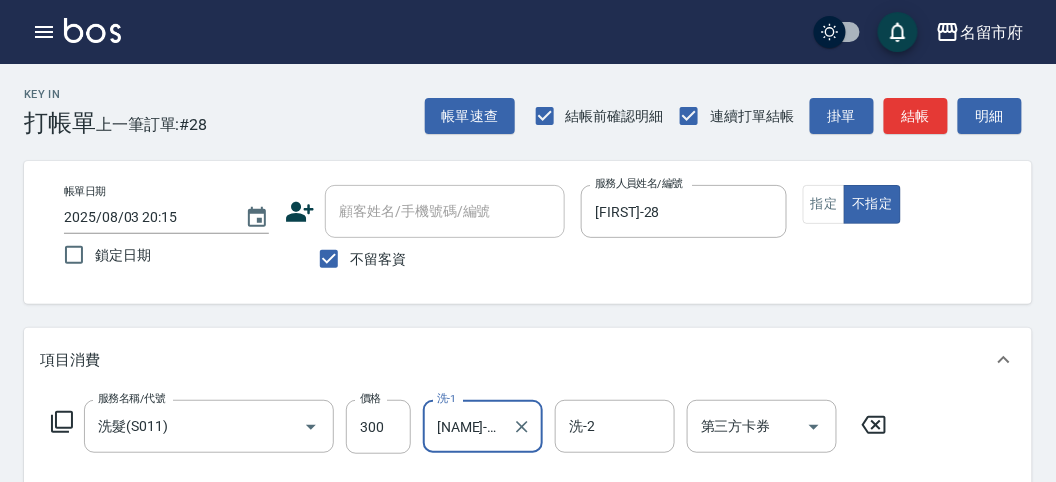 click 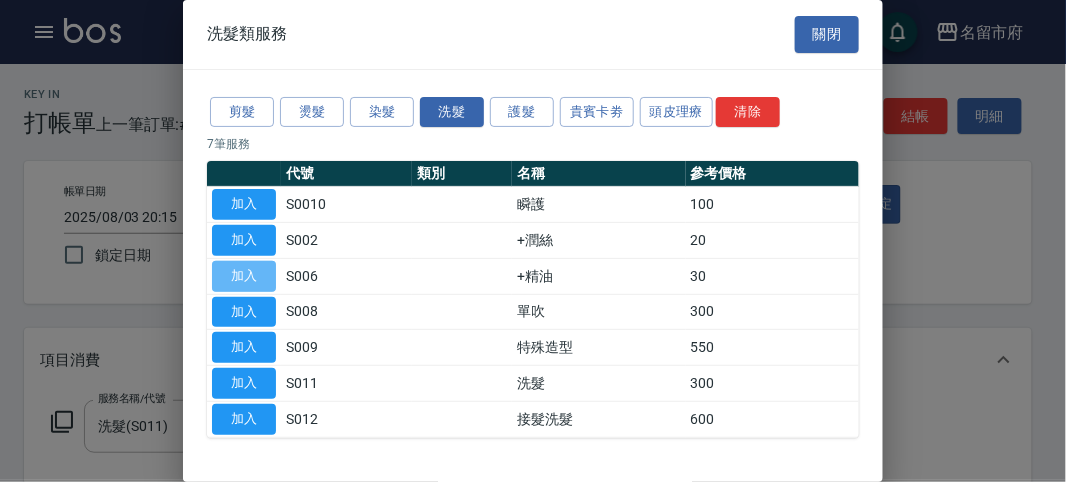 drag, startPoint x: 254, startPoint y: 271, endPoint x: 192, endPoint y: 332, distance: 86.977005 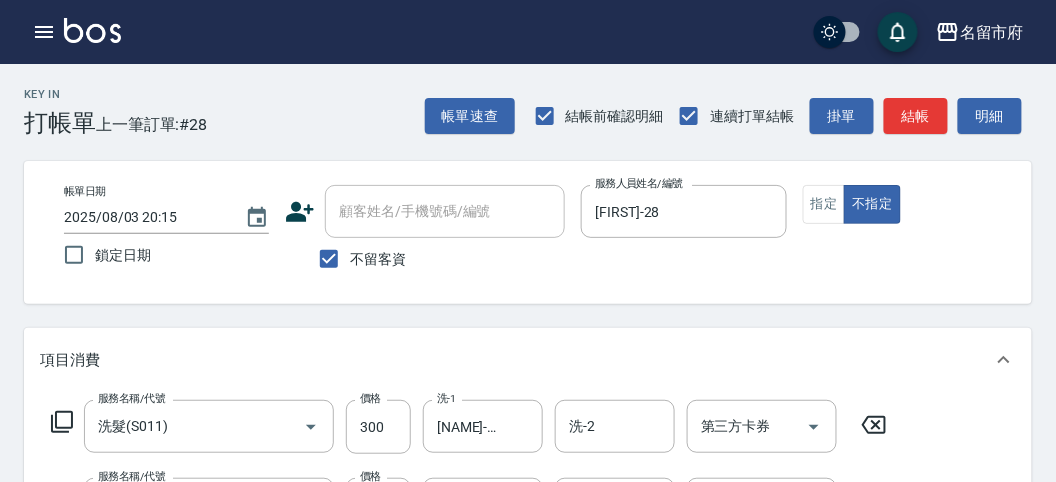 click 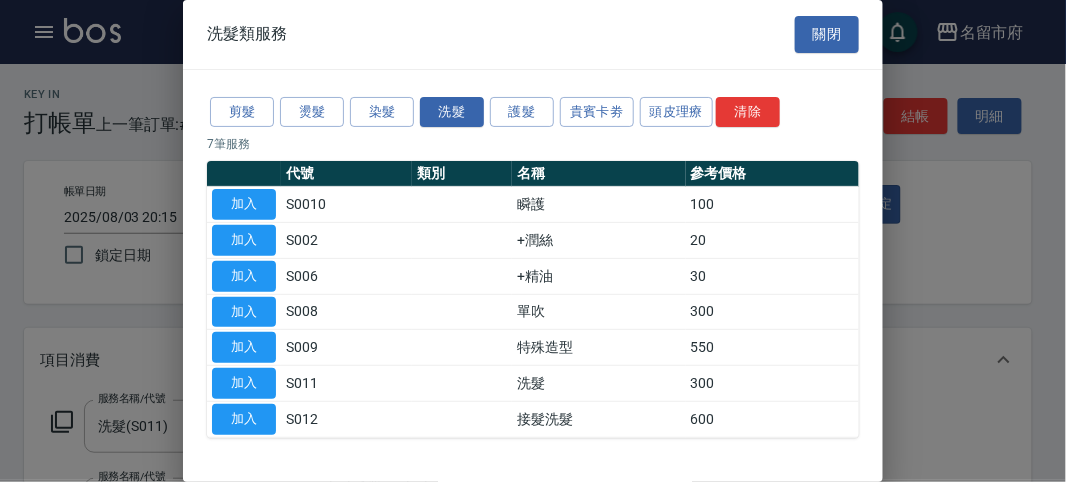 click on "加入" at bounding box center [244, 240] 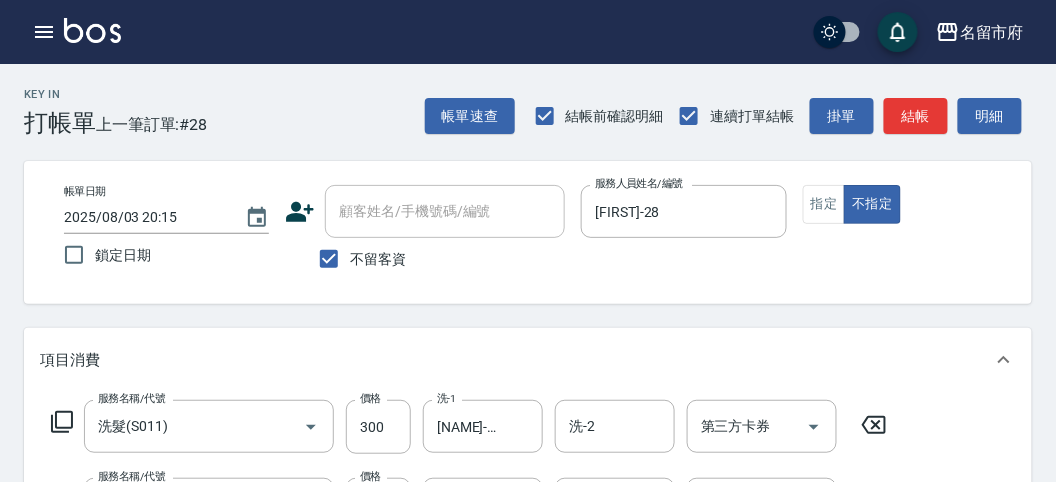 scroll, scrollTop: 111, scrollLeft: 0, axis: vertical 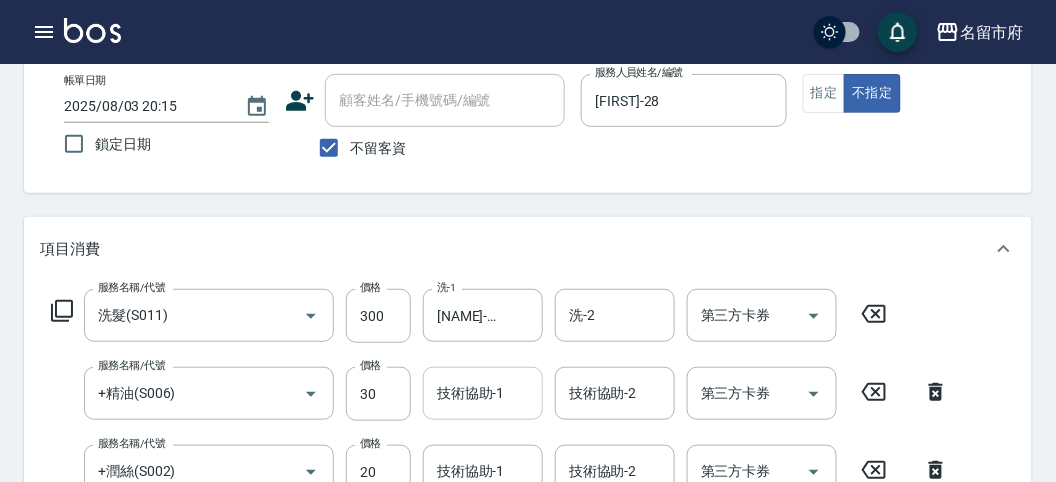 click on "技術協助-1 技術協助-1" at bounding box center [483, 393] 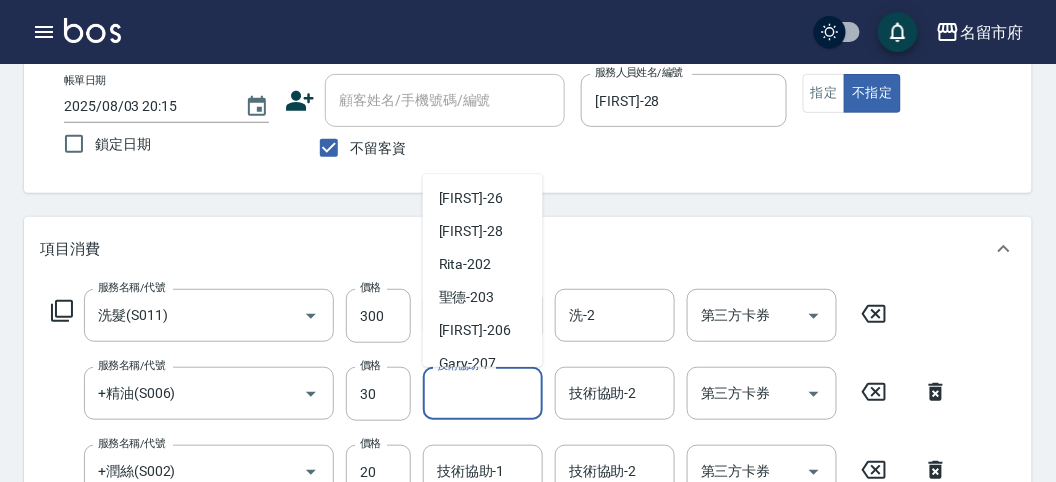 scroll, scrollTop: 153, scrollLeft: 0, axis: vertical 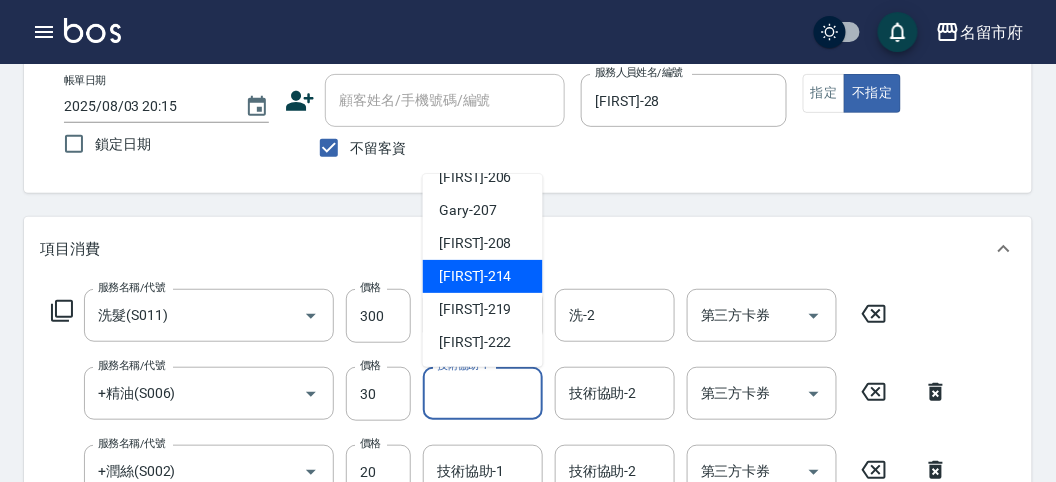 click on "[FIRST] -214" at bounding box center (475, 276) 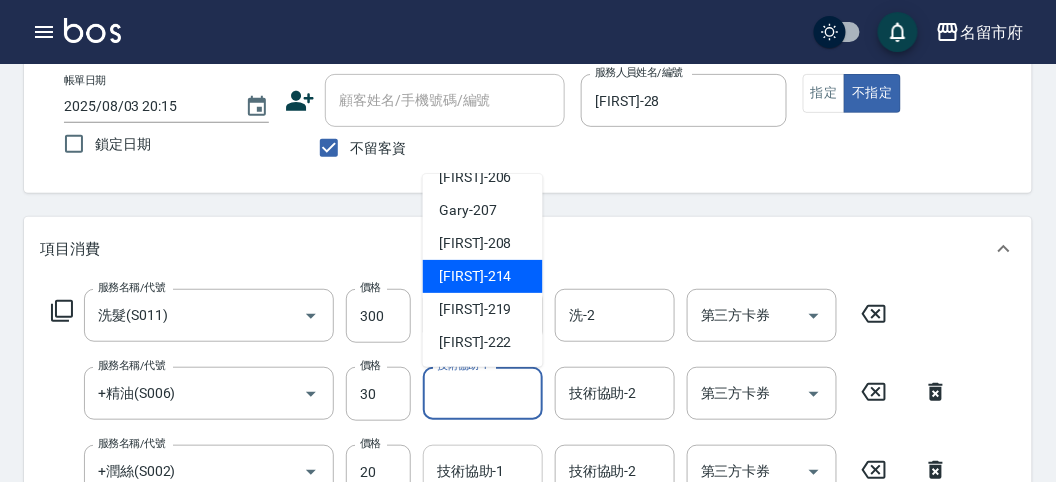 type on "[NAME]-[NUMBER]" 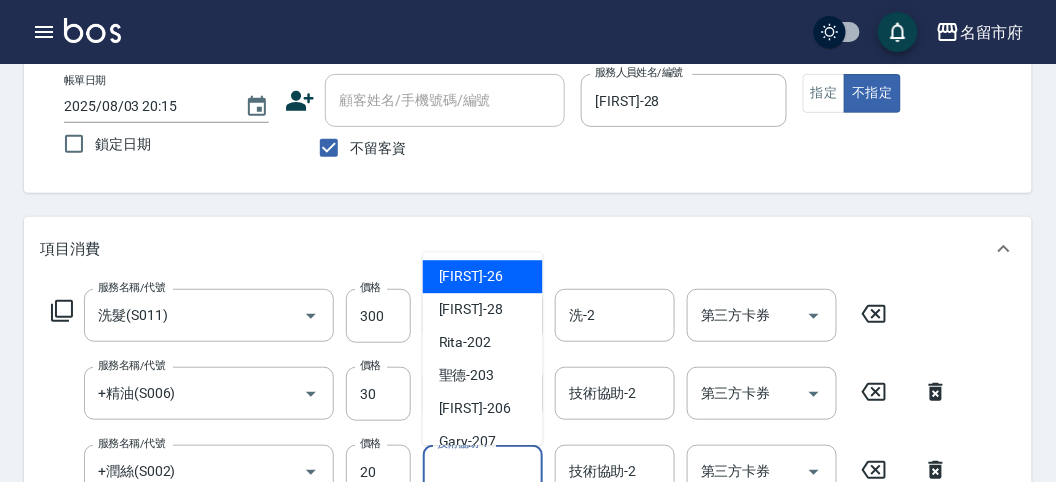 drag, startPoint x: 442, startPoint y: 462, endPoint x: 463, endPoint y: 407, distance: 58.872746 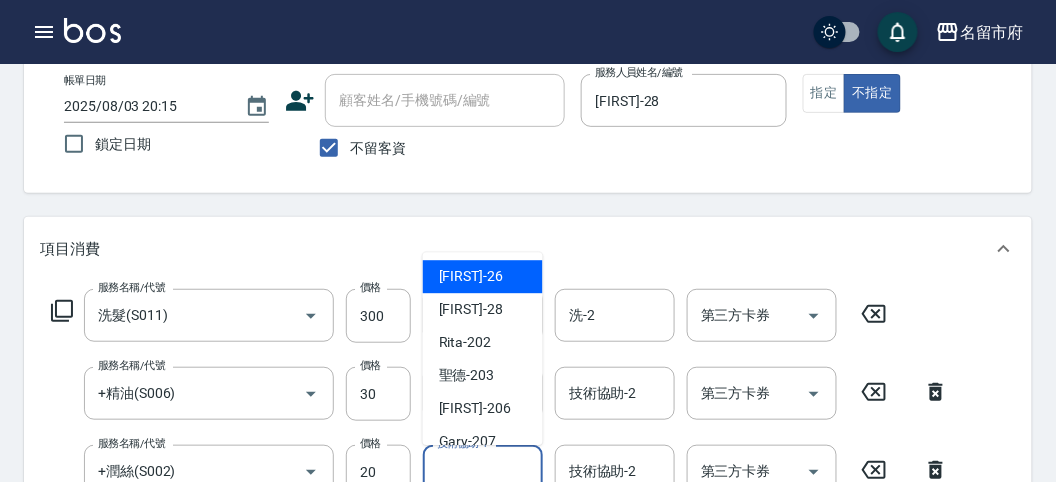 click on "技術協助-1" at bounding box center [483, 471] 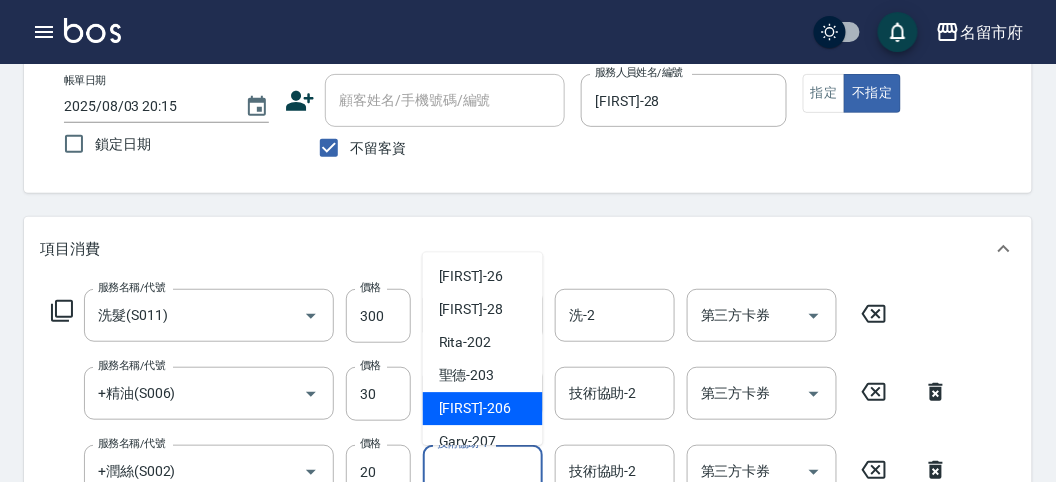 scroll, scrollTop: 153, scrollLeft: 0, axis: vertical 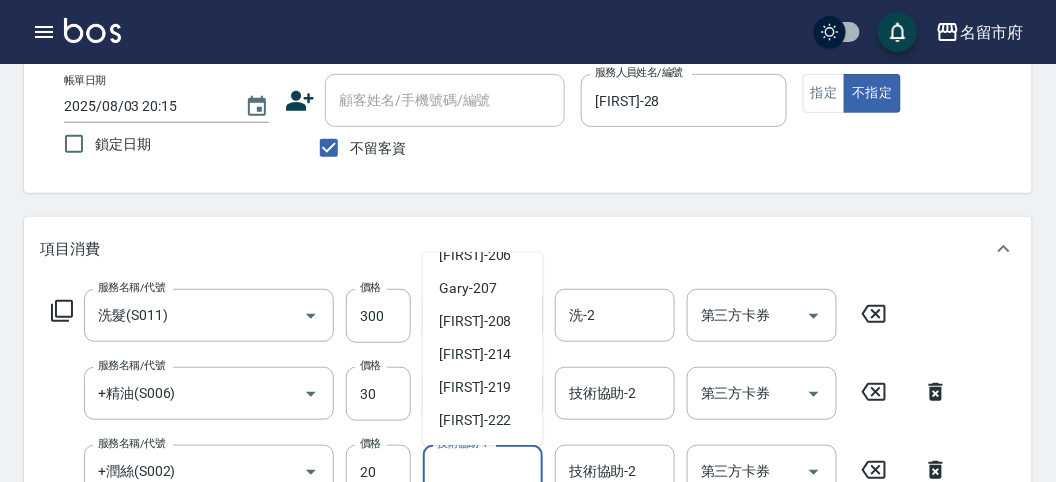 click on "[FIRST] -214" at bounding box center [475, 355] 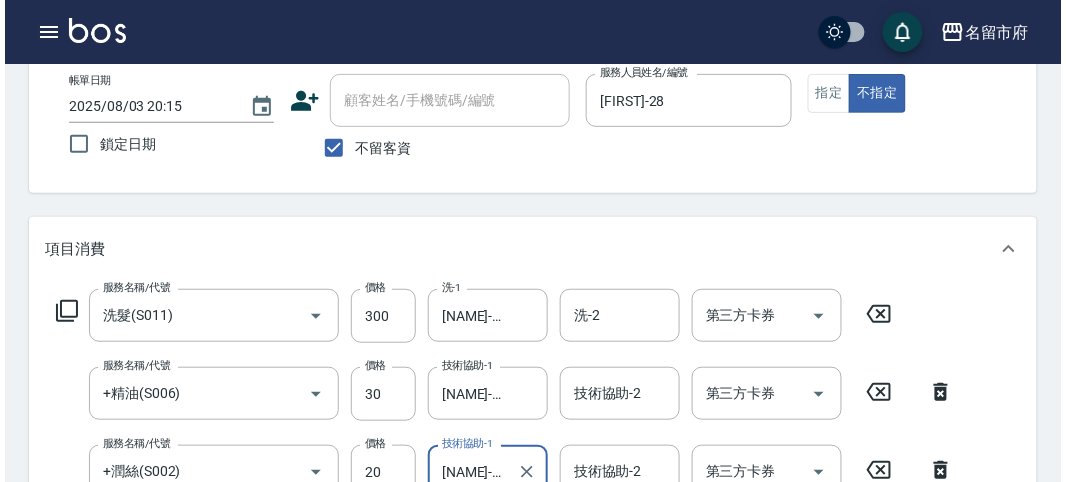 scroll, scrollTop: 741, scrollLeft: 0, axis: vertical 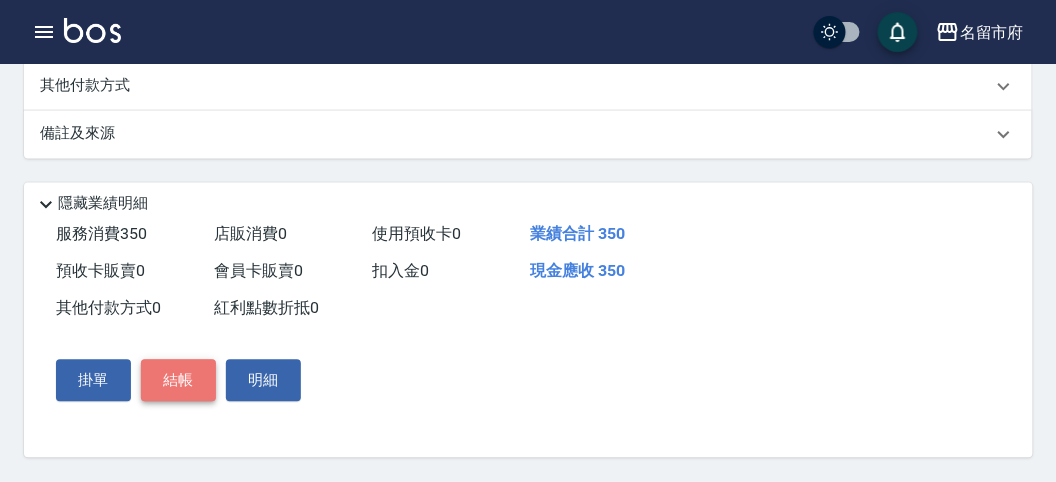 click on "結帳" at bounding box center (178, 381) 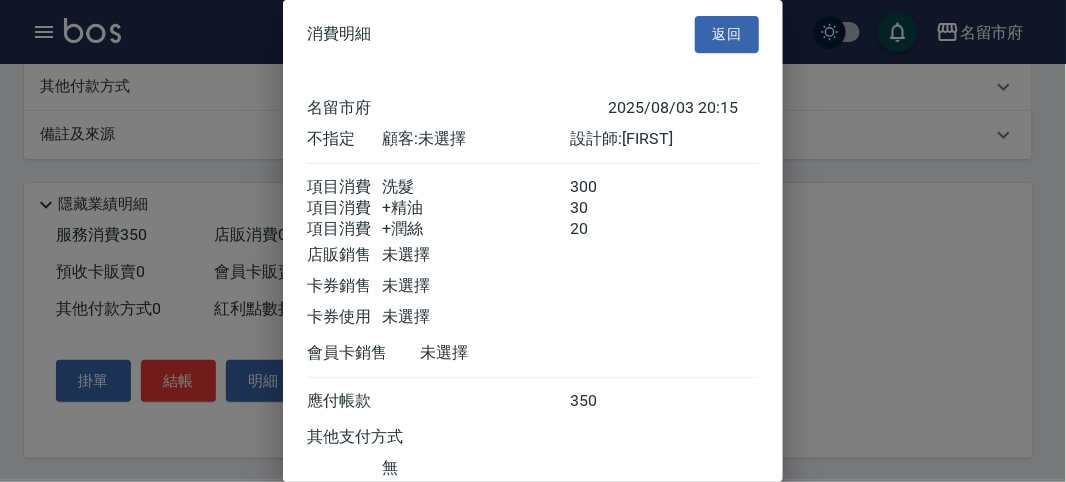 scroll, scrollTop: 156, scrollLeft: 0, axis: vertical 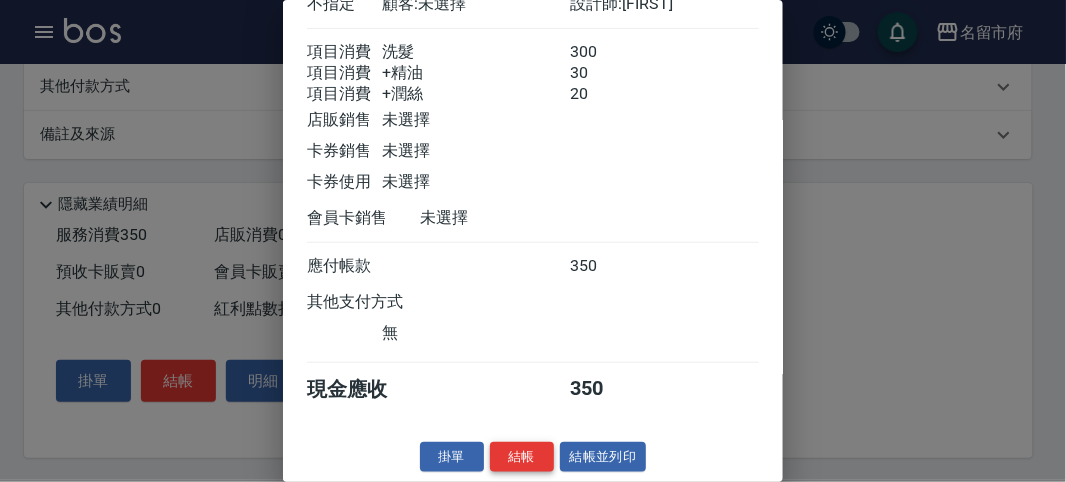 click on "結帳" at bounding box center [522, 457] 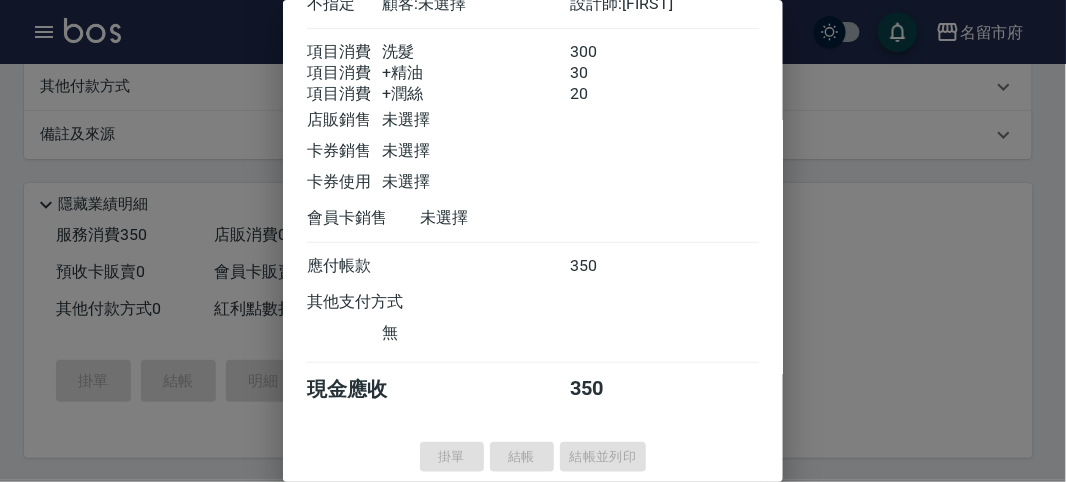 type 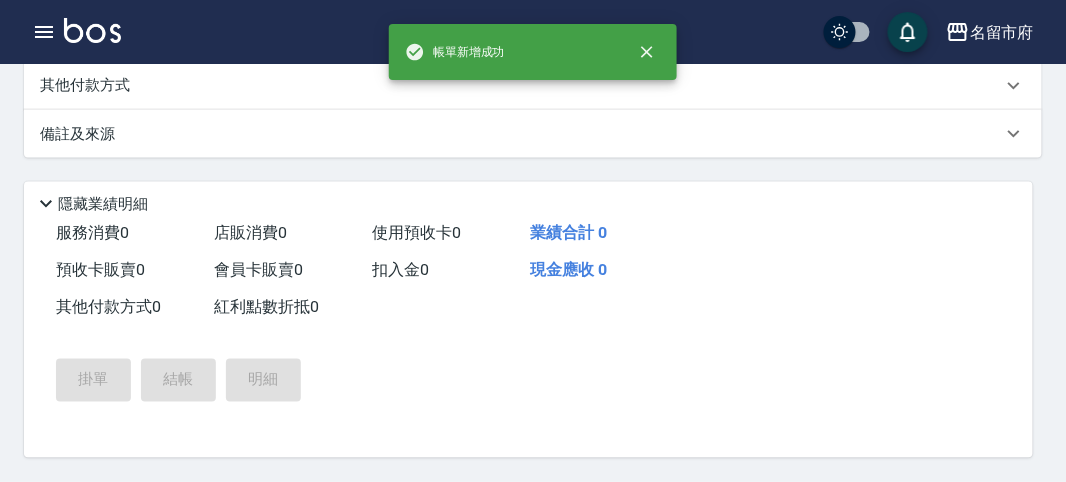 scroll, scrollTop: 0, scrollLeft: 0, axis: both 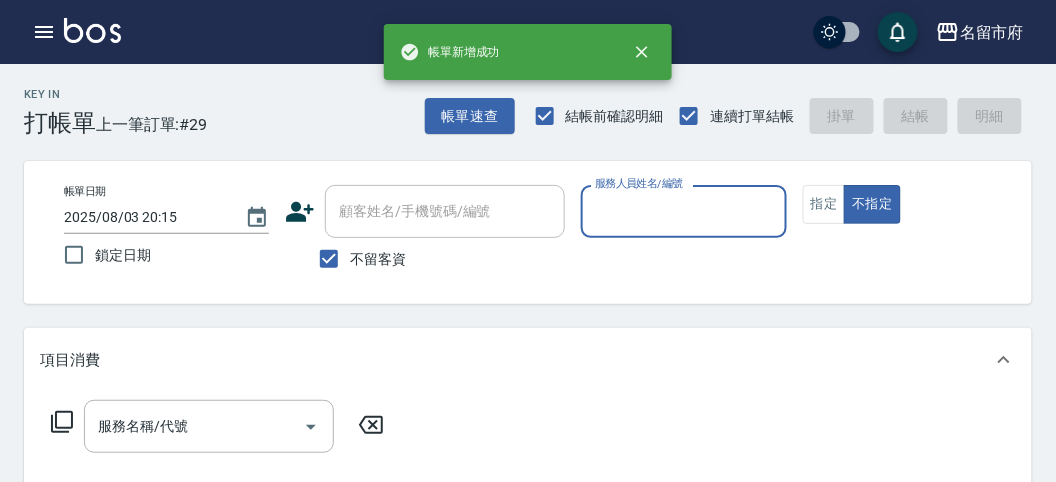 click on "服務人員姓名/編號" at bounding box center (683, 211) 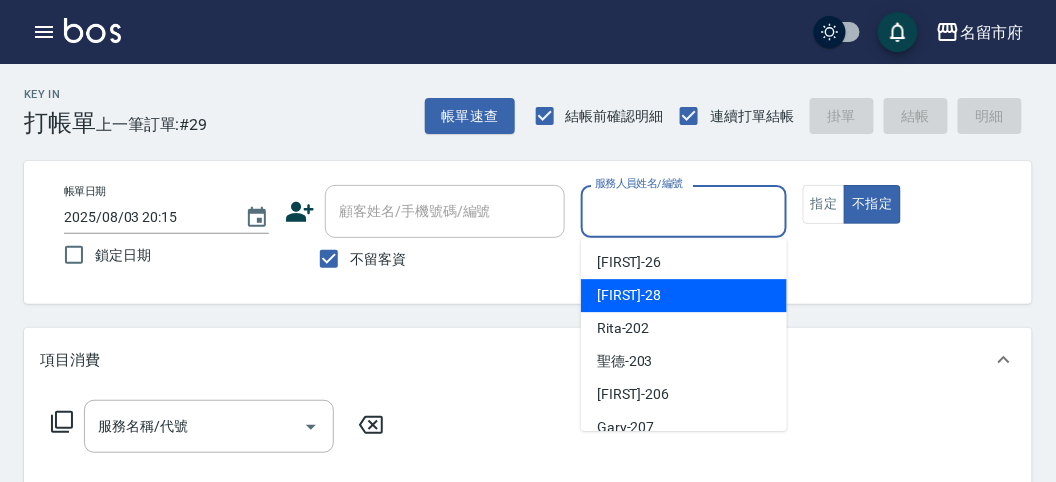 click on "Baly -28" at bounding box center [684, 295] 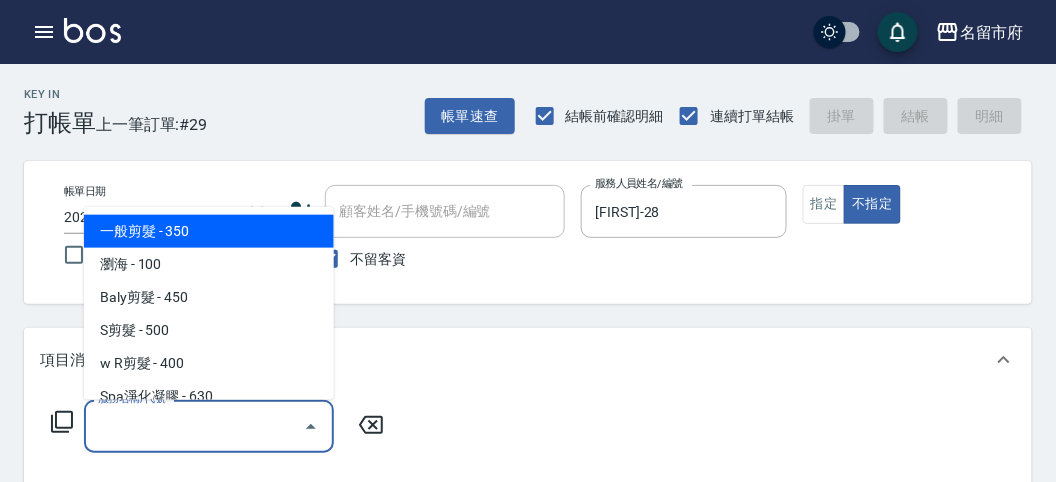 click on "服務名稱/代號" at bounding box center [194, 426] 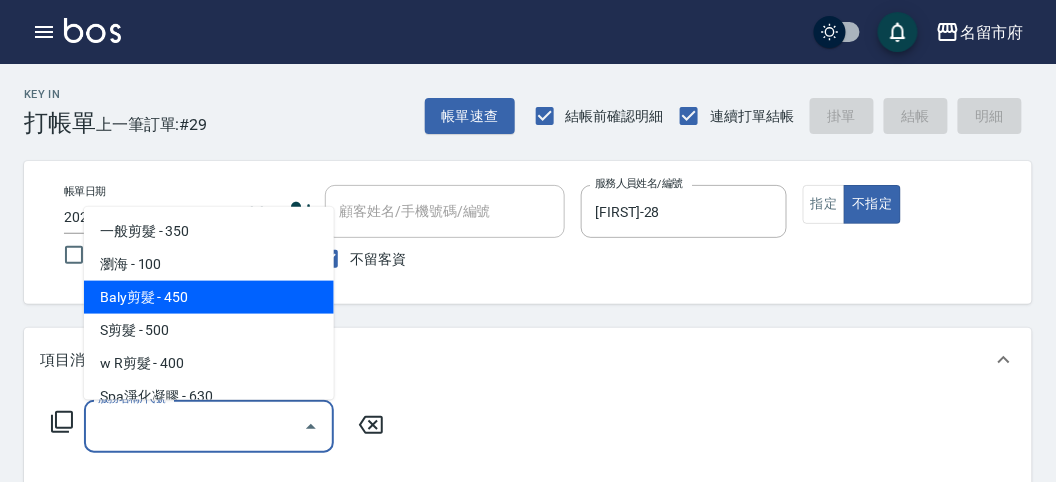 click on "Baly剪髮 - 450" at bounding box center [209, 297] 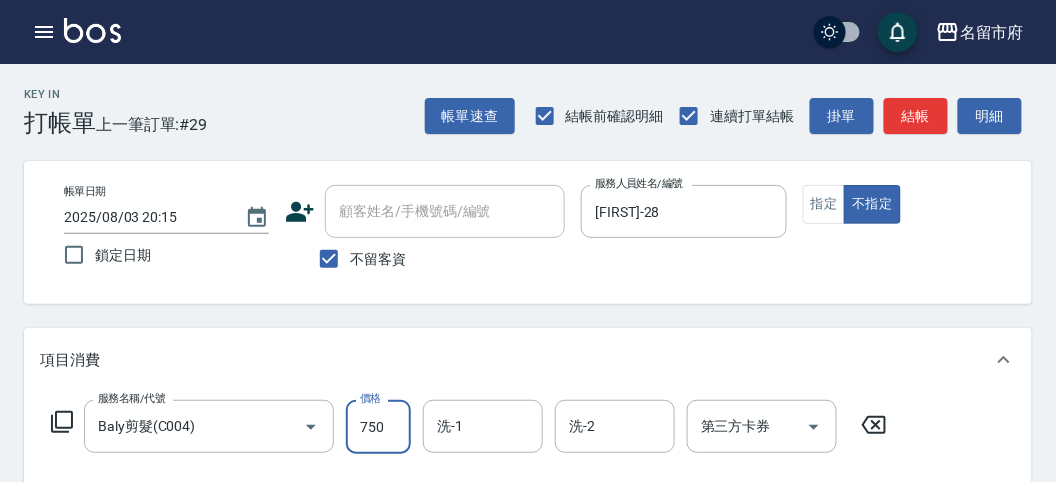 type on "750" 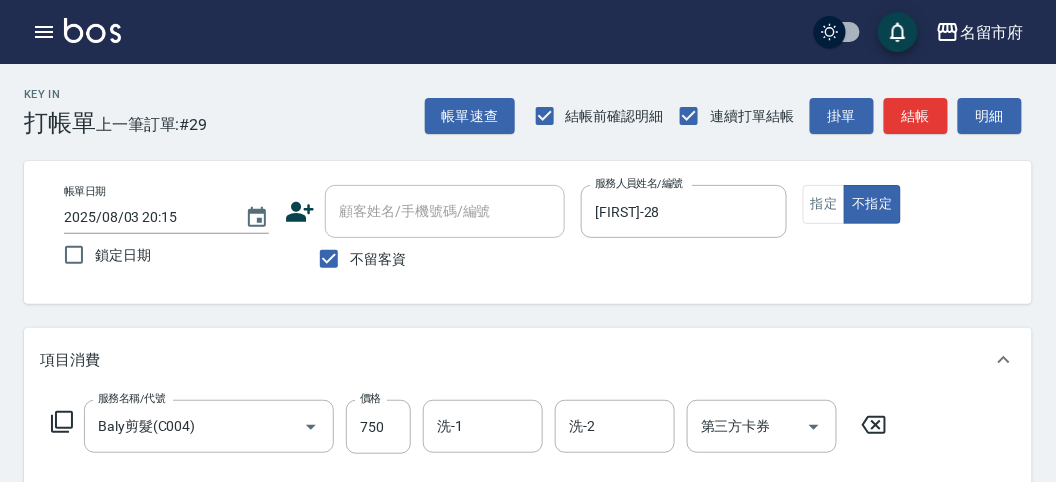 click 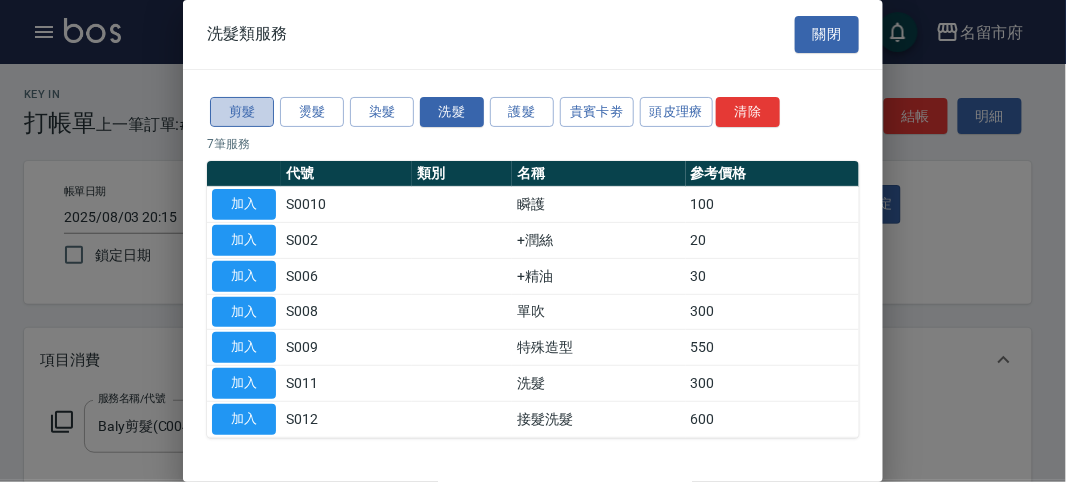 click on "剪髮" at bounding box center [242, 112] 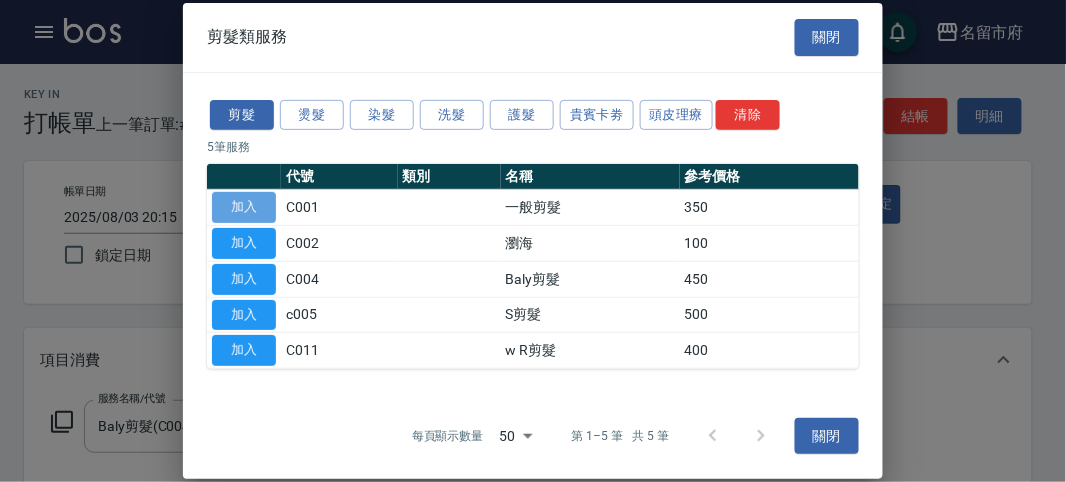 click on "加入" at bounding box center (244, 207) 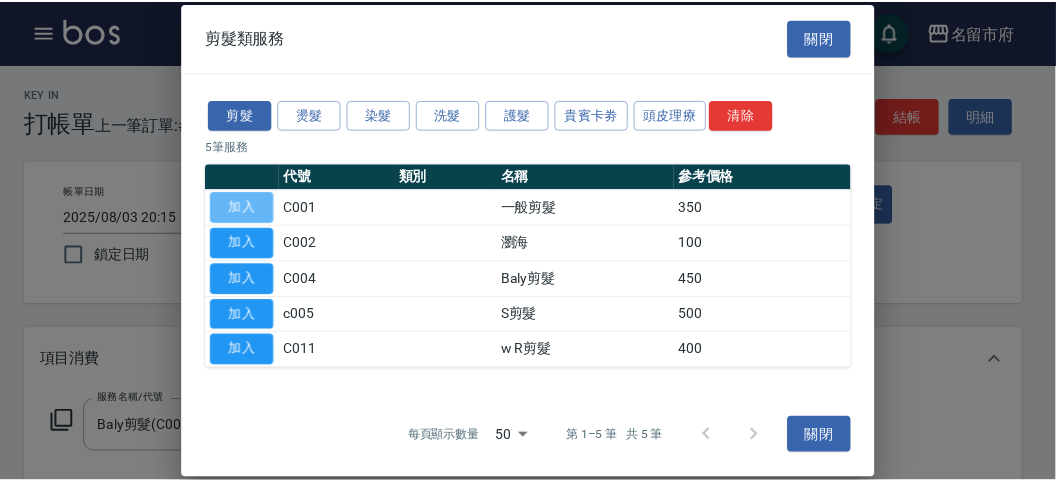 scroll, scrollTop: 50, scrollLeft: 0, axis: vertical 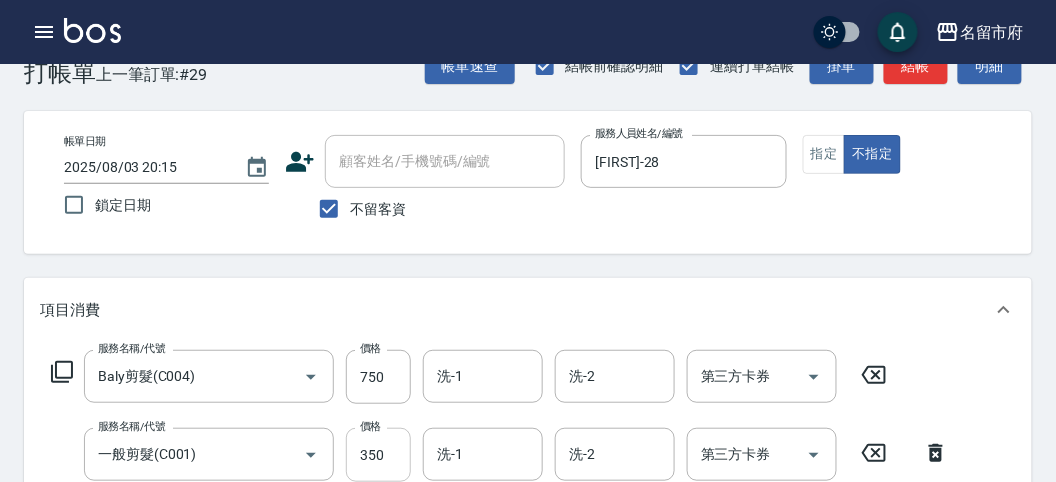 click on "350" at bounding box center (378, 455) 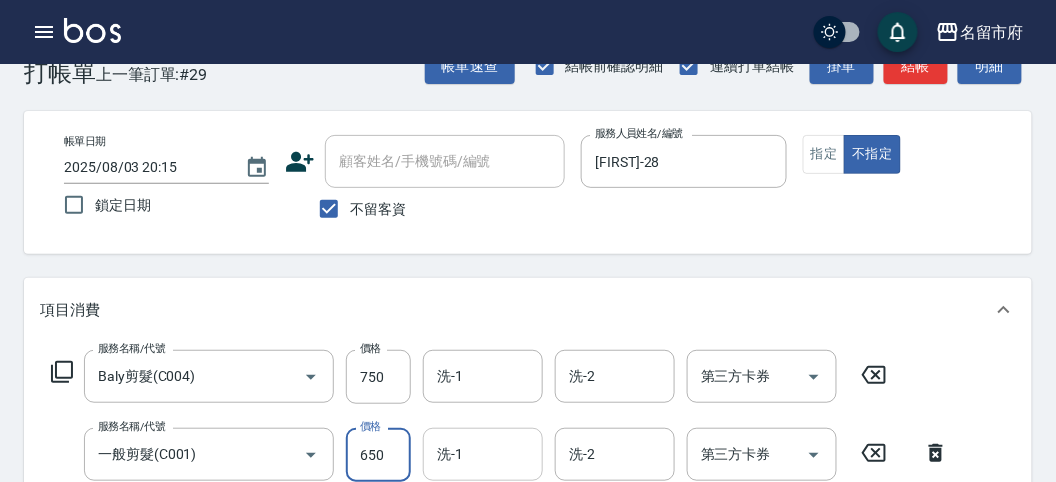 type on "650" 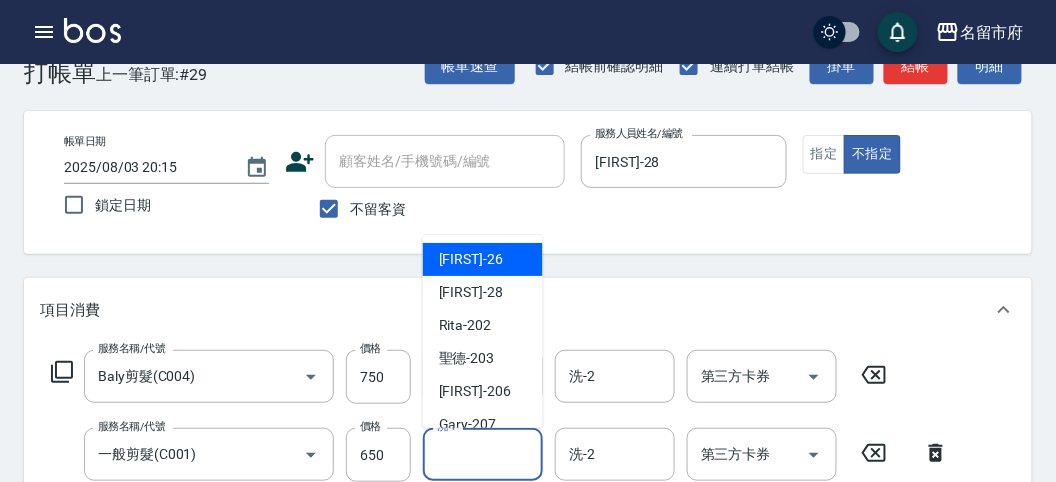 click on "洗-1" at bounding box center (483, 454) 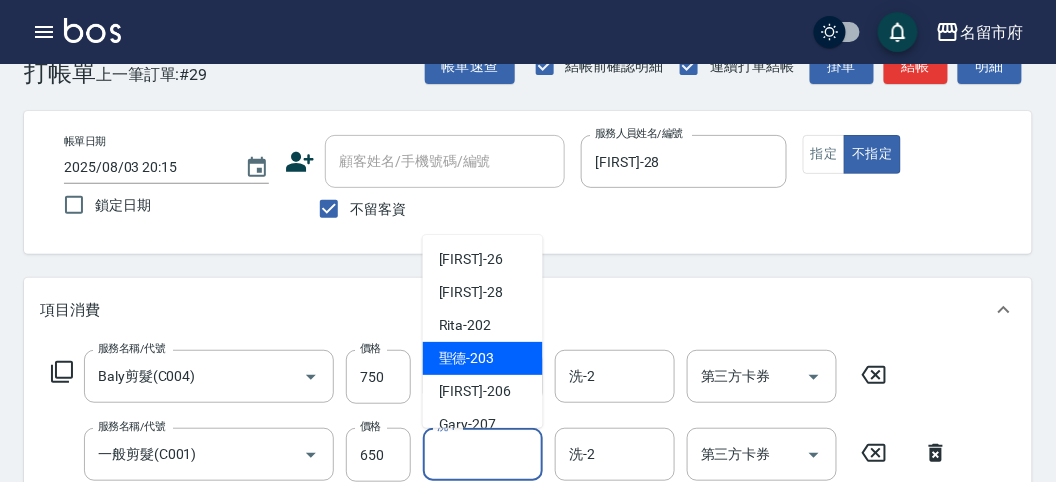 scroll, scrollTop: 153, scrollLeft: 0, axis: vertical 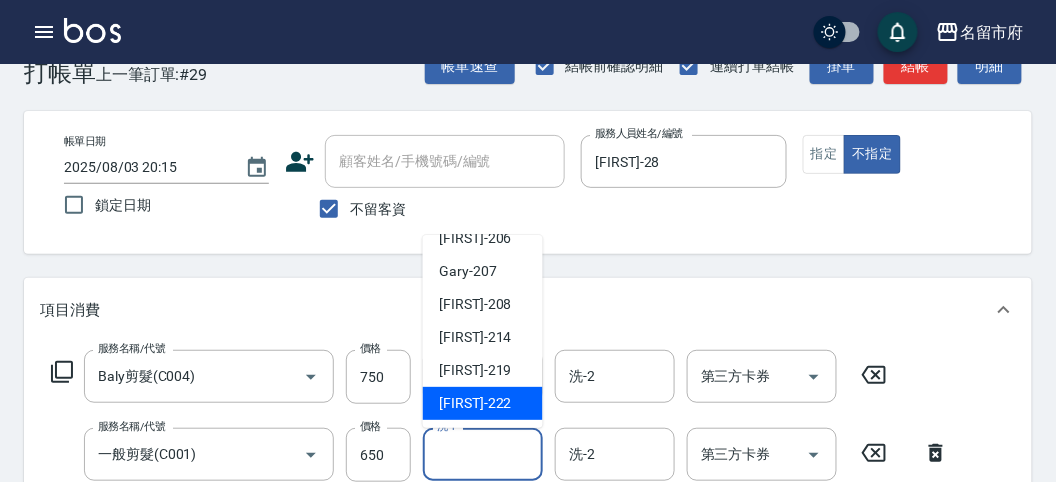 click on "[FIRST] -222" at bounding box center [475, 403] 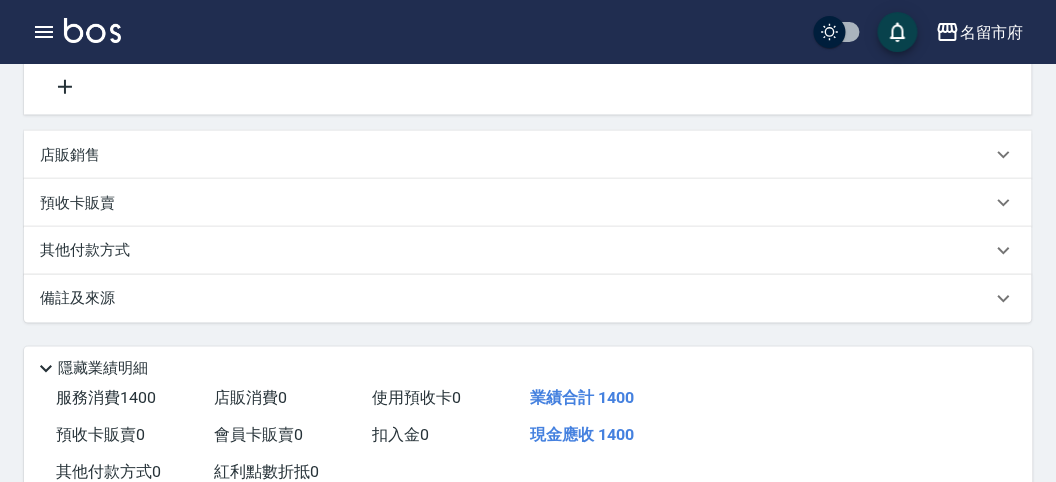 scroll, scrollTop: 0, scrollLeft: 0, axis: both 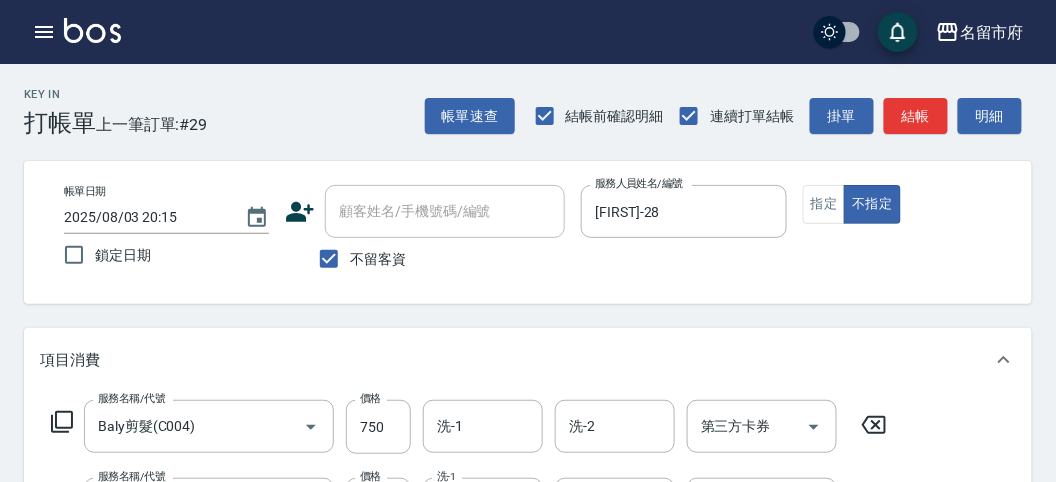 click 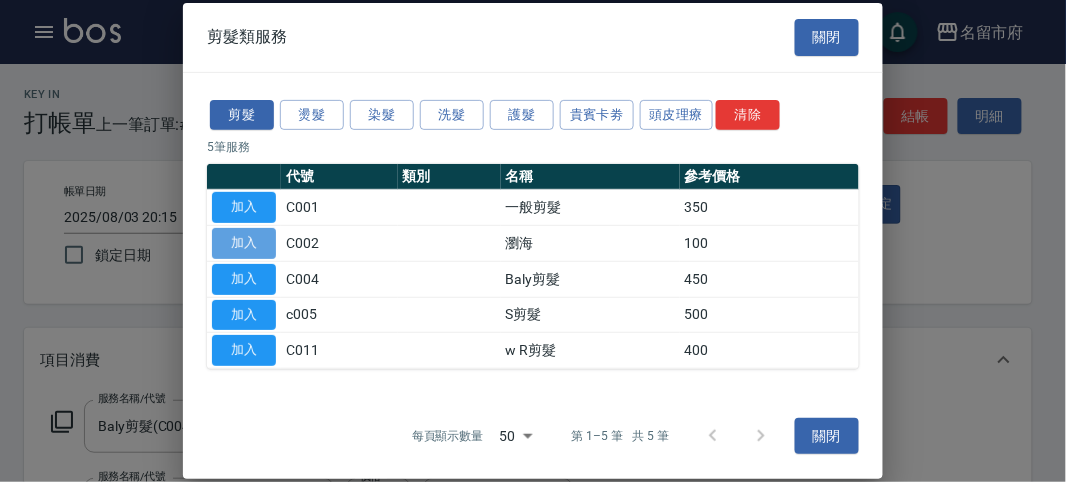 click on "加入" at bounding box center (244, 243) 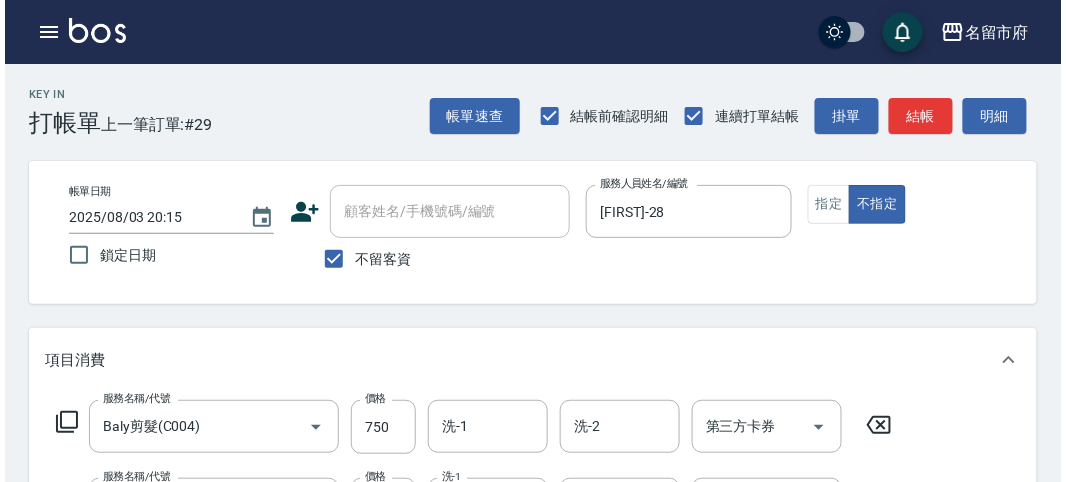 scroll, scrollTop: 741, scrollLeft: 0, axis: vertical 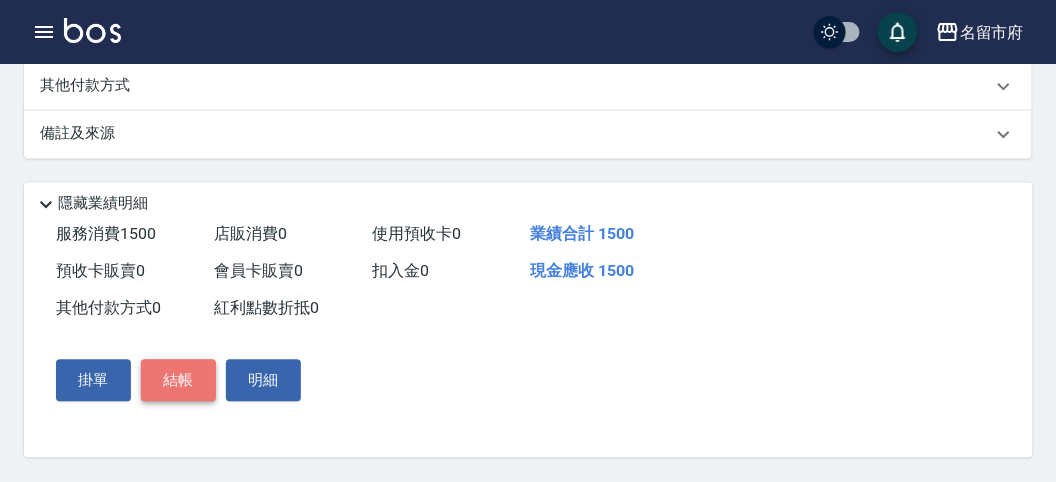 click on "結帳" at bounding box center (178, 381) 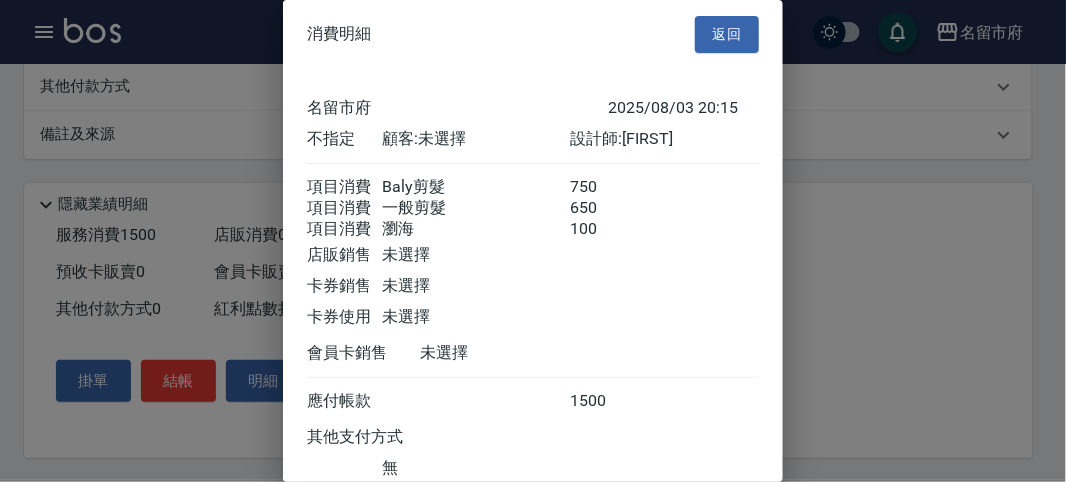 scroll, scrollTop: 156, scrollLeft: 0, axis: vertical 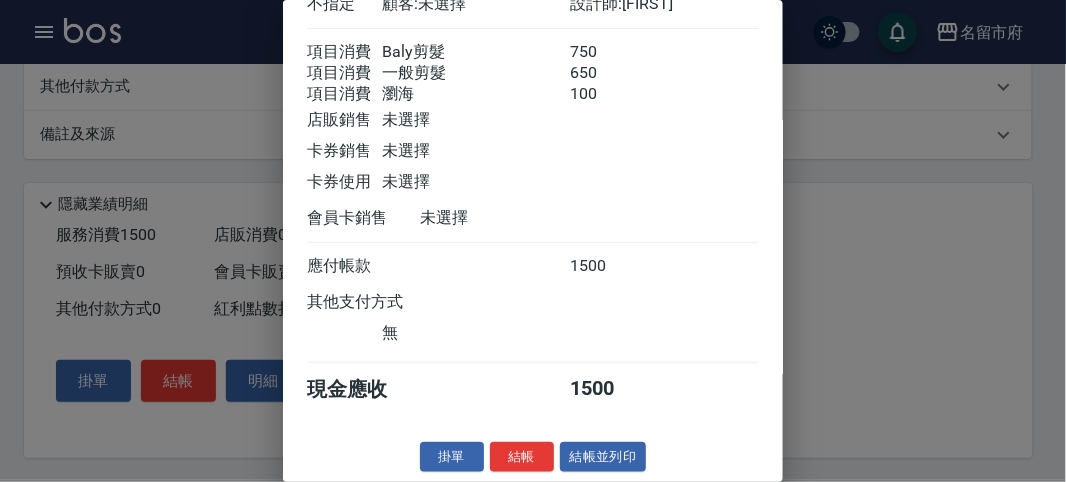 click on "結帳" at bounding box center [522, 457] 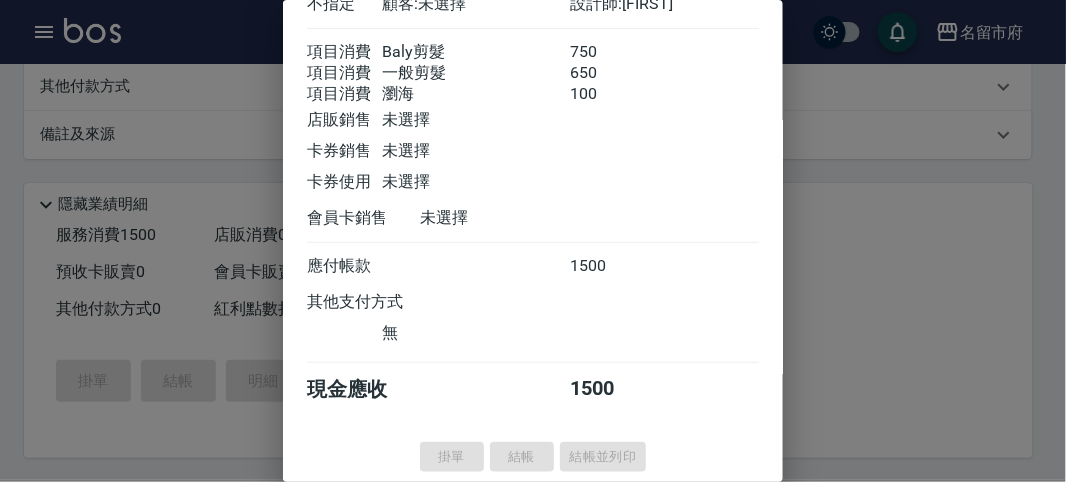 type 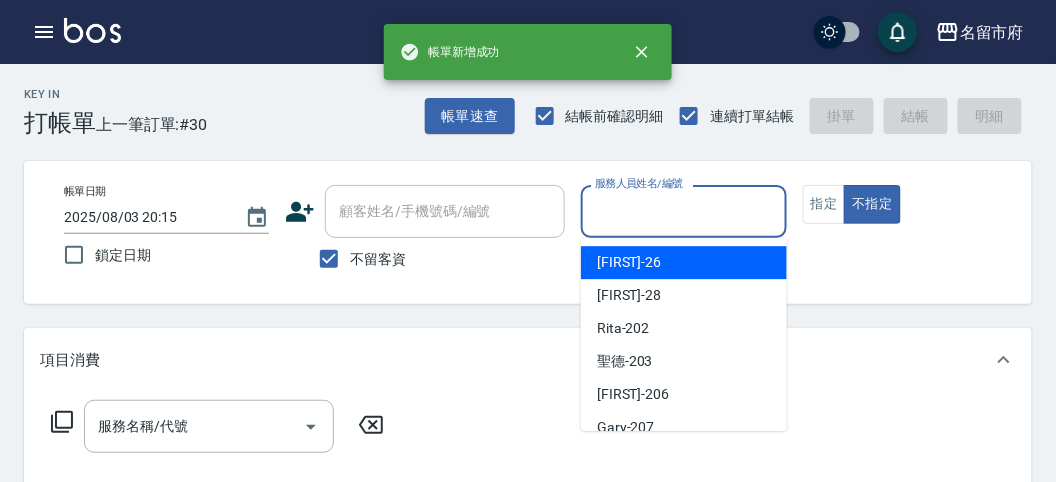 click on "服務人員姓名/編號" at bounding box center [683, 211] 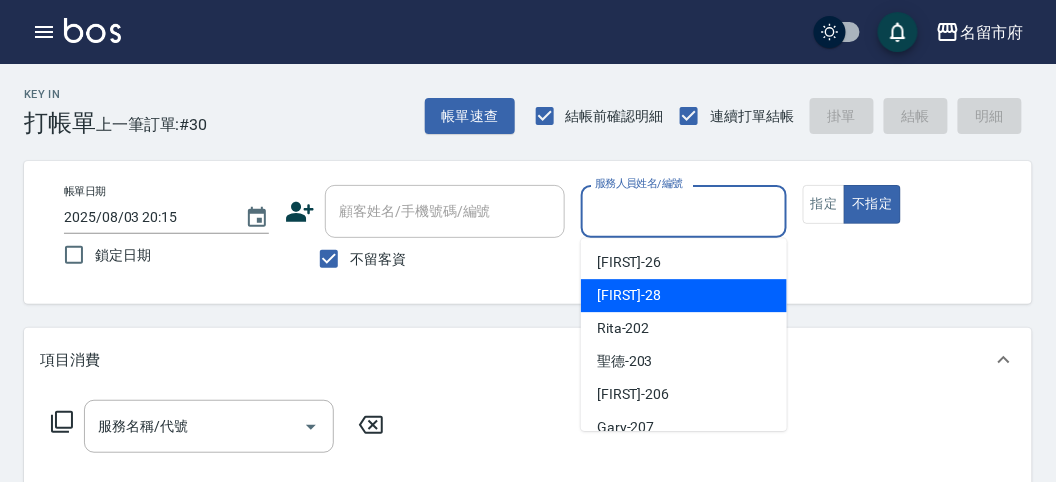 drag, startPoint x: 631, startPoint y: 293, endPoint x: 602, endPoint y: 287, distance: 29.614185 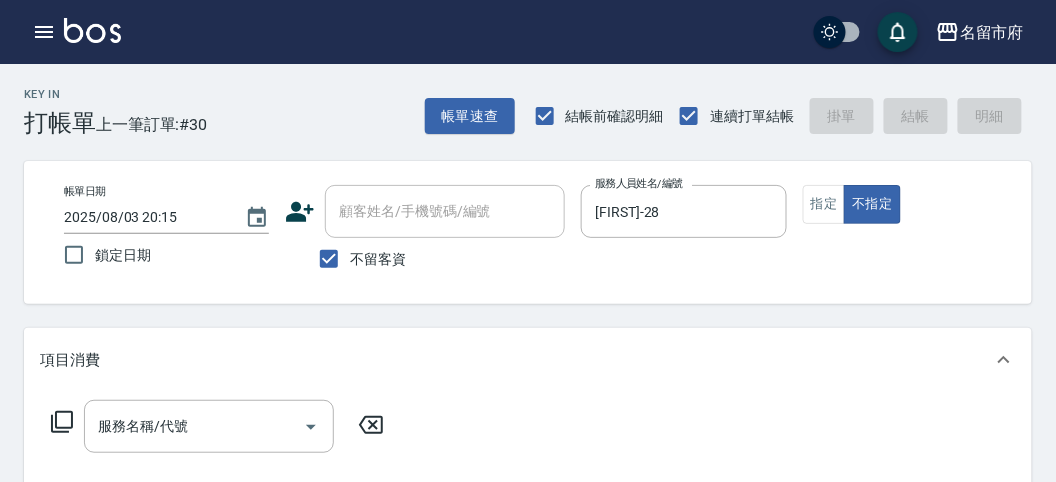 click 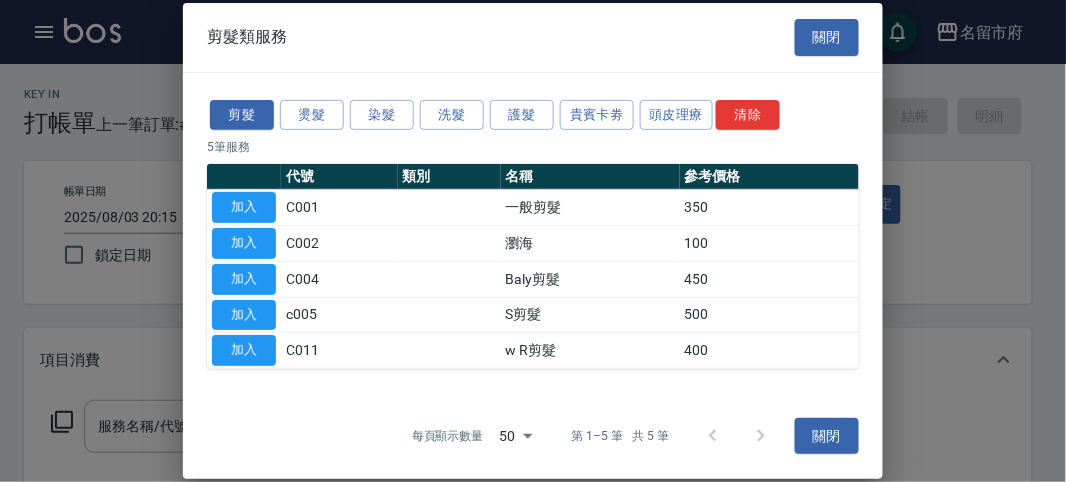 drag, startPoint x: 232, startPoint y: 213, endPoint x: 319, endPoint y: 377, distance: 185.64752 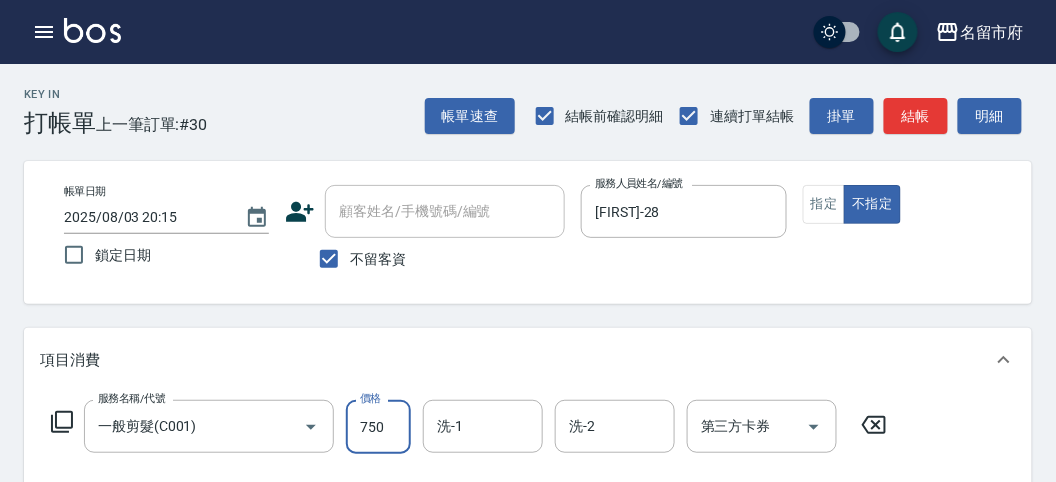 type on "750" 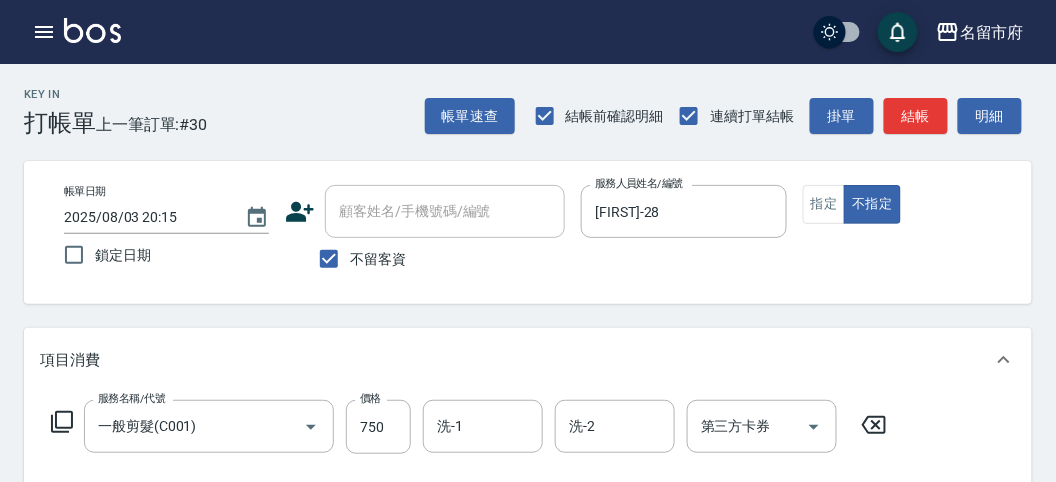 click 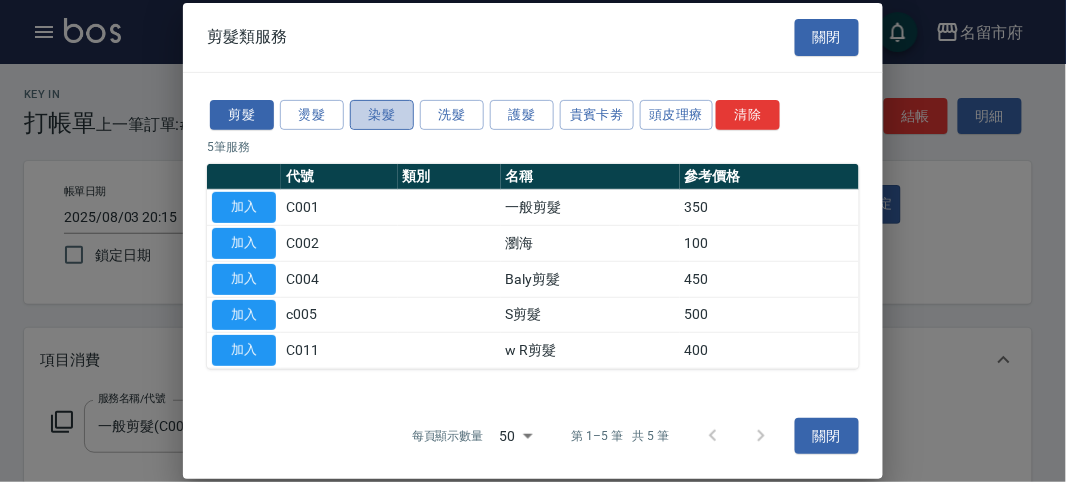 click on "染髮" at bounding box center [382, 114] 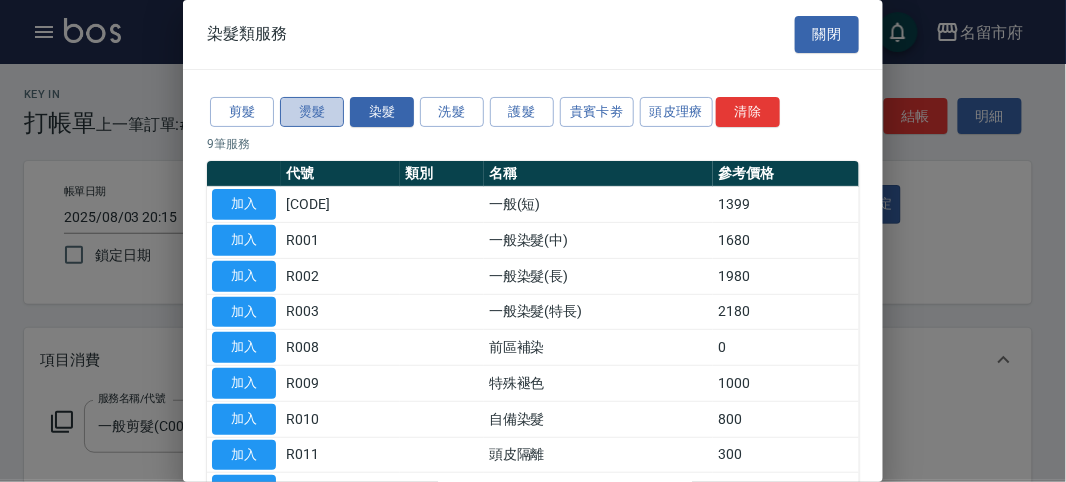 click on "燙髮" at bounding box center (312, 112) 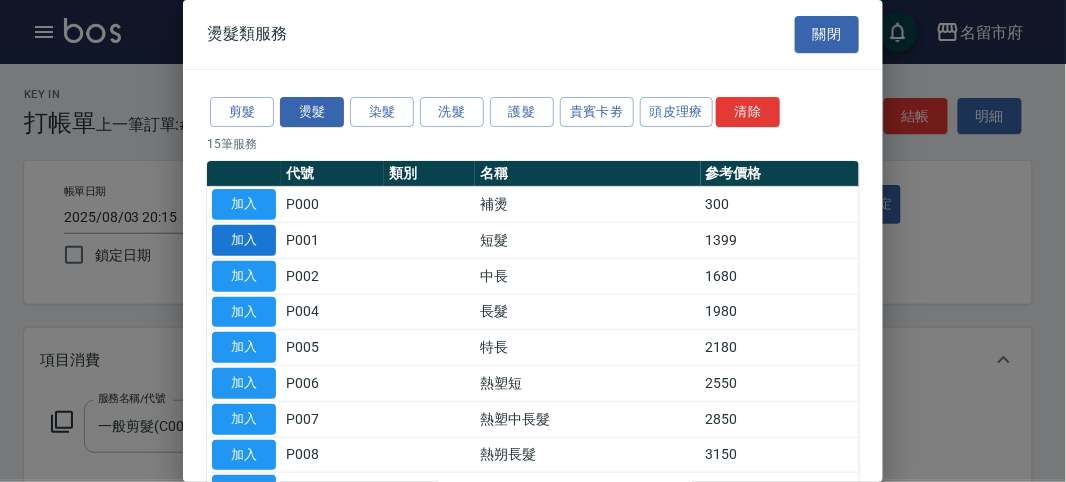 click on "加入" at bounding box center (244, 240) 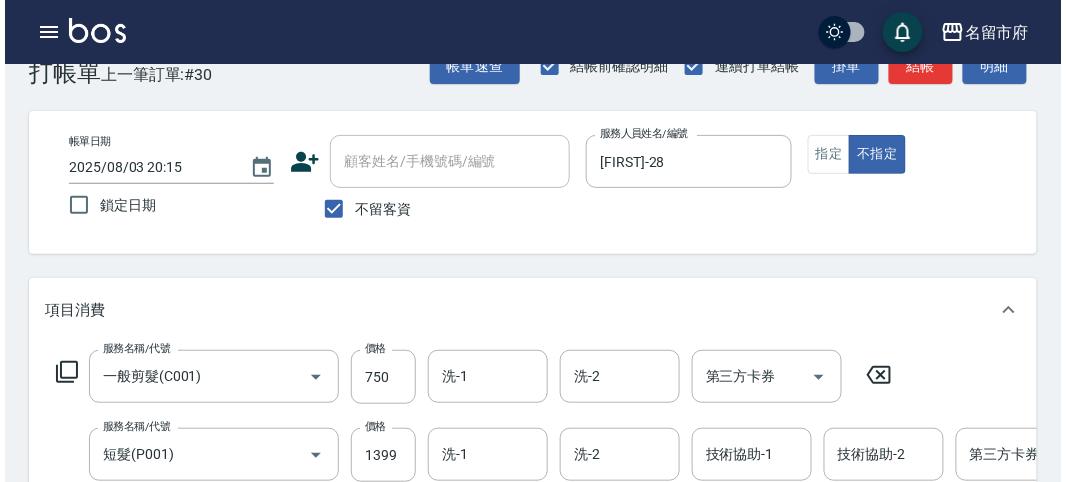 scroll, scrollTop: 161, scrollLeft: 0, axis: vertical 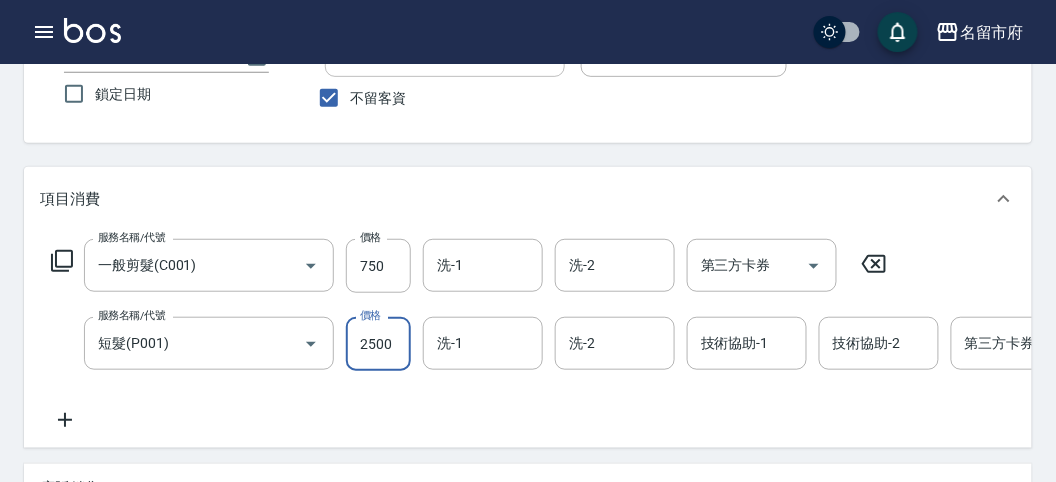 type on "2500" 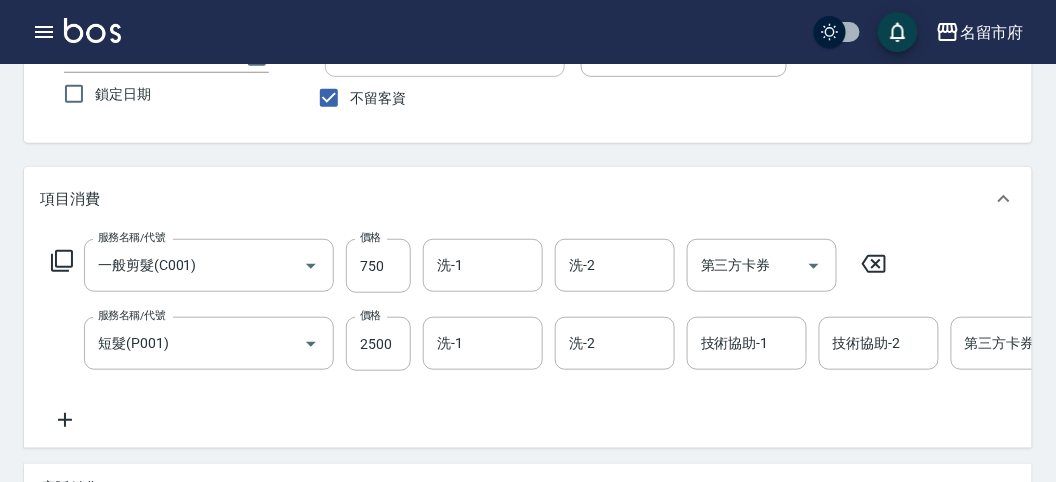 click 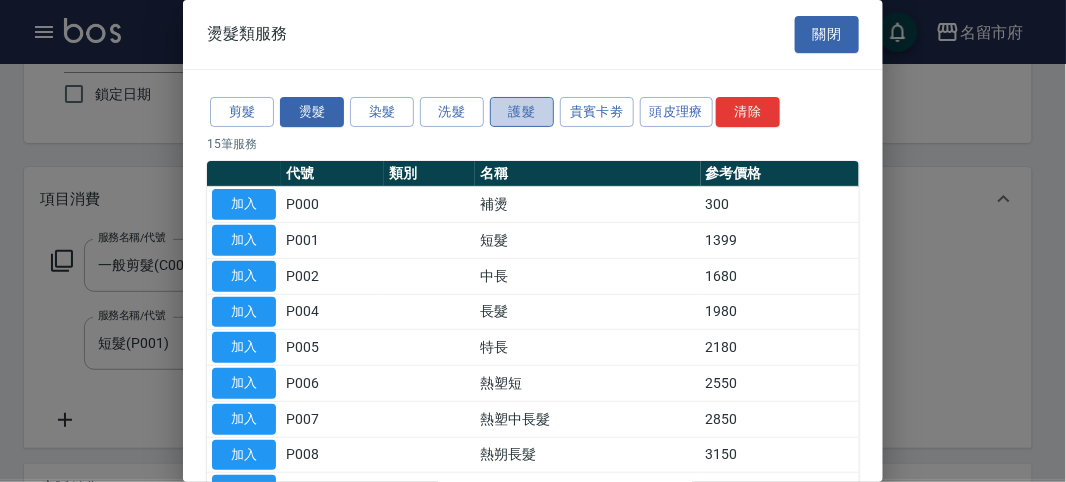 click on "護髮" at bounding box center (522, 112) 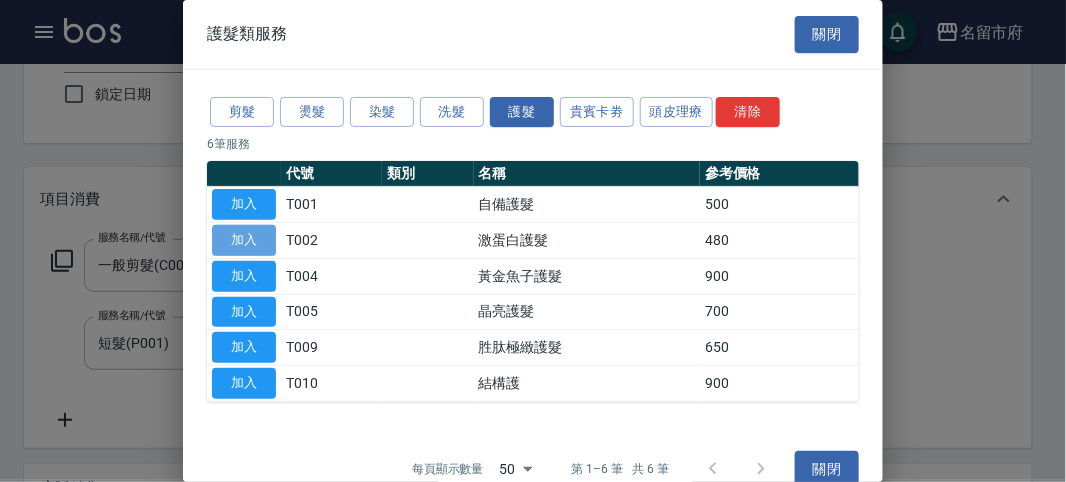 click on "加入" at bounding box center (244, 240) 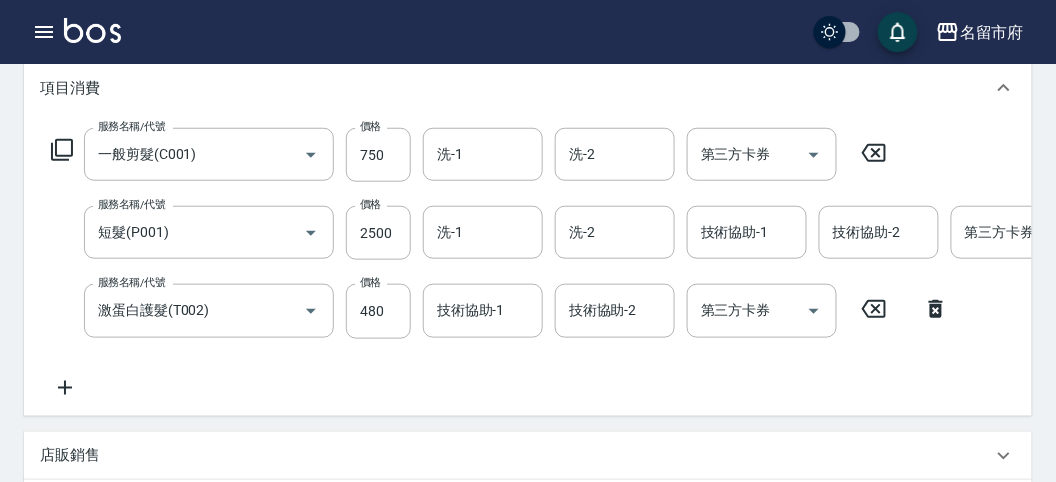 scroll, scrollTop: 494, scrollLeft: 0, axis: vertical 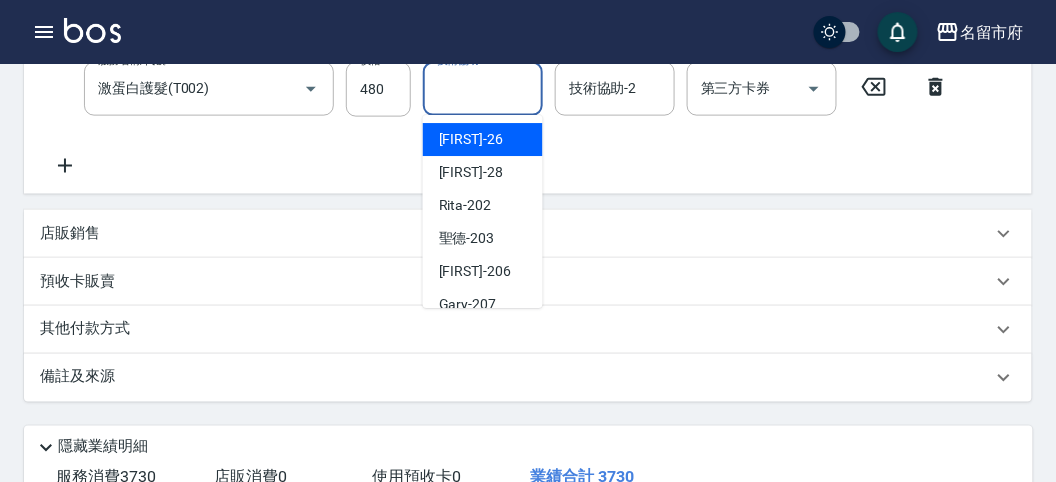 click on "技術協助-1" at bounding box center (483, 88) 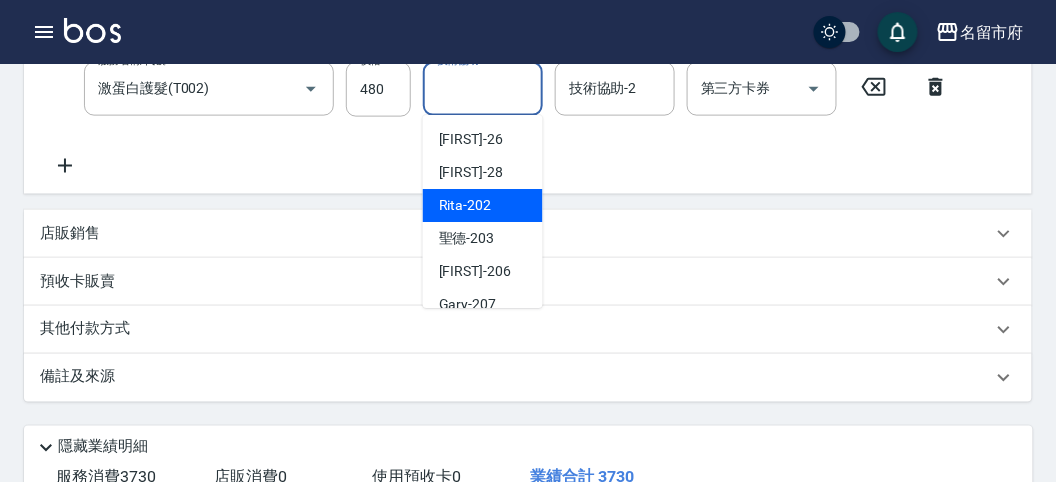 scroll, scrollTop: 153, scrollLeft: 0, axis: vertical 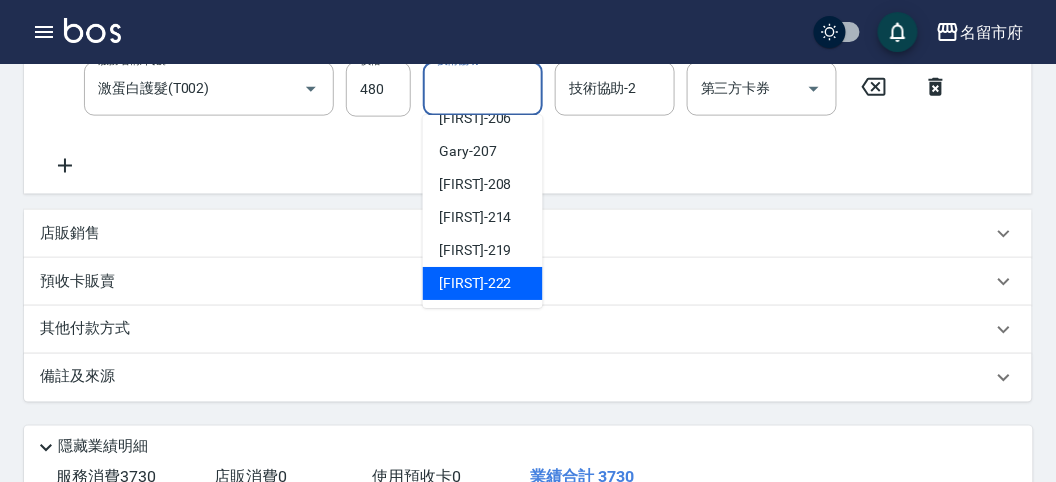 click on "[FIRST] -222" at bounding box center [475, 283] 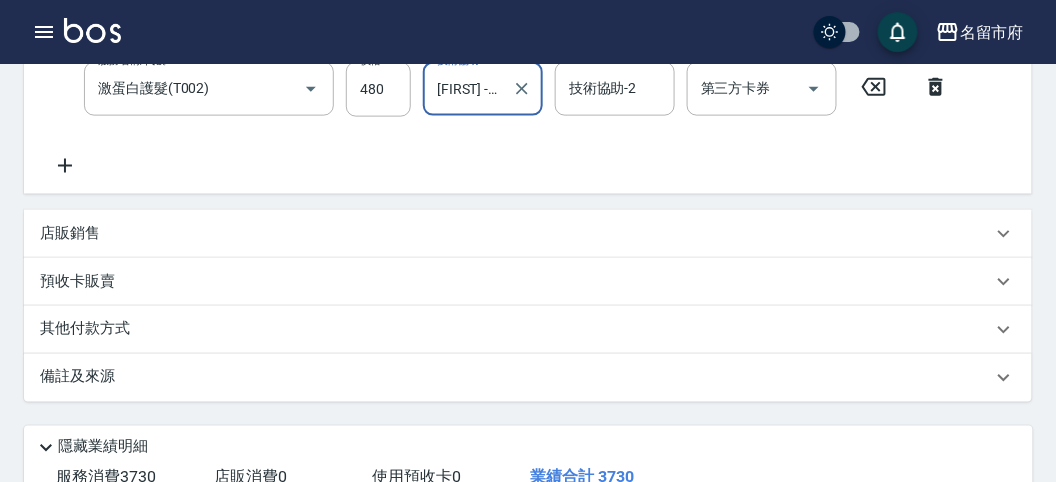 type on "[FIRST] -222" 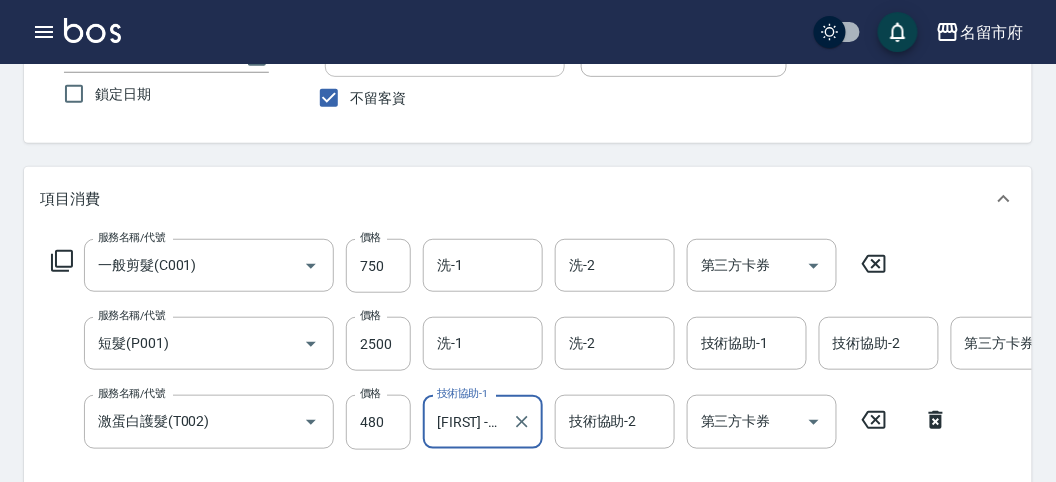 scroll, scrollTop: 50, scrollLeft: 0, axis: vertical 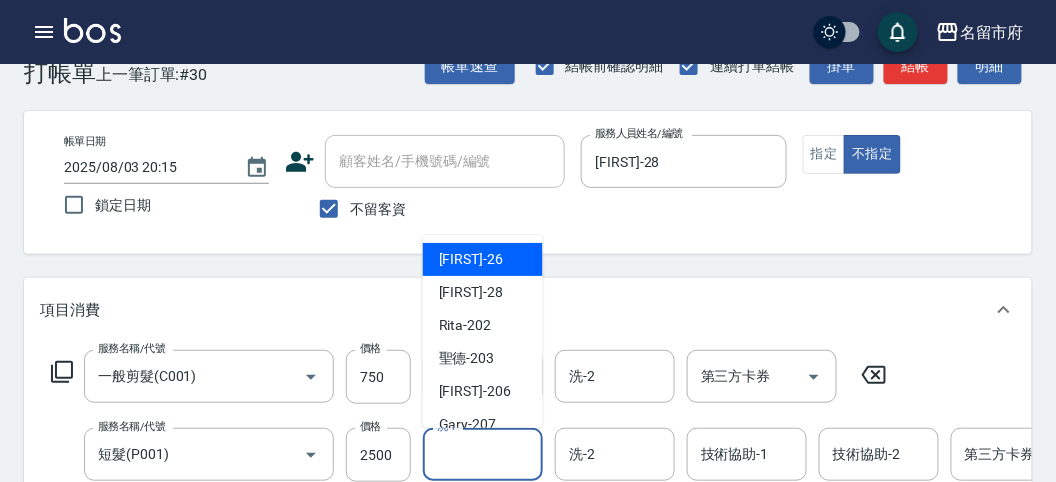 drag, startPoint x: 467, startPoint y: 464, endPoint x: 463, endPoint y: 419, distance: 45.17743 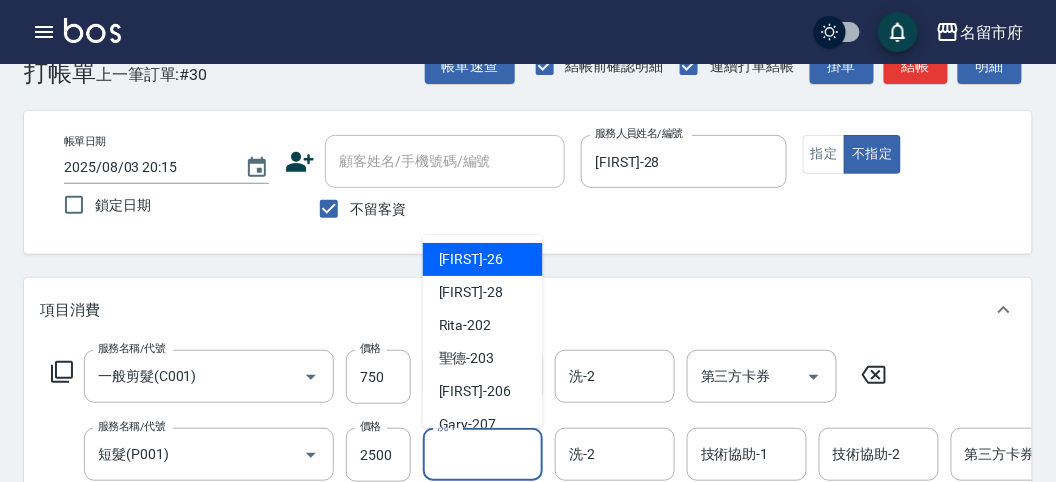 click on "洗-1" at bounding box center (483, 454) 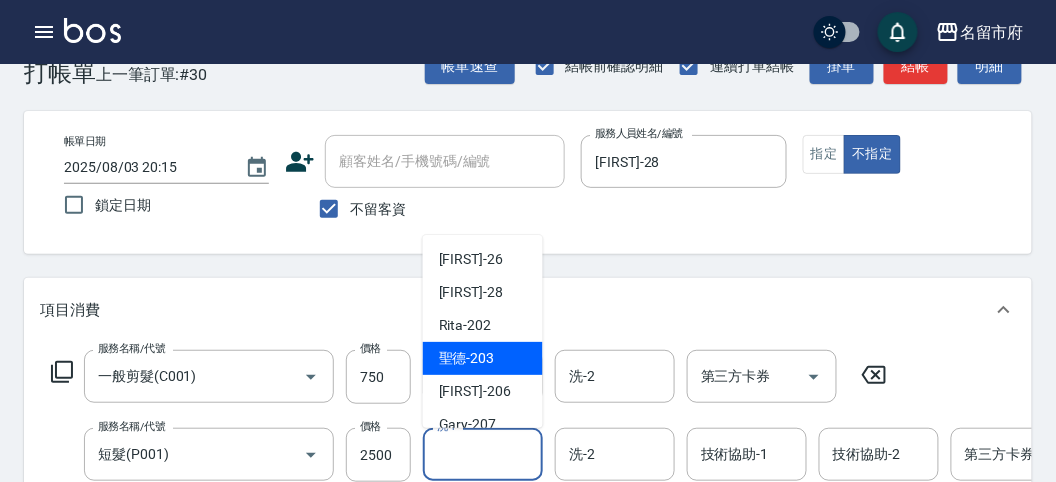 scroll, scrollTop: 153, scrollLeft: 0, axis: vertical 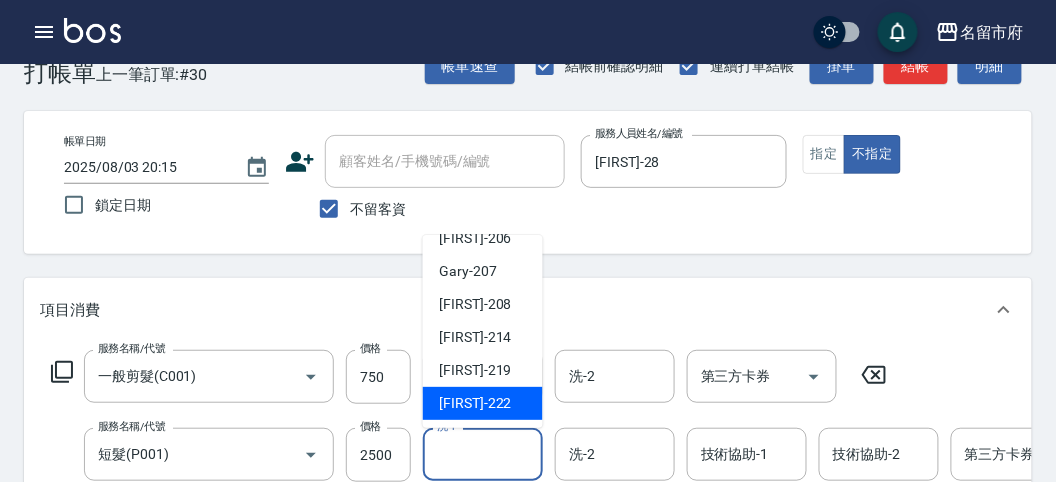 click on "[FIRST] -222" at bounding box center (483, 403) 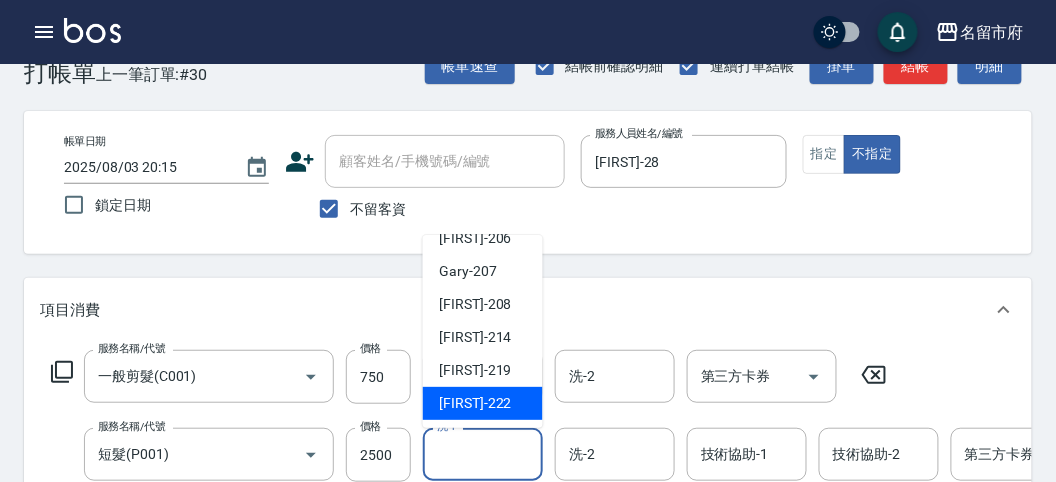 type on "[FIRST] -222" 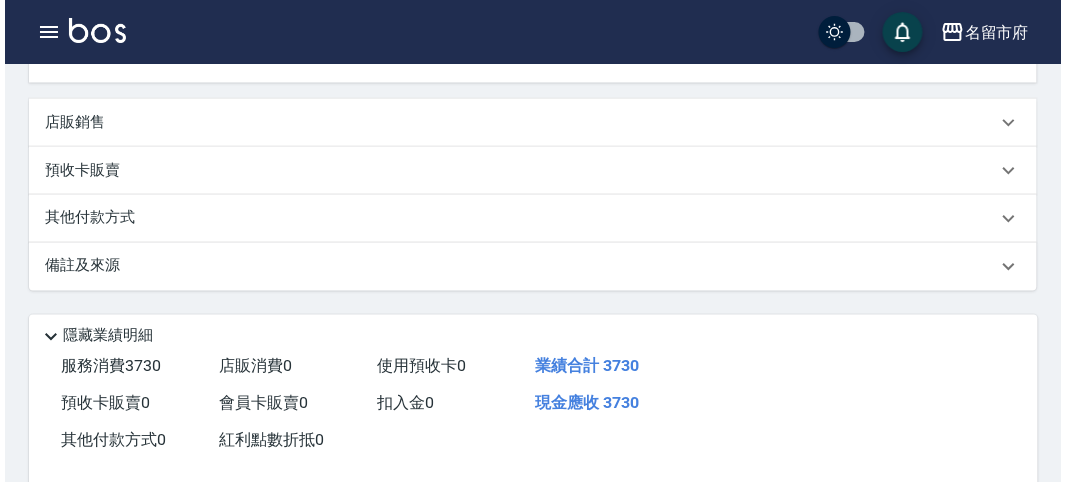 scroll, scrollTop: 760, scrollLeft: 0, axis: vertical 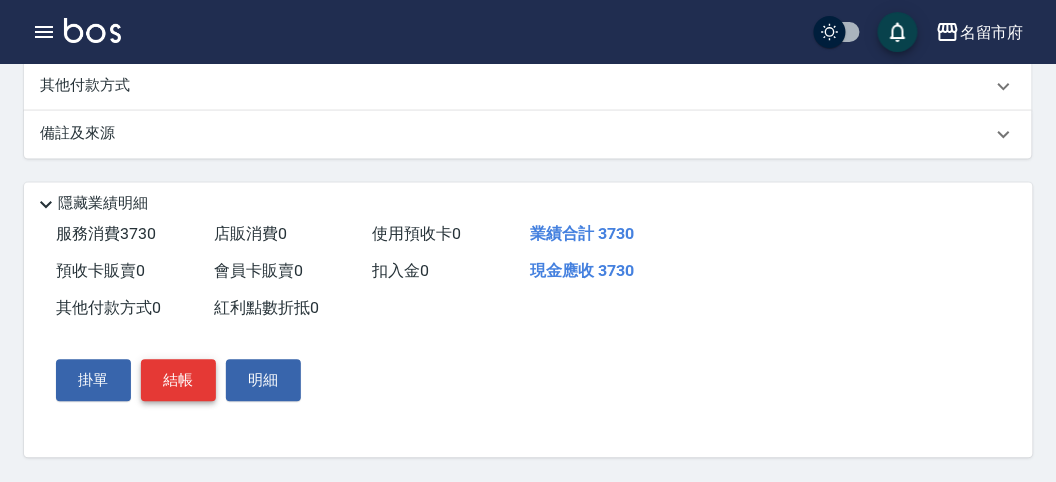click on "結帳" at bounding box center [178, 381] 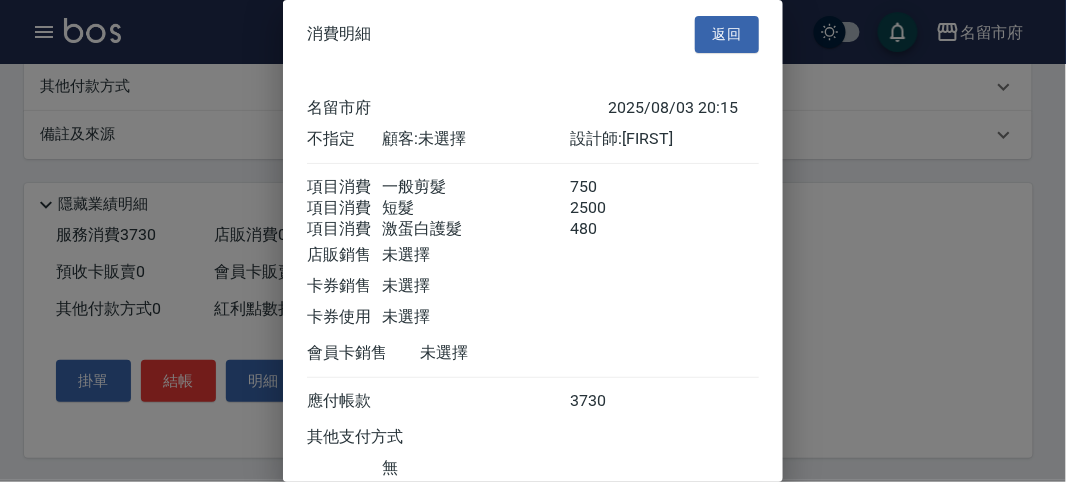 scroll, scrollTop: 156, scrollLeft: 0, axis: vertical 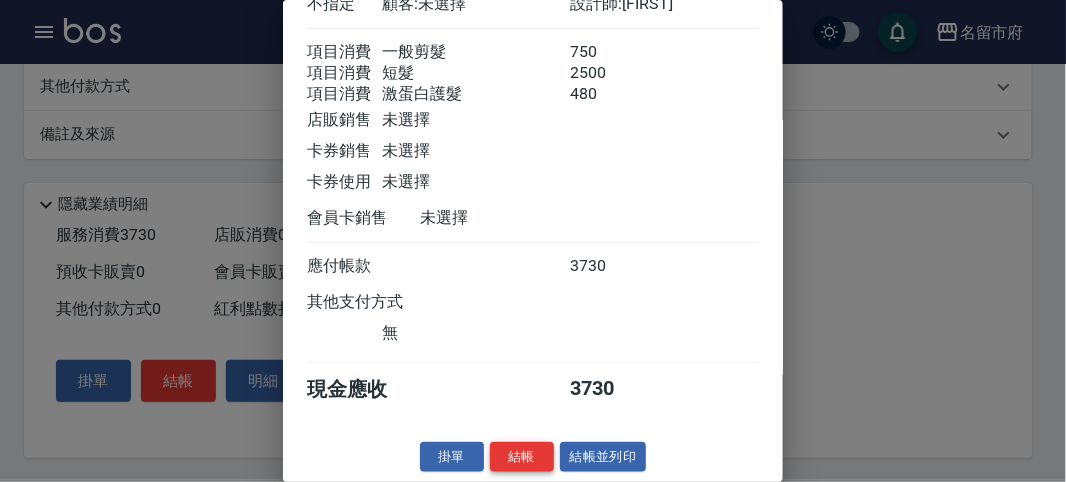click on "結帳" at bounding box center [522, 457] 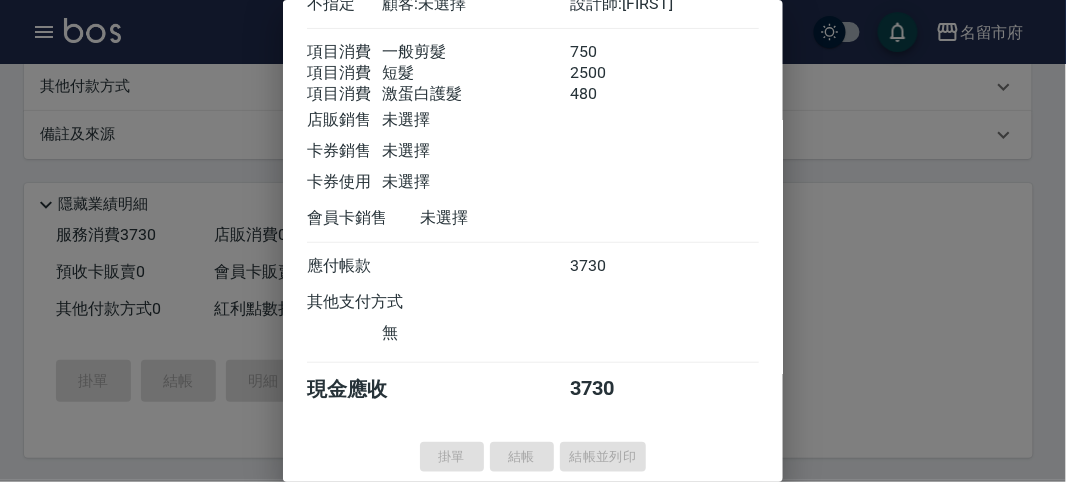 type on "2025/08/03 20:16" 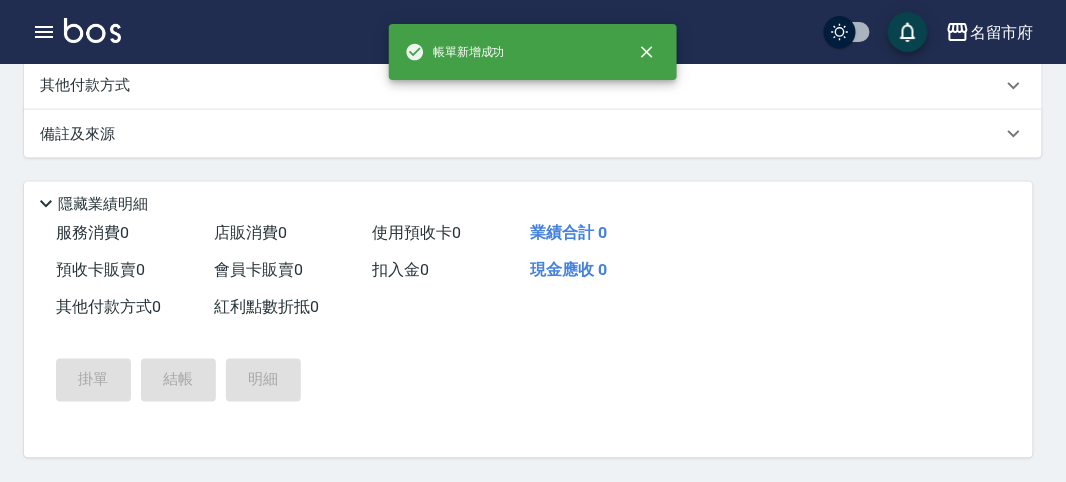 scroll, scrollTop: 0, scrollLeft: 0, axis: both 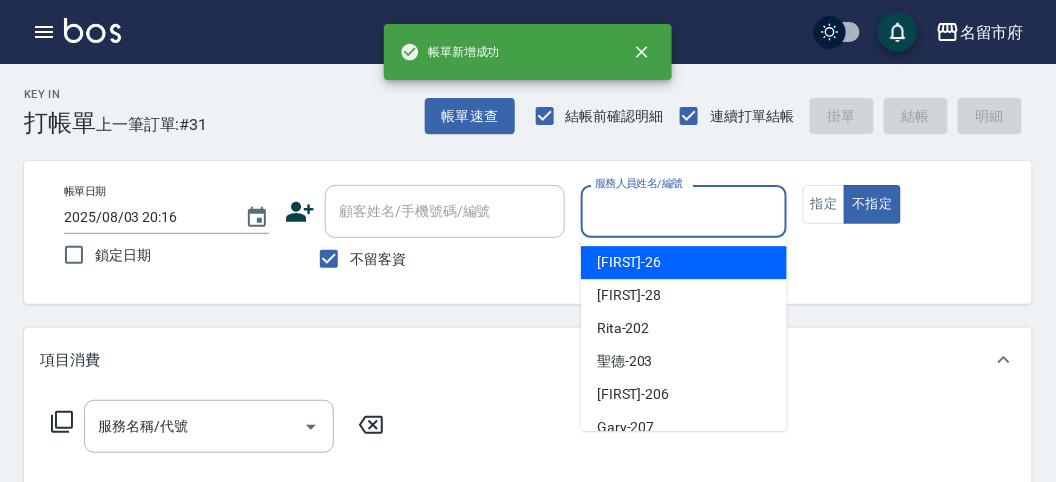 click on "服務人員姓名/編號" at bounding box center (683, 211) 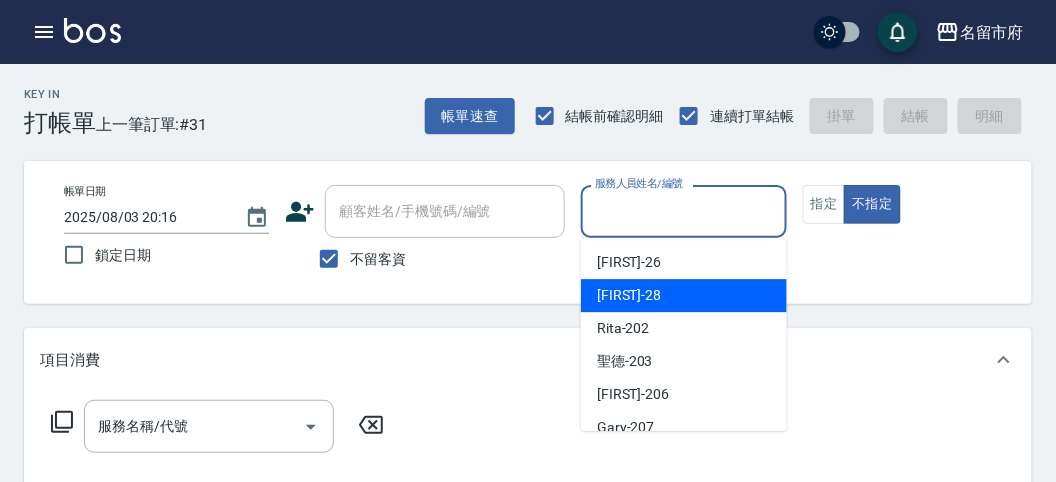 click on "Baly -28" at bounding box center (629, 295) 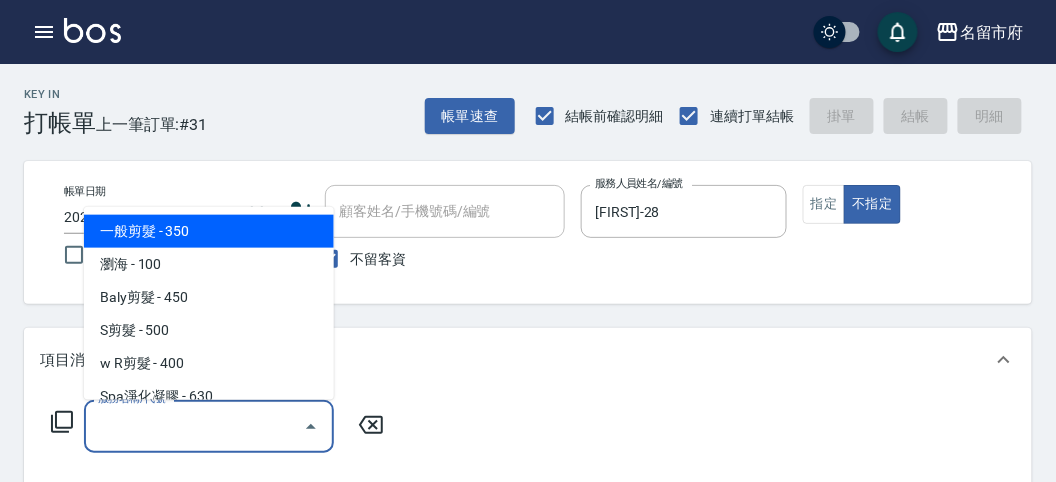 click on "服務名稱/代號" at bounding box center [194, 426] 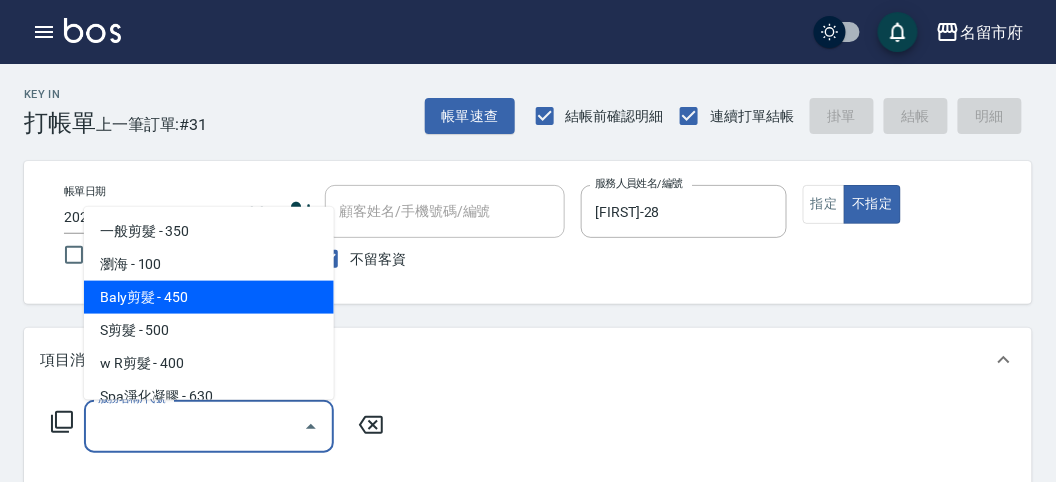 click on "Baly剪髮 - 450" at bounding box center (209, 297) 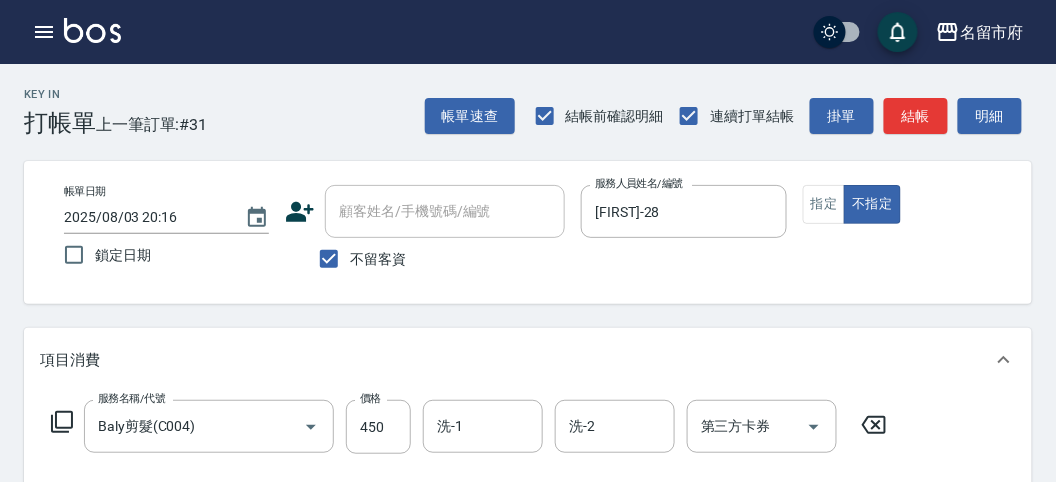 click 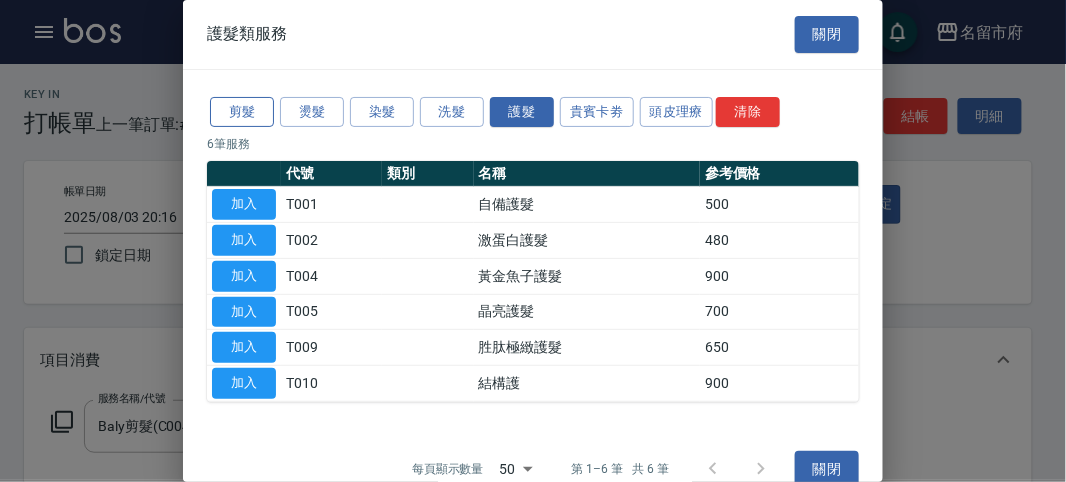 click on "剪髮" at bounding box center [242, 112] 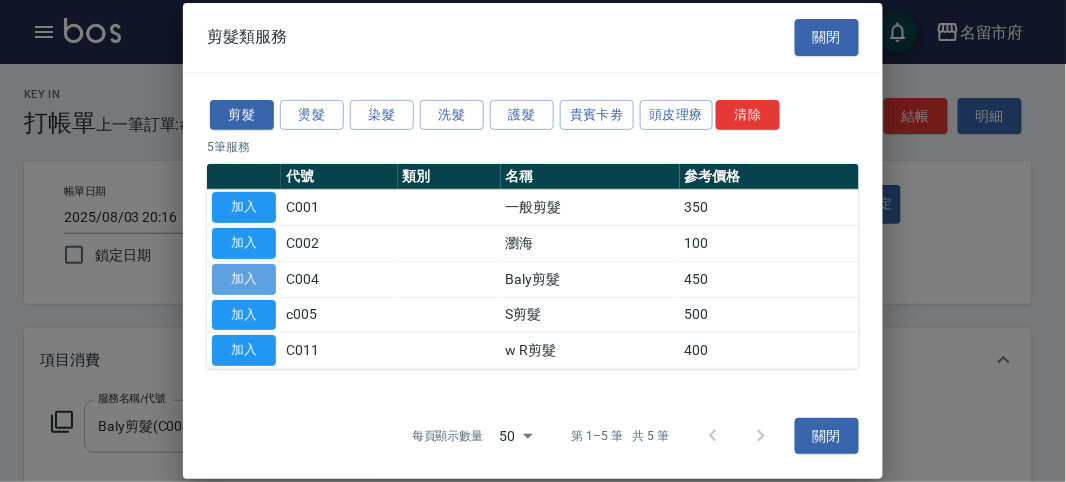 click on "加入" at bounding box center (244, 279) 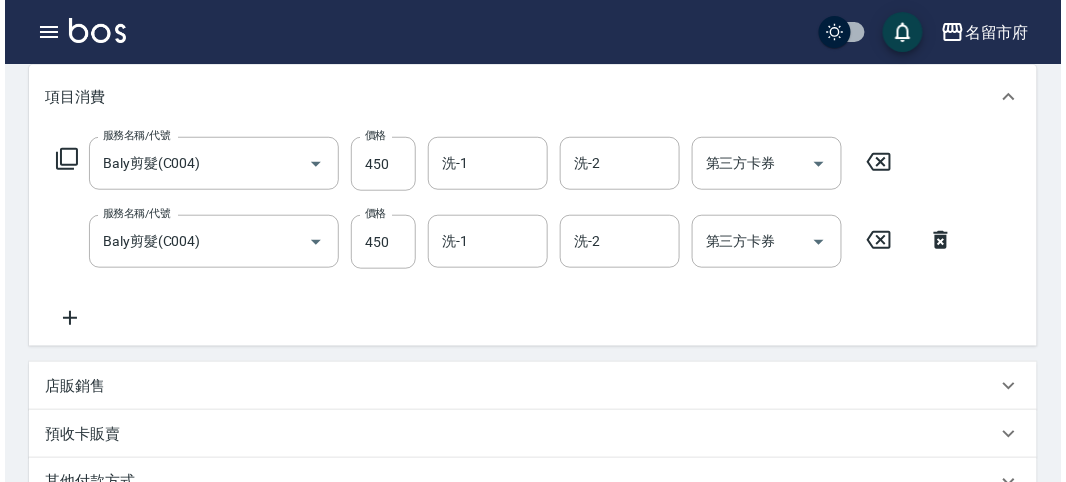 scroll, scrollTop: 663, scrollLeft: 0, axis: vertical 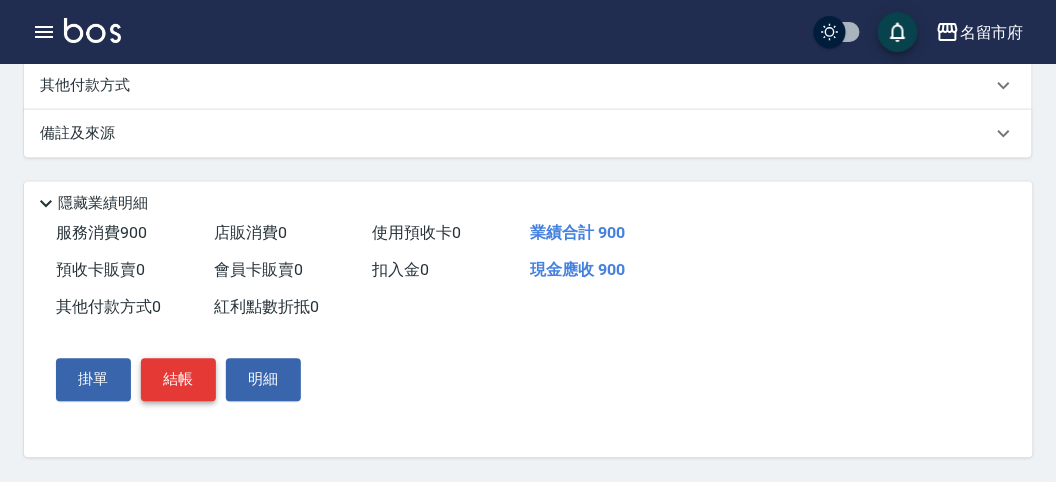 click on "結帳" at bounding box center [178, 380] 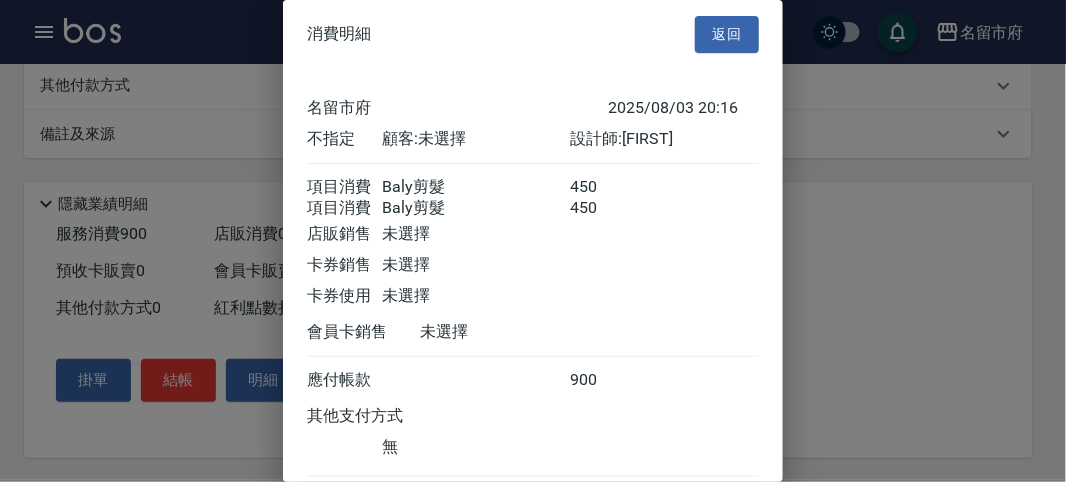 scroll, scrollTop: 133, scrollLeft: 0, axis: vertical 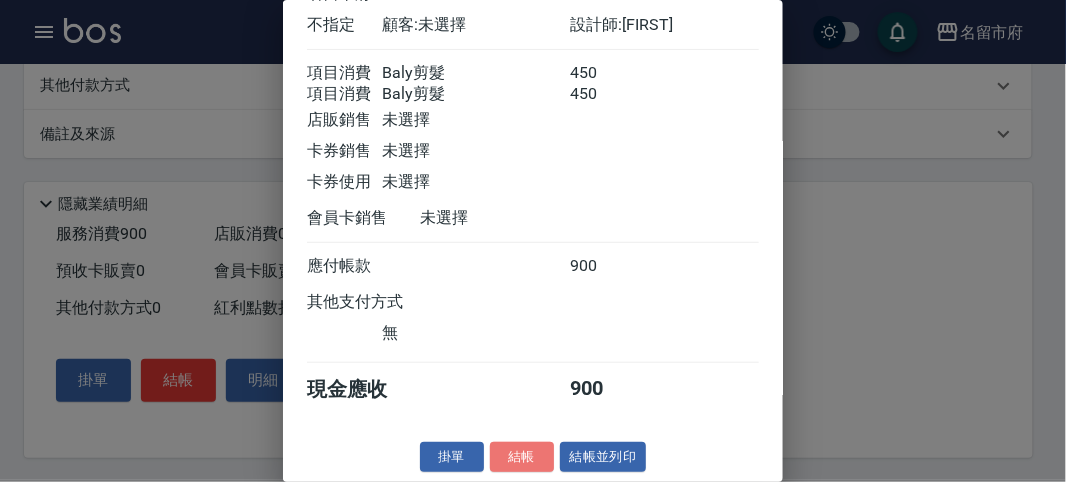 drag, startPoint x: 522, startPoint y: 455, endPoint x: 522, endPoint y: 421, distance: 34 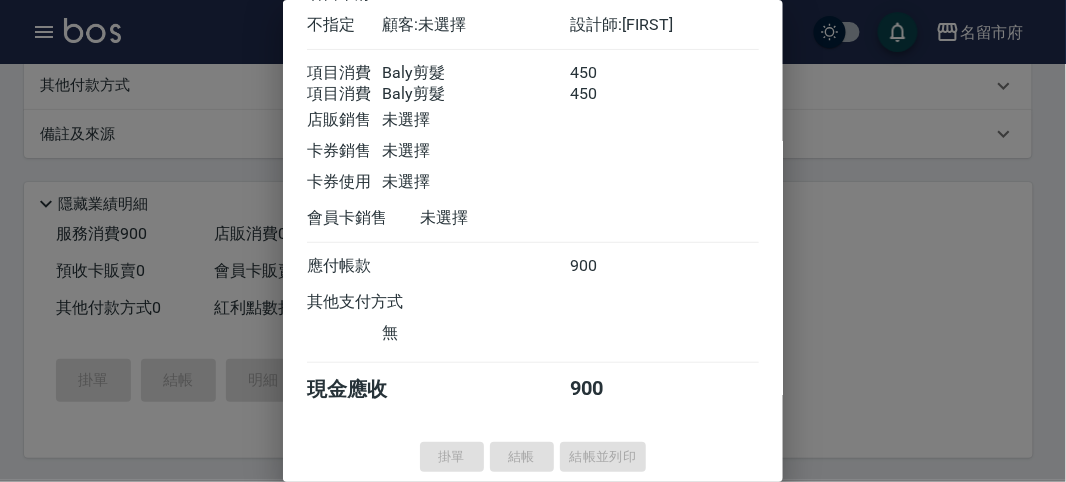type 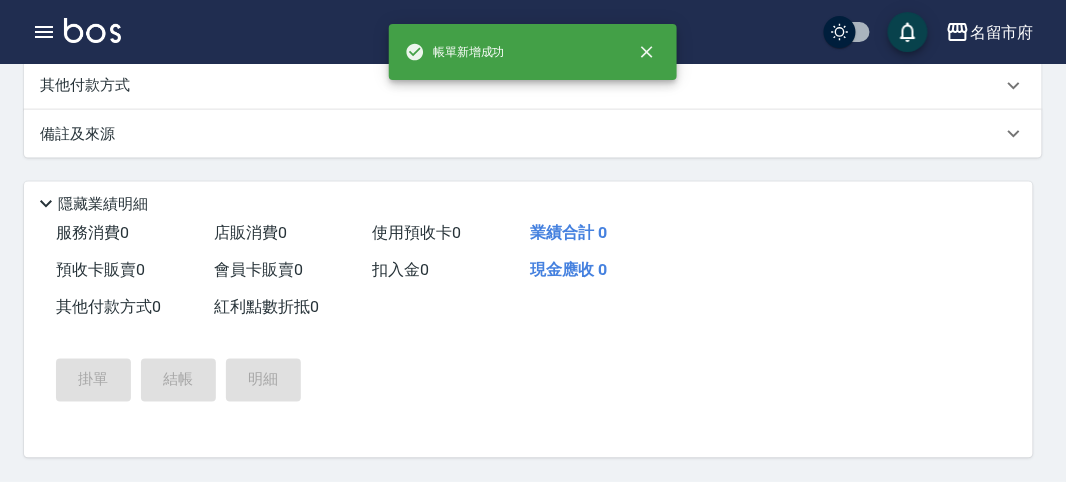scroll, scrollTop: 0, scrollLeft: 0, axis: both 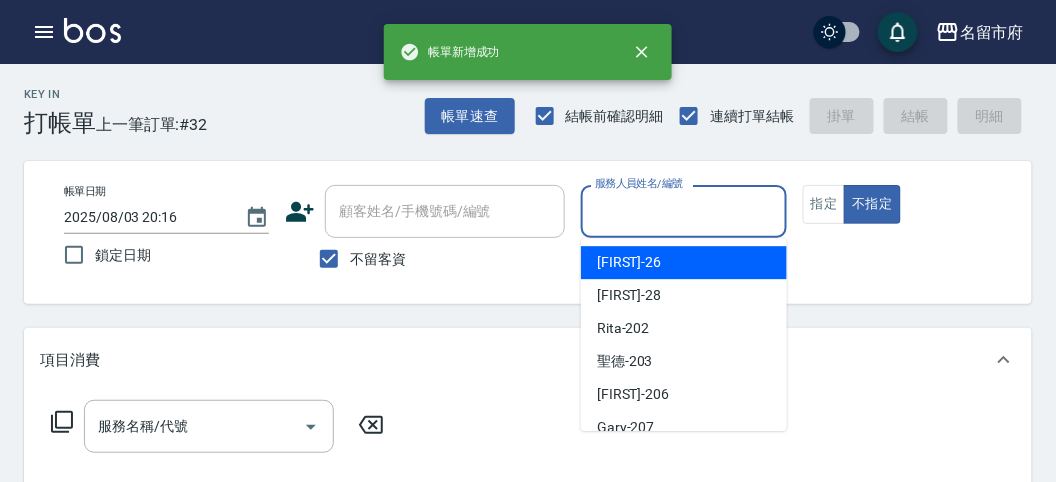 click on "服務人員姓名/編號" at bounding box center [683, 211] 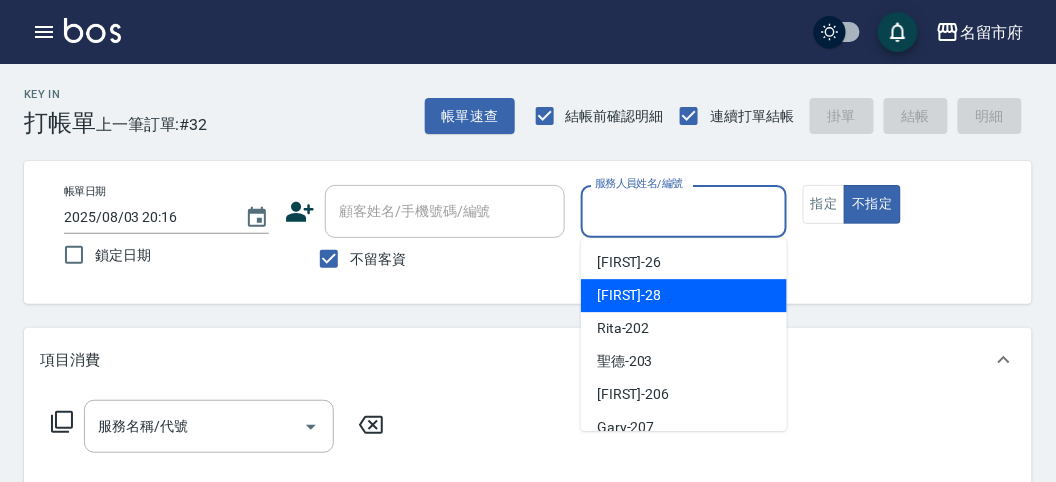 drag, startPoint x: 654, startPoint y: 288, endPoint x: 611, endPoint y: 300, distance: 44.64303 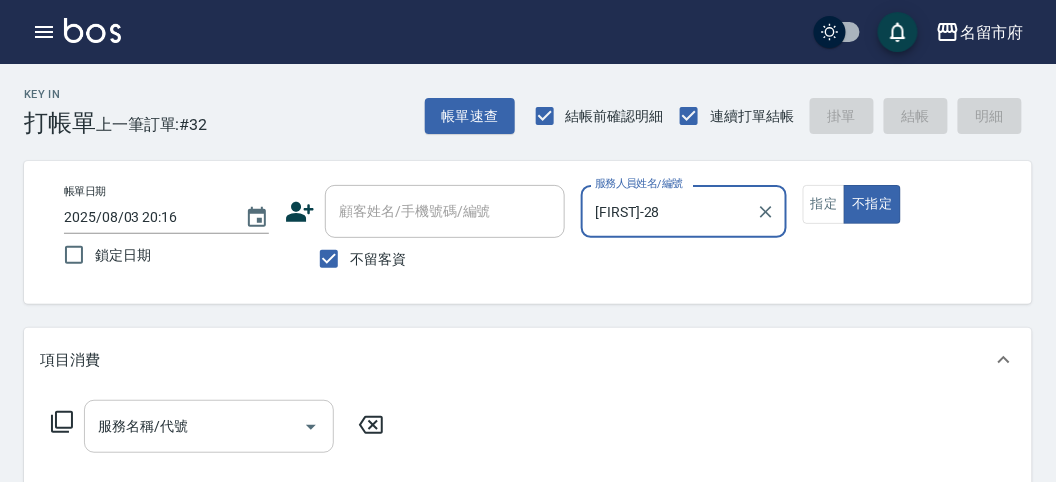 click on "服務名稱/代號" at bounding box center (194, 426) 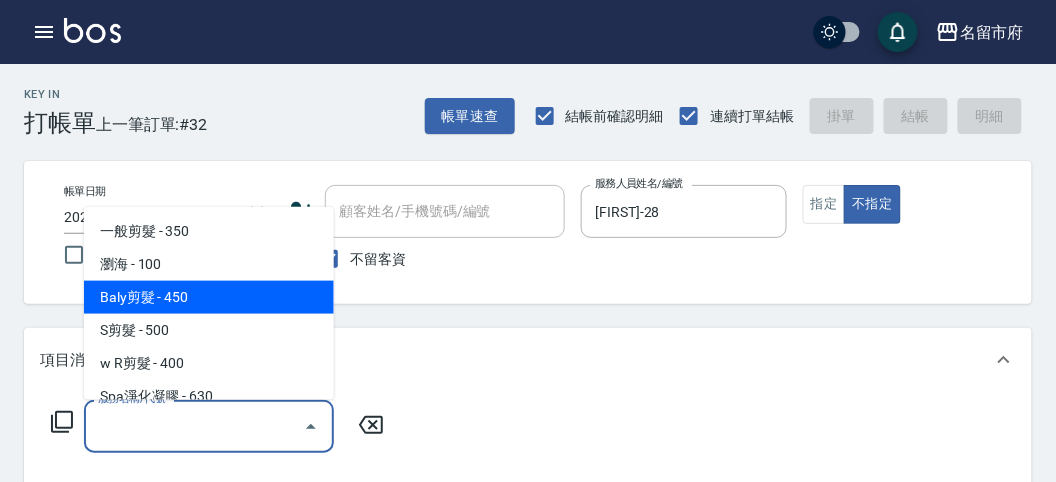 click on "Baly剪髮 - 450" at bounding box center (209, 297) 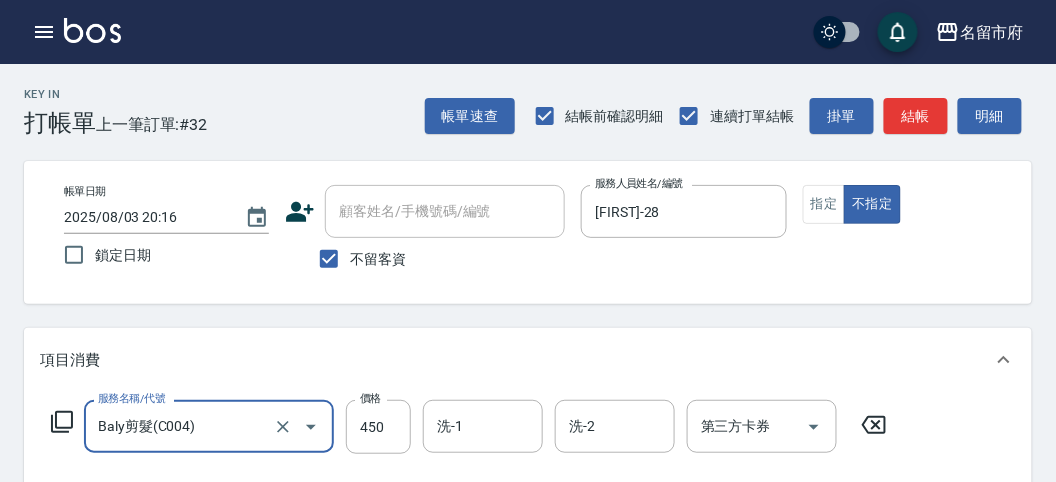 click 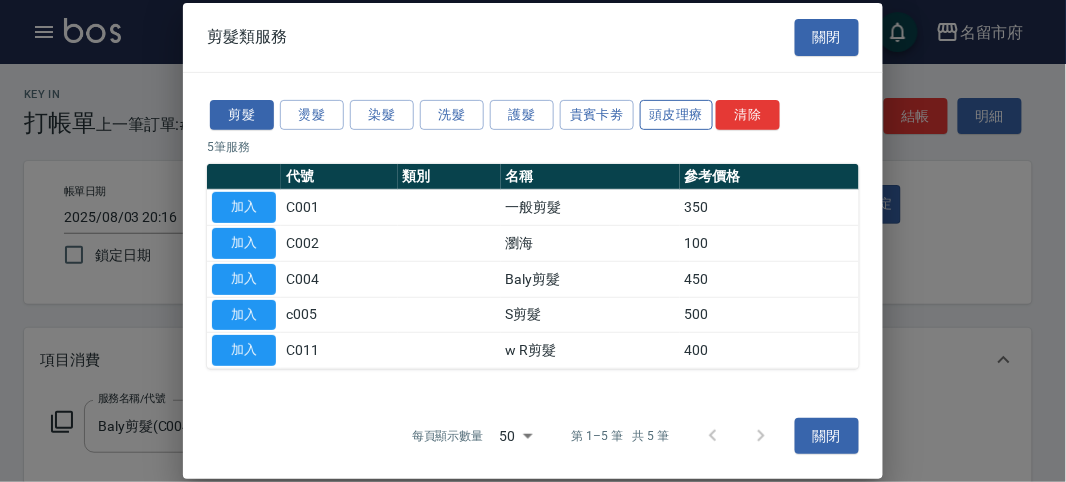 click on "頭皮理療" at bounding box center [677, 114] 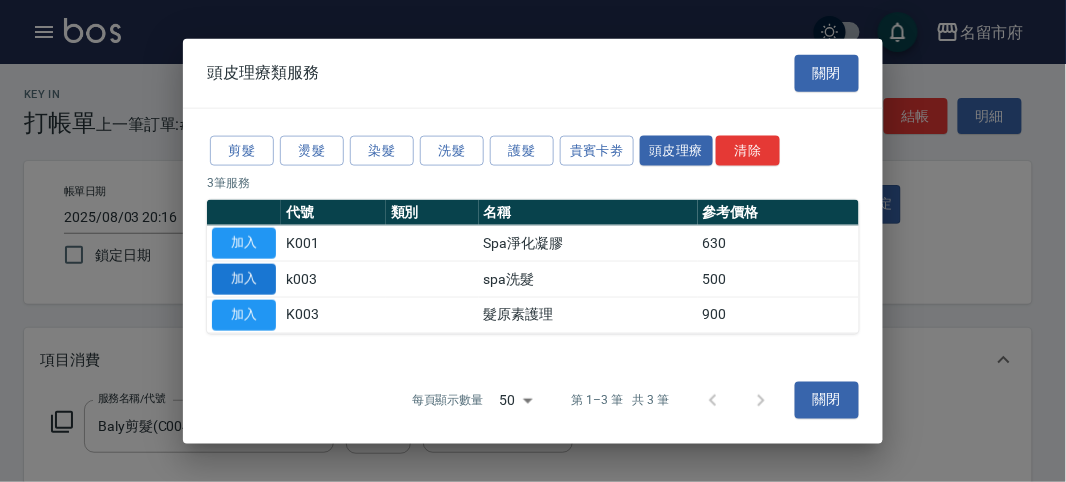 click on "加入" at bounding box center (244, 279) 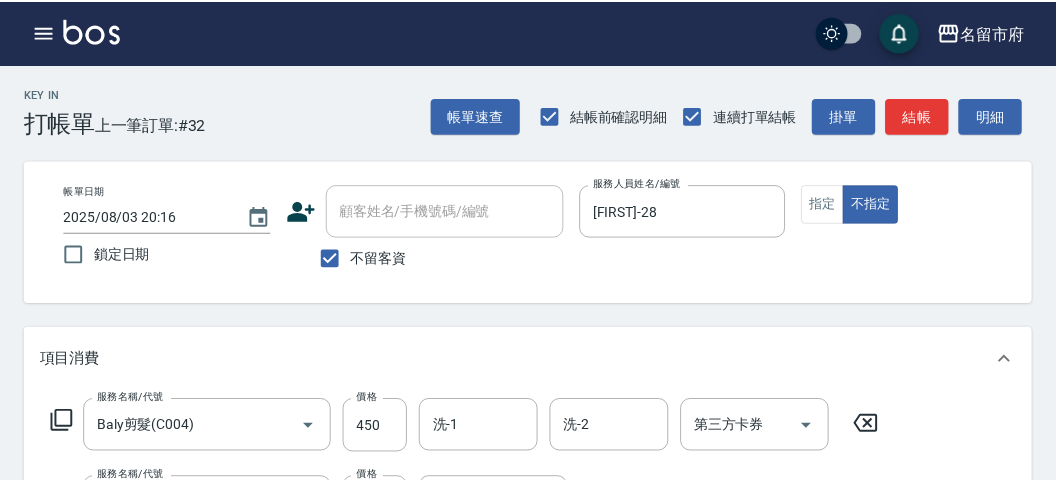 scroll, scrollTop: 263, scrollLeft: 0, axis: vertical 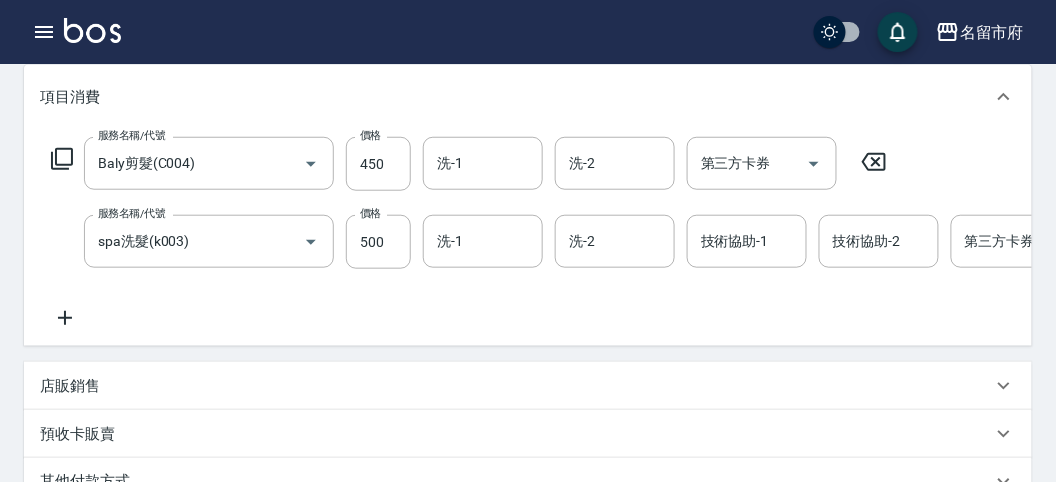click 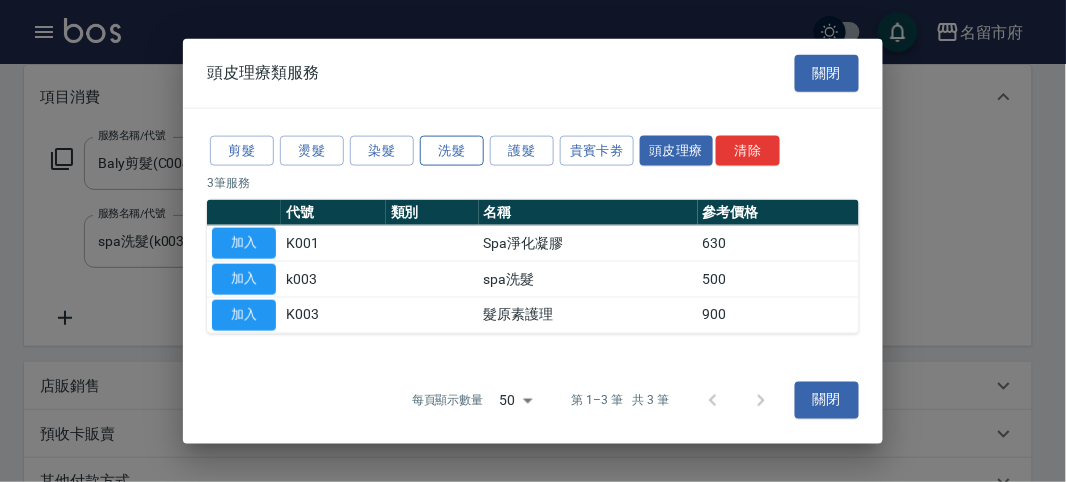 drag, startPoint x: 504, startPoint y: 147, endPoint x: 458, endPoint y: 152, distance: 46.270943 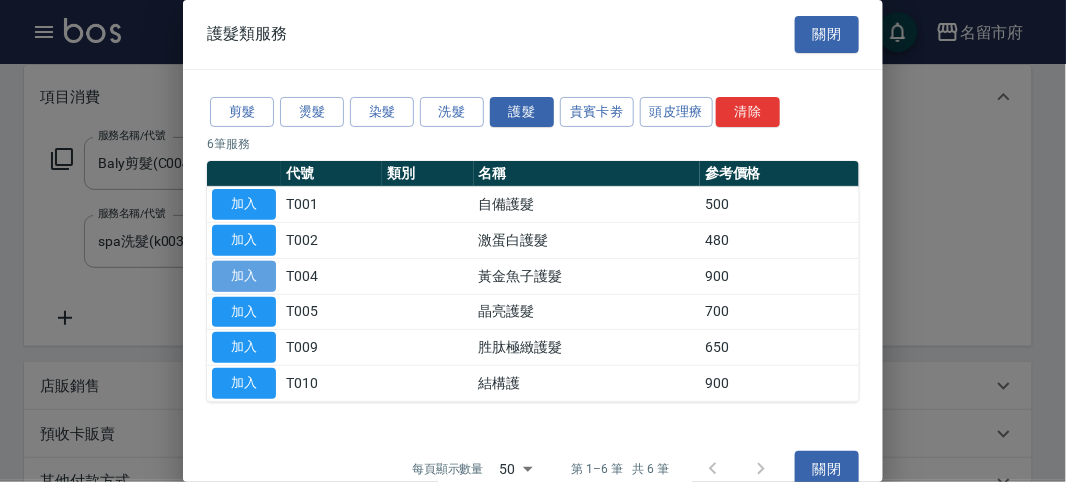 click on "加入" at bounding box center (244, 276) 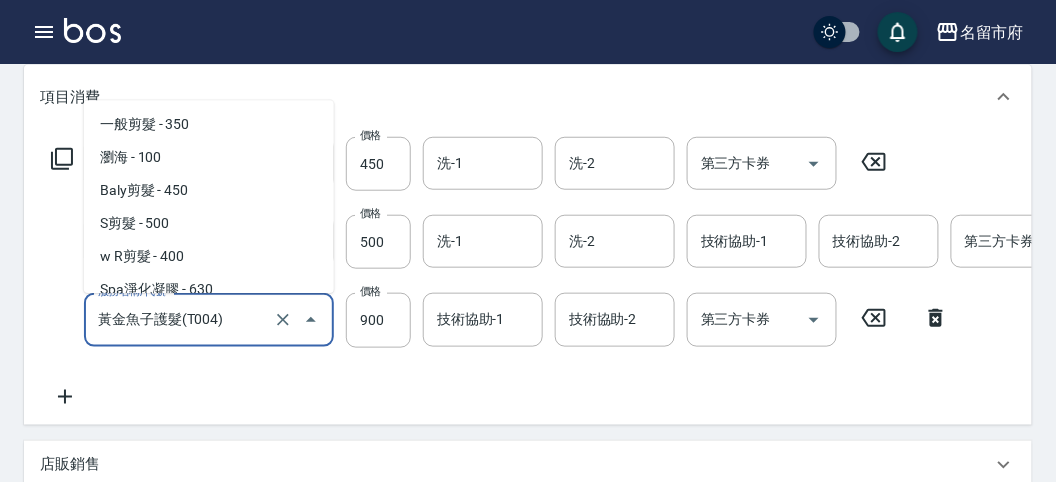 scroll, scrollTop: 1200, scrollLeft: 0, axis: vertical 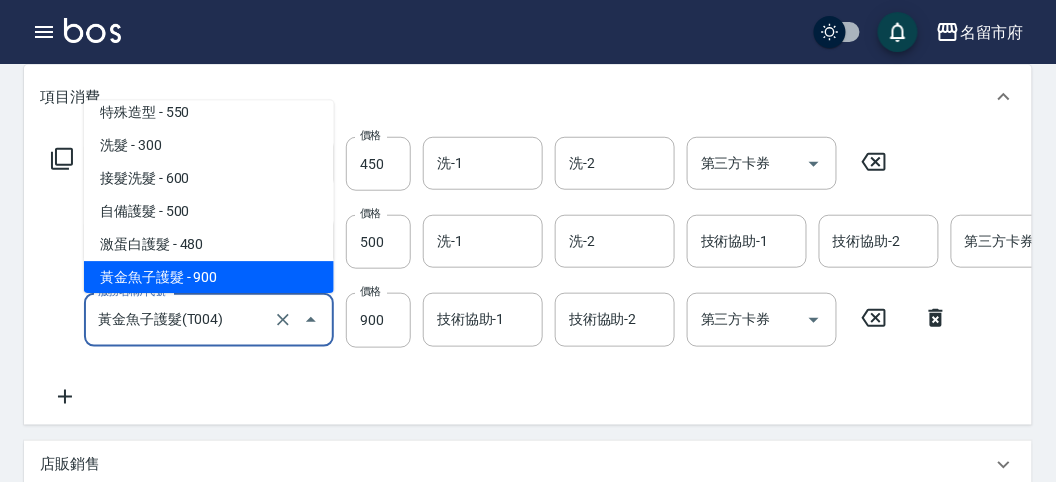 click on "黃金魚子護髮(T004)" at bounding box center [181, 319] 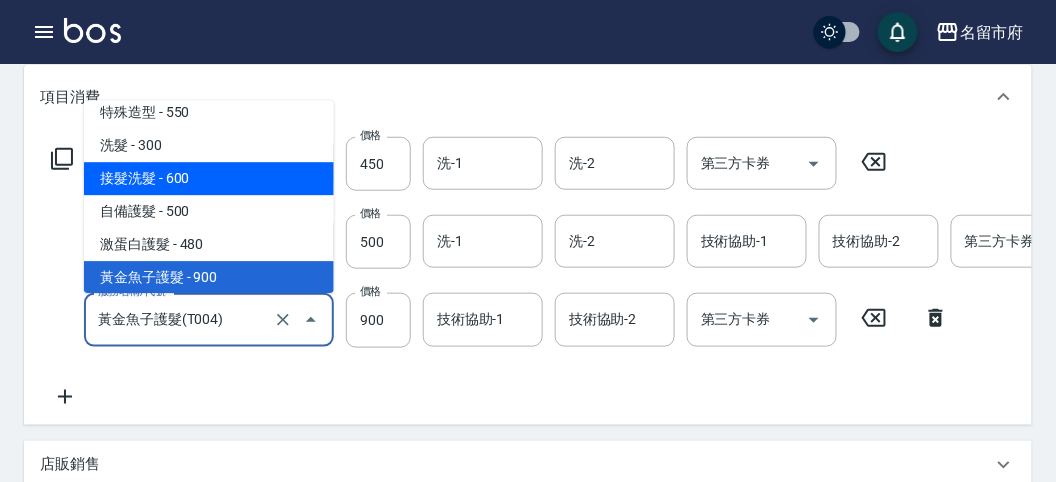 scroll, scrollTop: 1422, scrollLeft: 0, axis: vertical 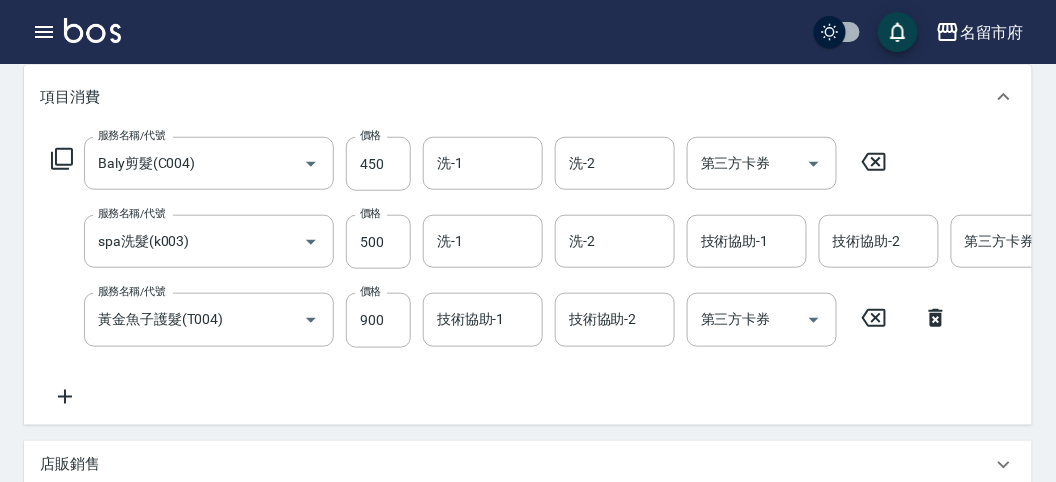 click 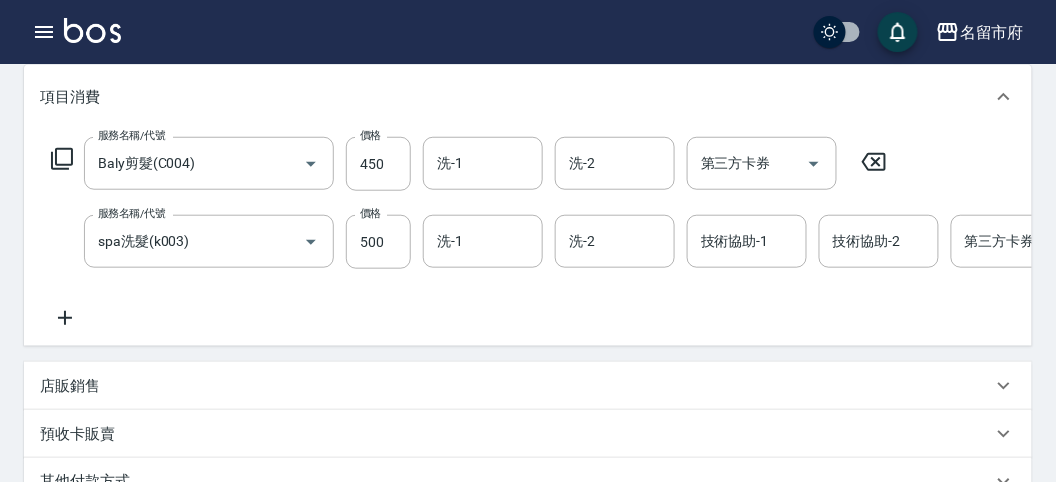 click 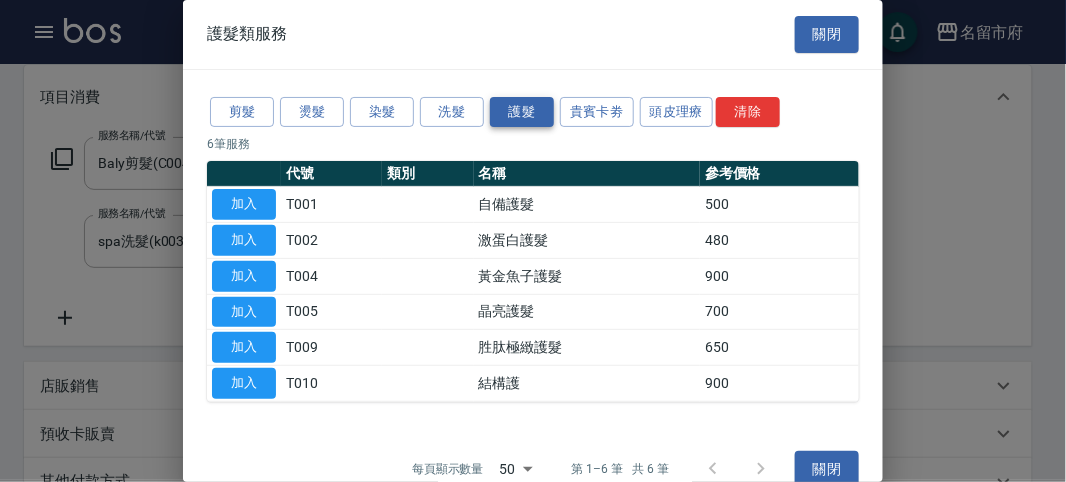 click on "護髮" at bounding box center [522, 112] 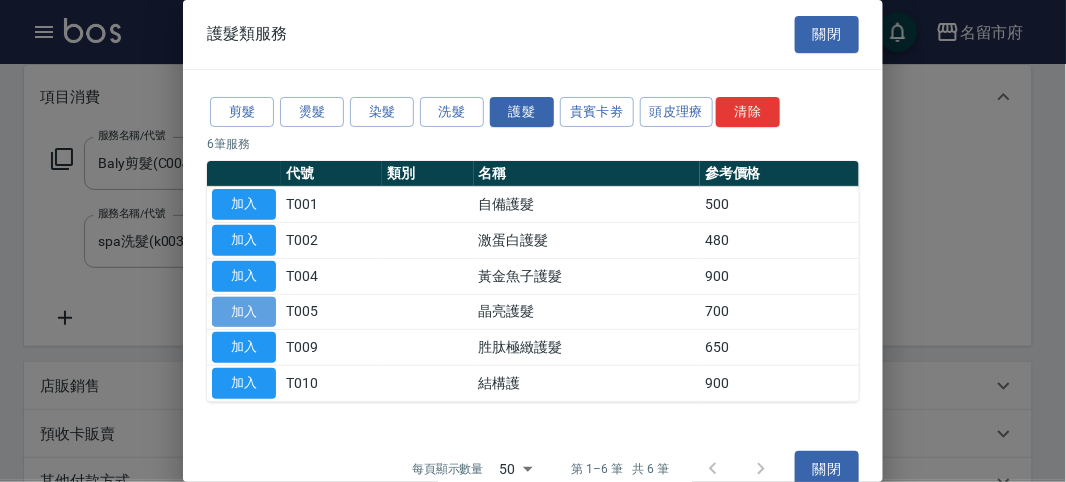 click on "加入" at bounding box center [244, 312] 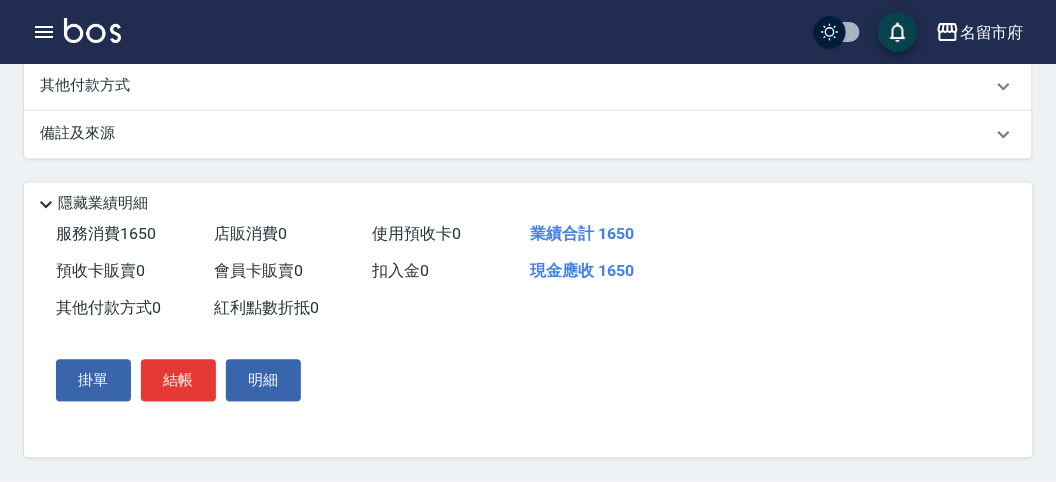 scroll, scrollTop: 538, scrollLeft: 0, axis: vertical 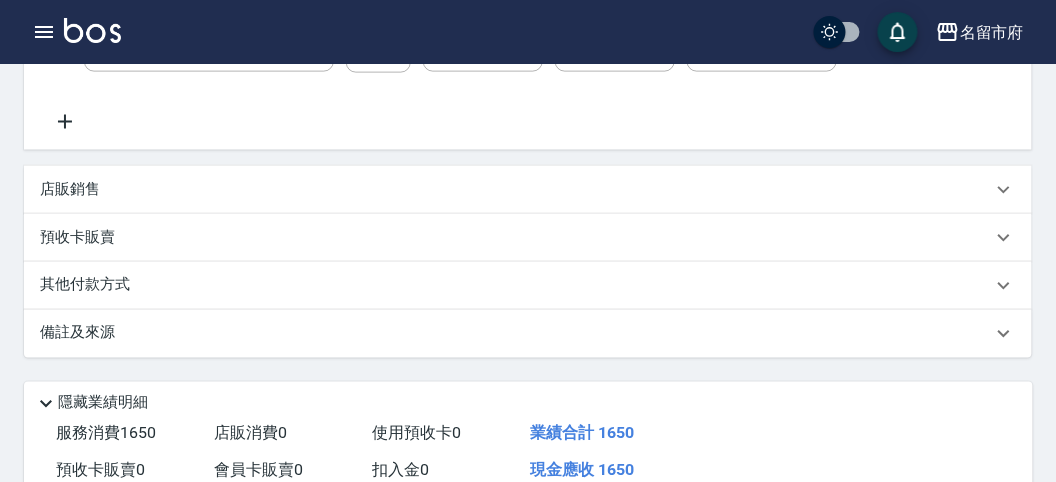 click on "其他付款方式" at bounding box center [90, 286] 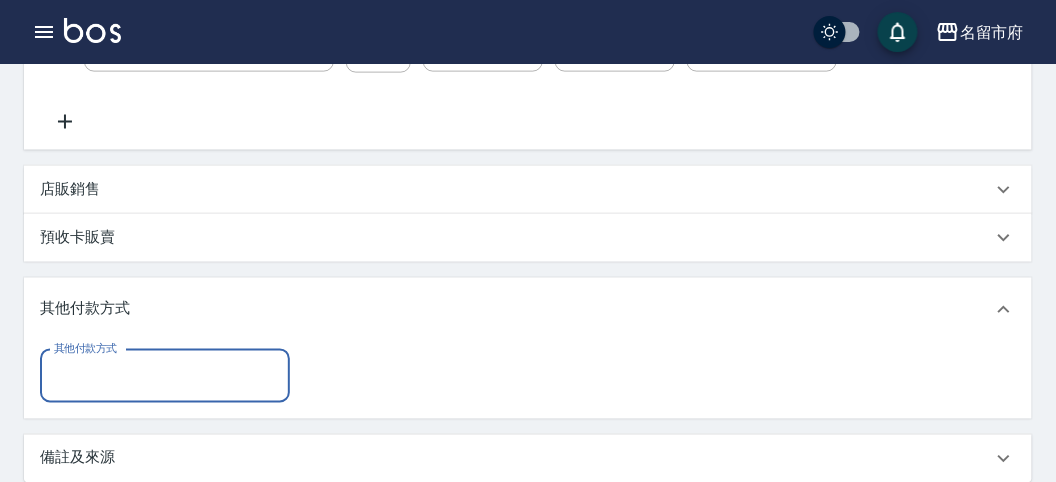 scroll, scrollTop: 0, scrollLeft: 0, axis: both 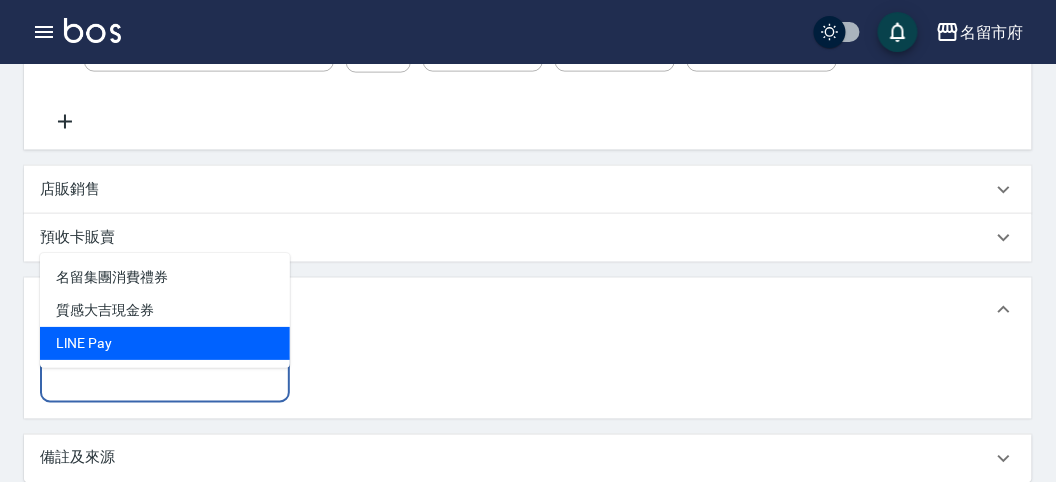 drag, startPoint x: 151, startPoint y: 345, endPoint x: 281, endPoint y: 382, distance: 135.16287 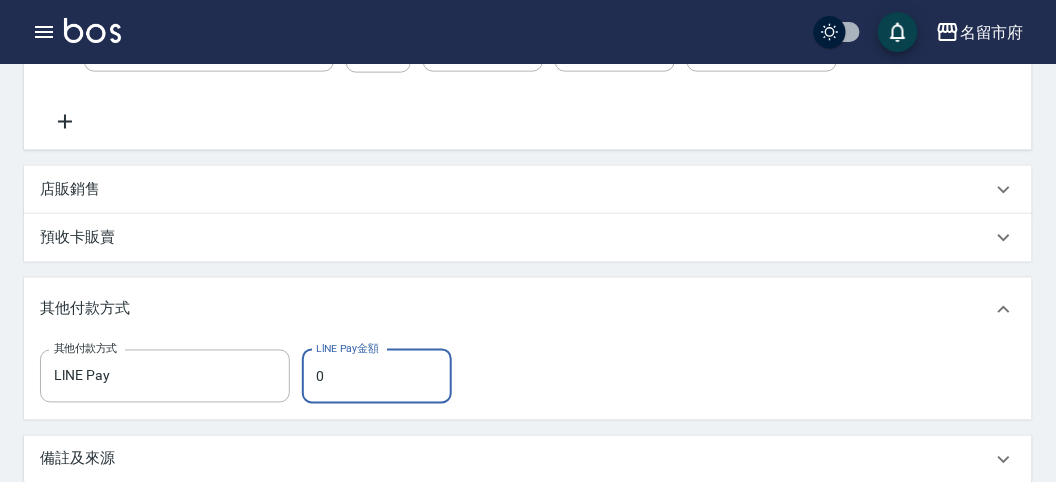 drag, startPoint x: 379, startPoint y: 400, endPoint x: 315, endPoint y: 293, distance: 124.67959 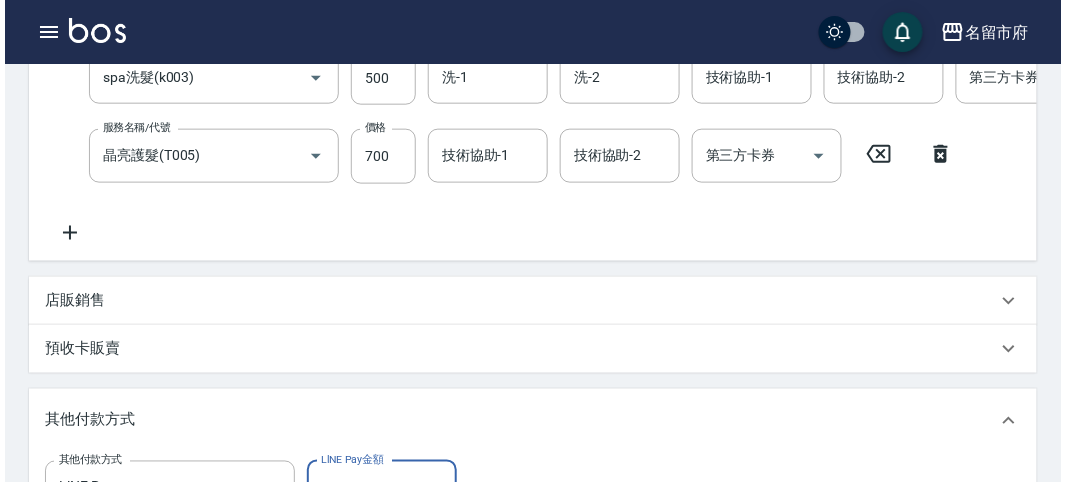 scroll, scrollTop: 886, scrollLeft: 0, axis: vertical 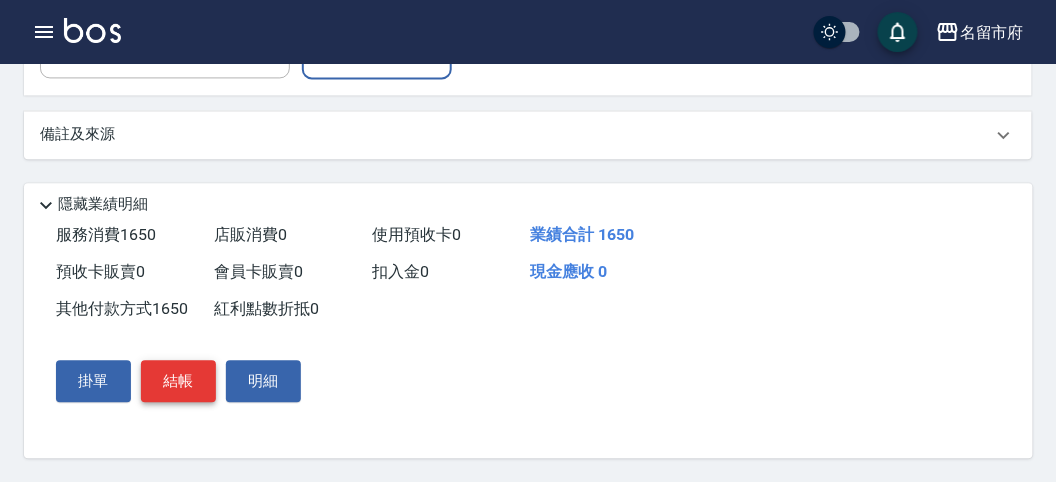 type on "1650" 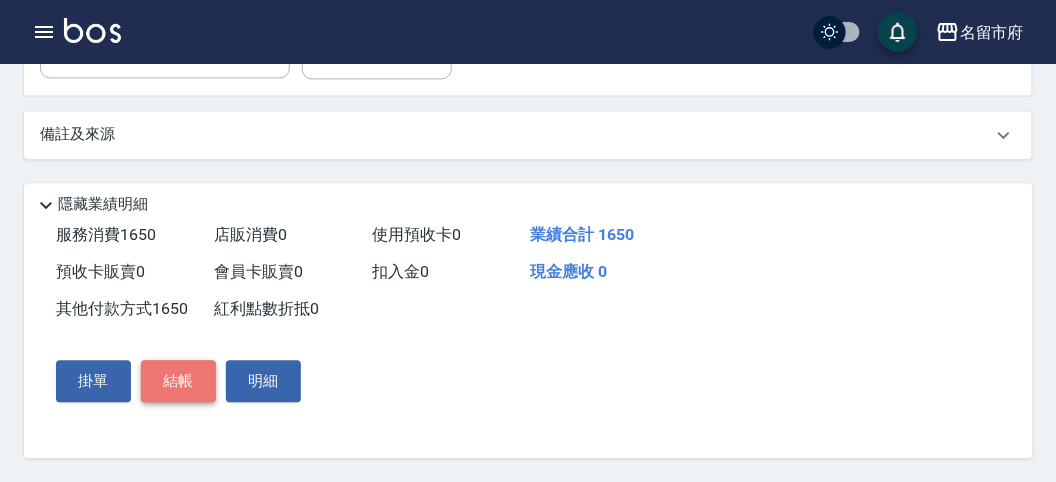 click on "結帳" at bounding box center (178, 381) 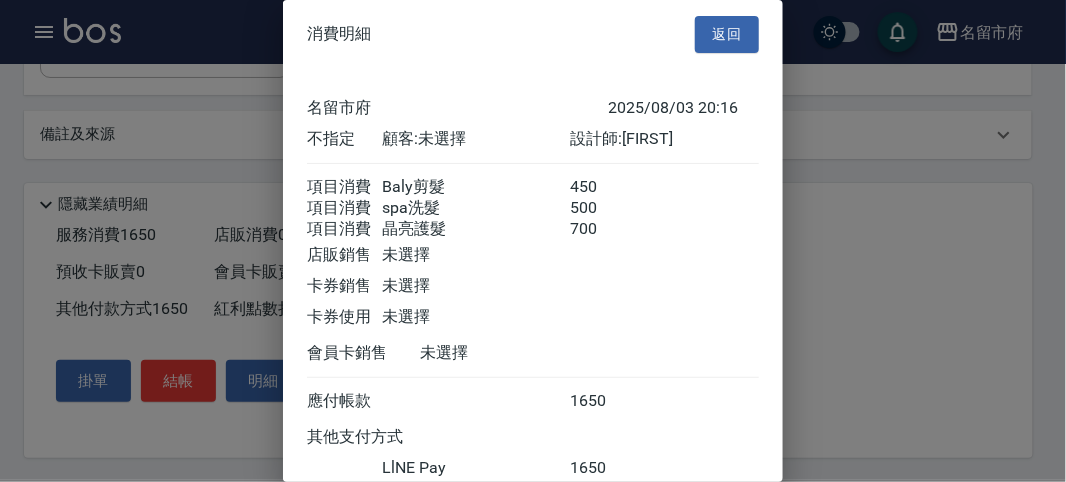 scroll, scrollTop: 152, scrollLeft: 0, axis: vertical 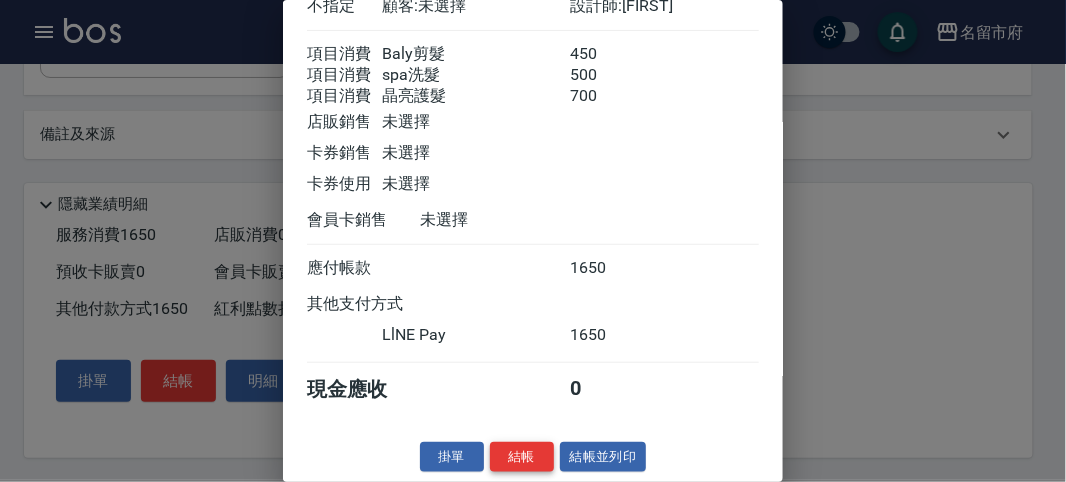click on "結帳" at bounding box center [522, 457] 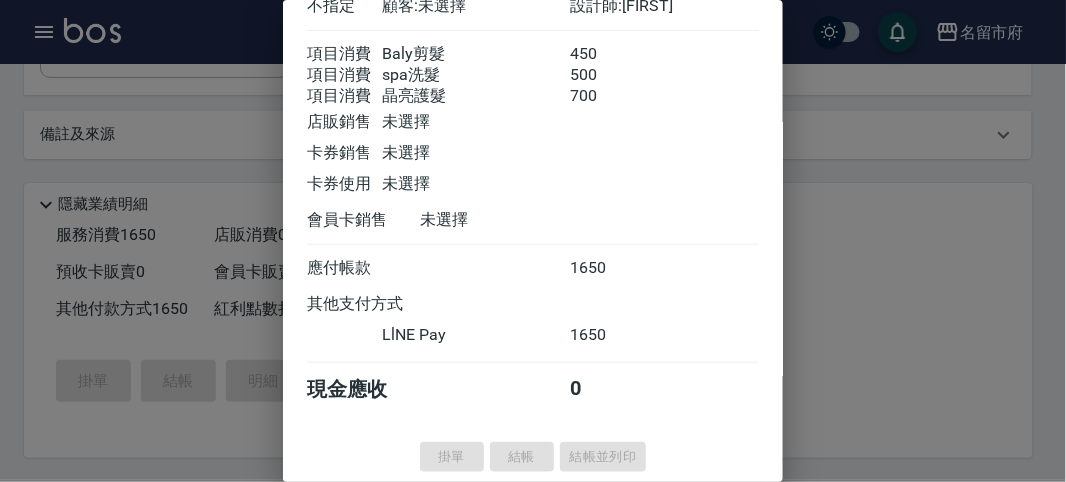 type on "2025/08/03 20:17" 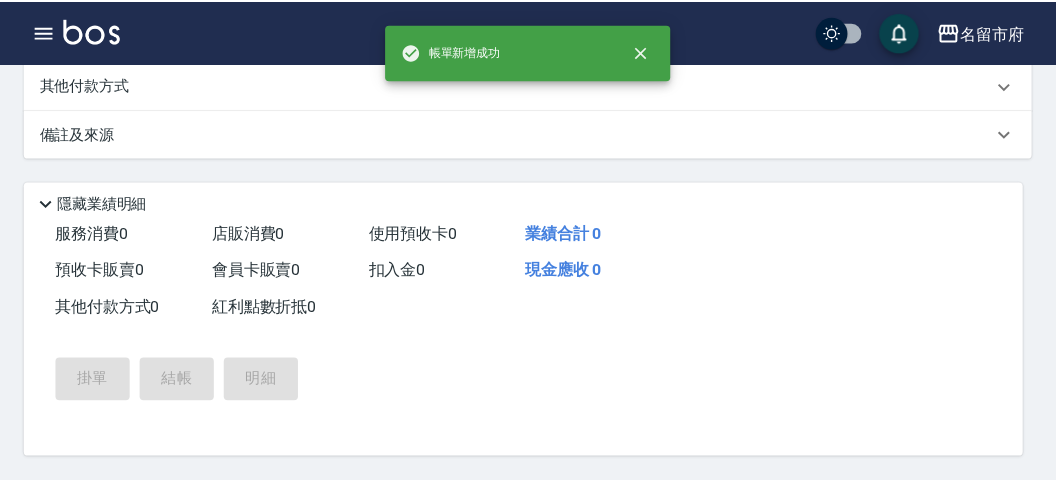 scroll, scrollTop: 0, scrollLeft: 0, axis: both 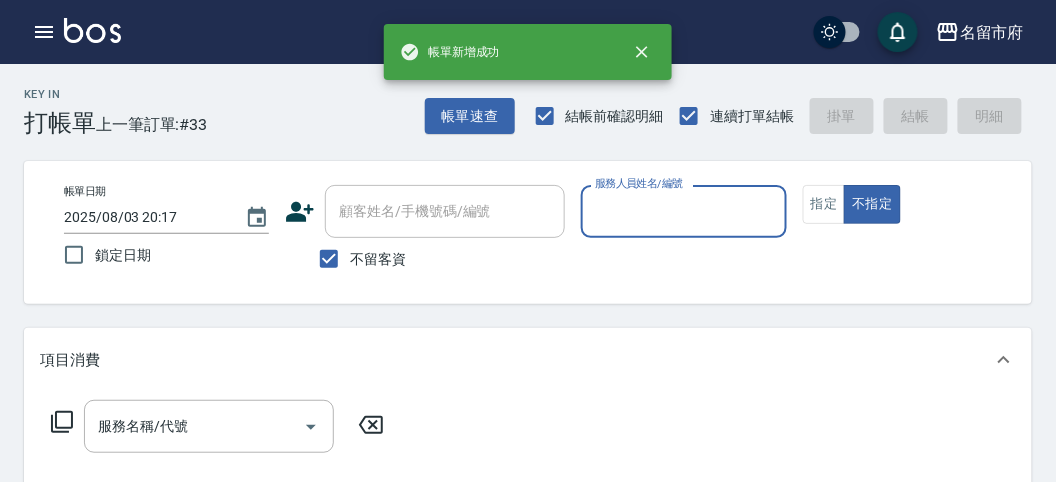 click on "服務人員姓名/編號" at bounding box center [683, 211] 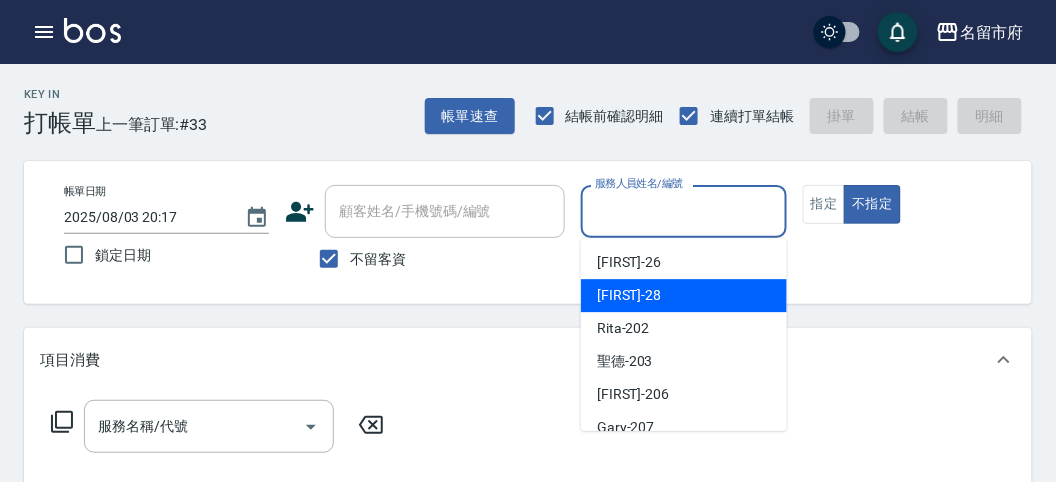 click on "Baly -28" at bounding box center [684, 295] 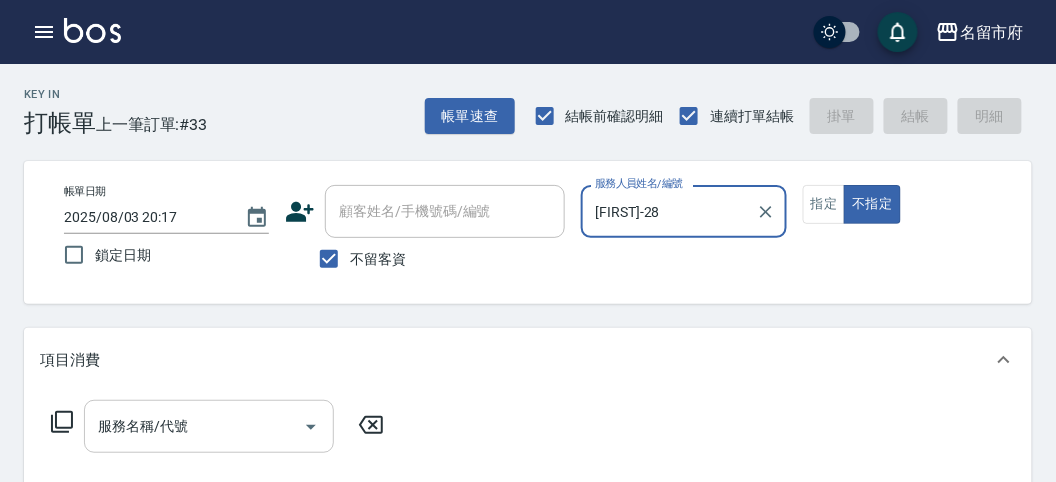 drag, startPoint x: 211, startPoint y: 416, endPoint x: 212, endPoint y: 400, distance: 16.03122 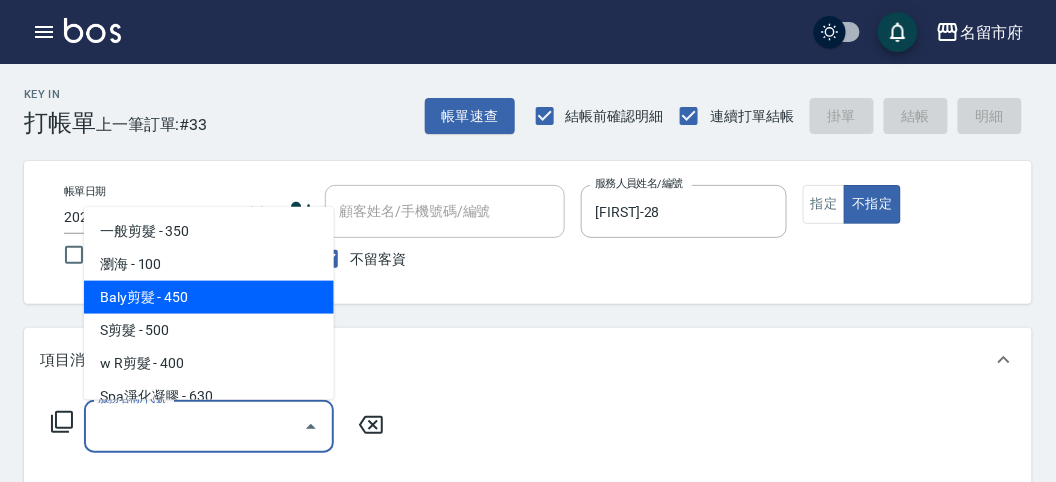 click on "Baly剪髮 - 450" at bounding box center [209, 297] 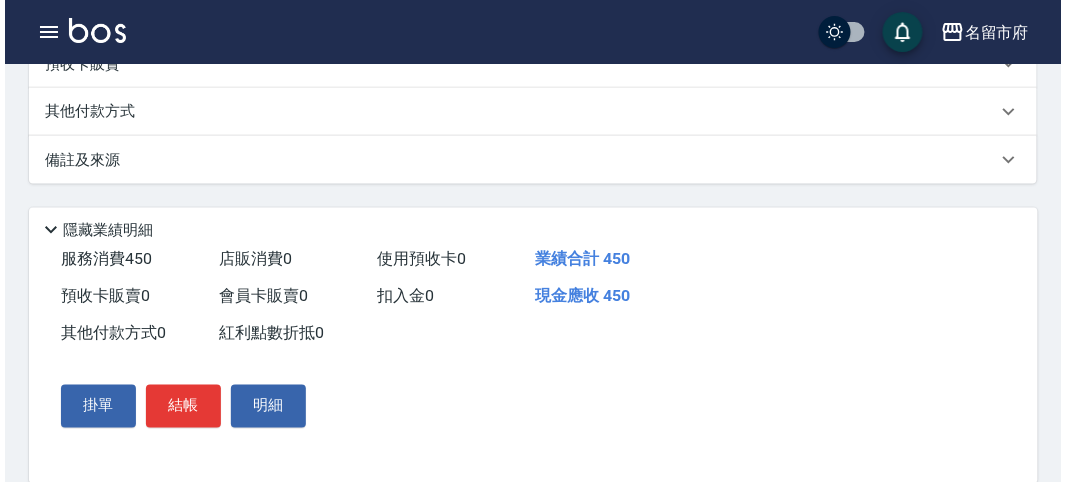 scroll, scrollTop: 585, scrollLeft: 0, axis: vertical 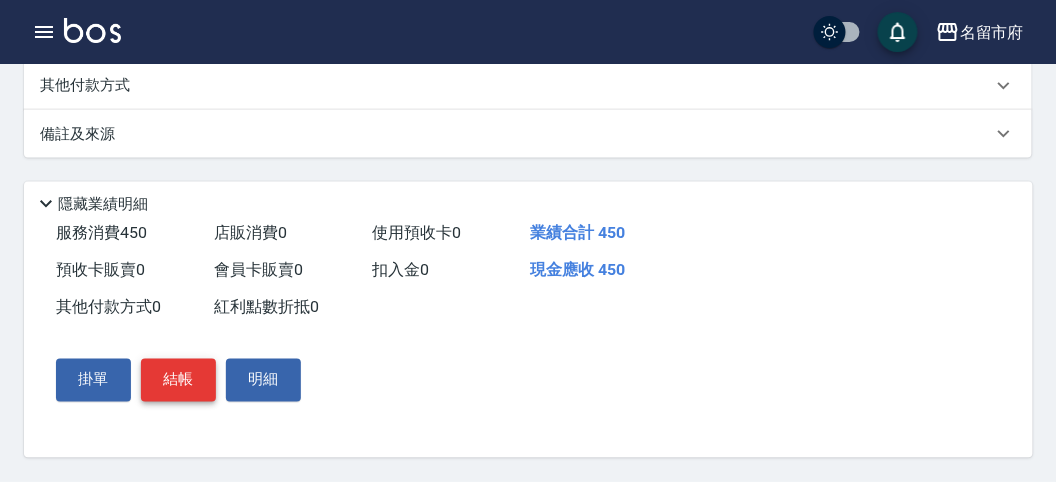 click on "結帳" at bounding box center [178, 380] 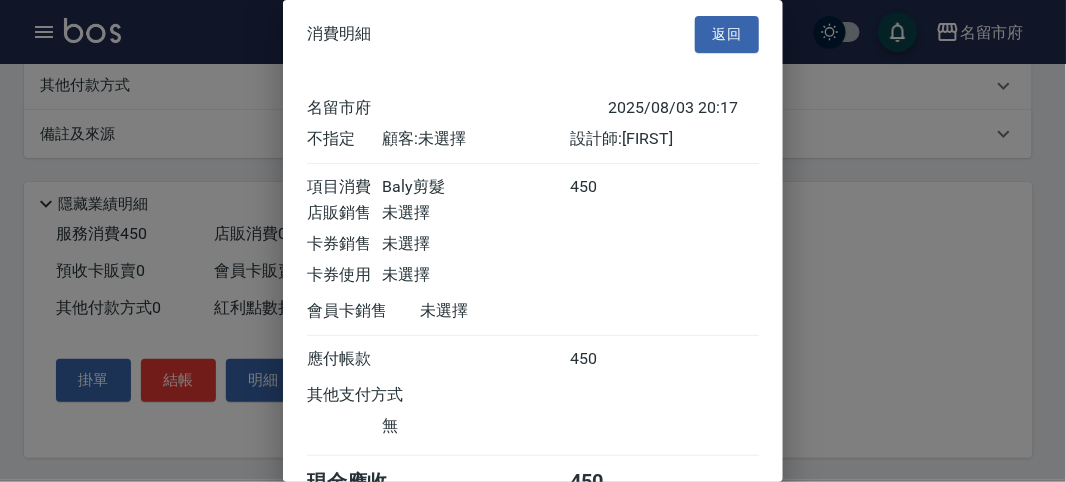 scroll, scrollTop: 111, scrollLeft: 0, axis: vertical 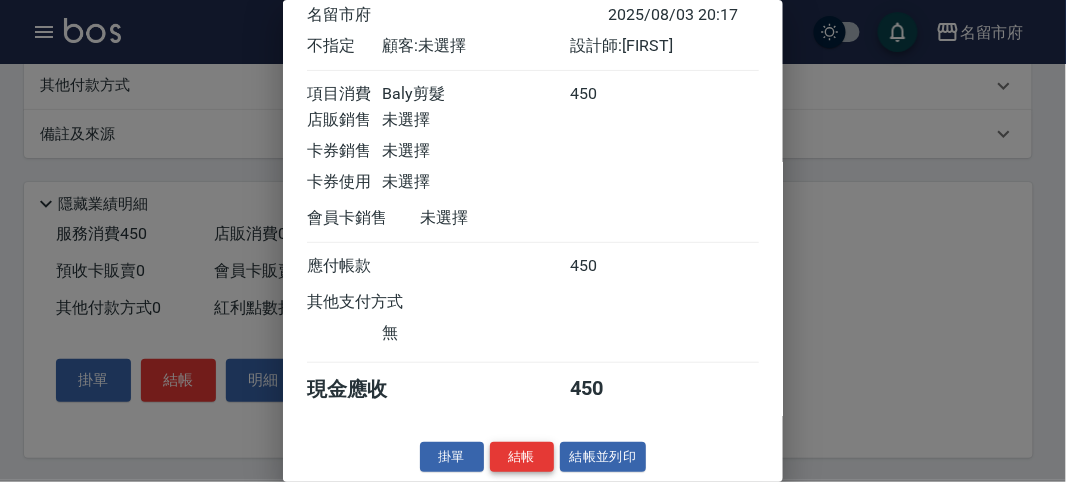 click on "結帳" at bounding box center (522, 457) 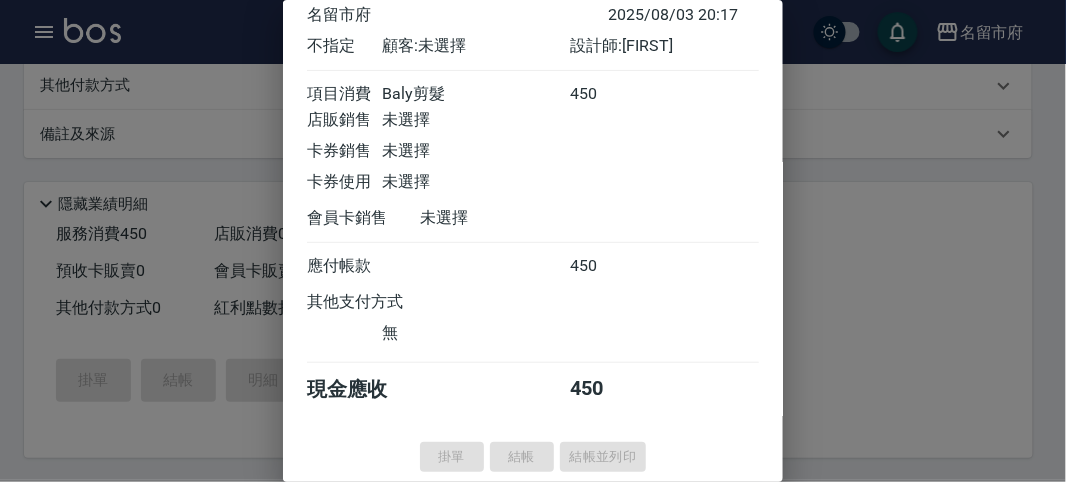 type 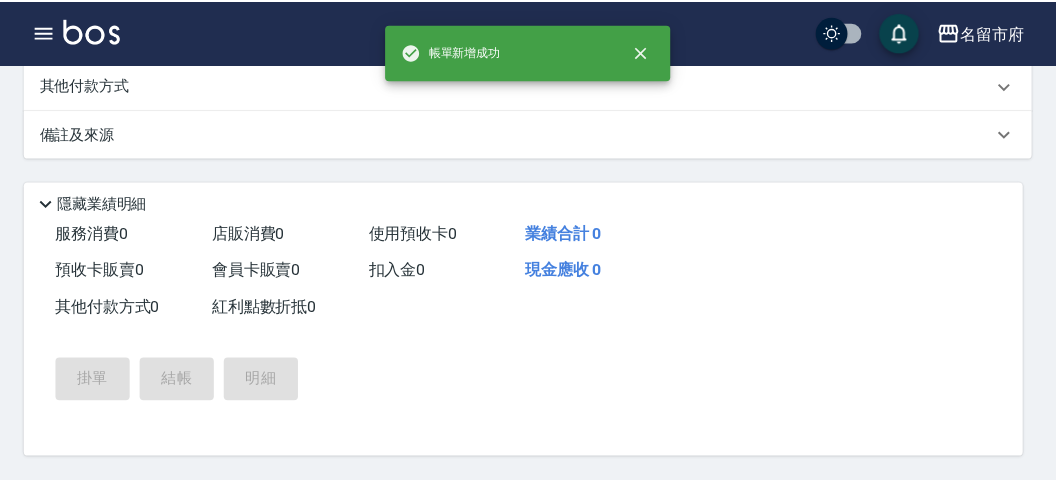scroll, scrollTop: 0, scrollLeft: 0, axis: both 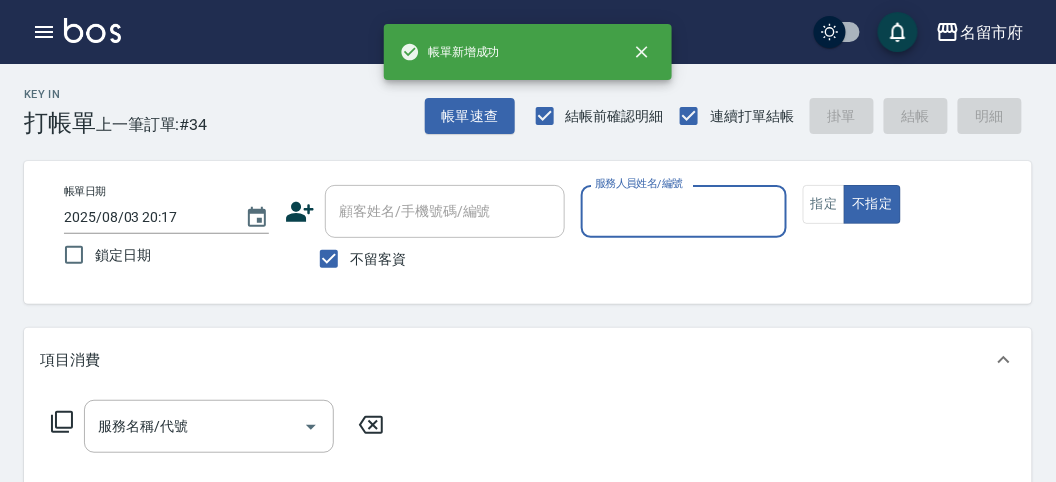 click on "服務人員姓名/編號" at bounding box center [683, 211] 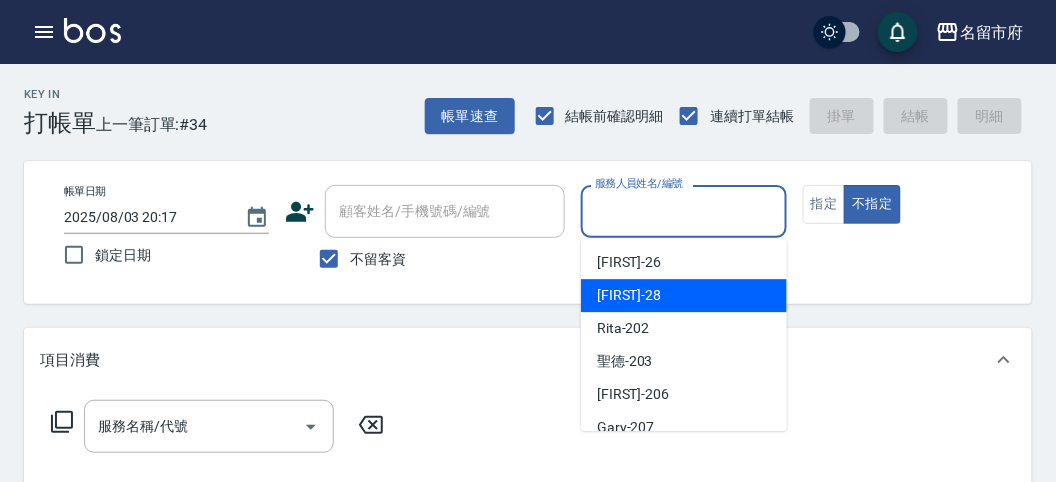 click on "Baly -28" at bounding box center [629, 295] 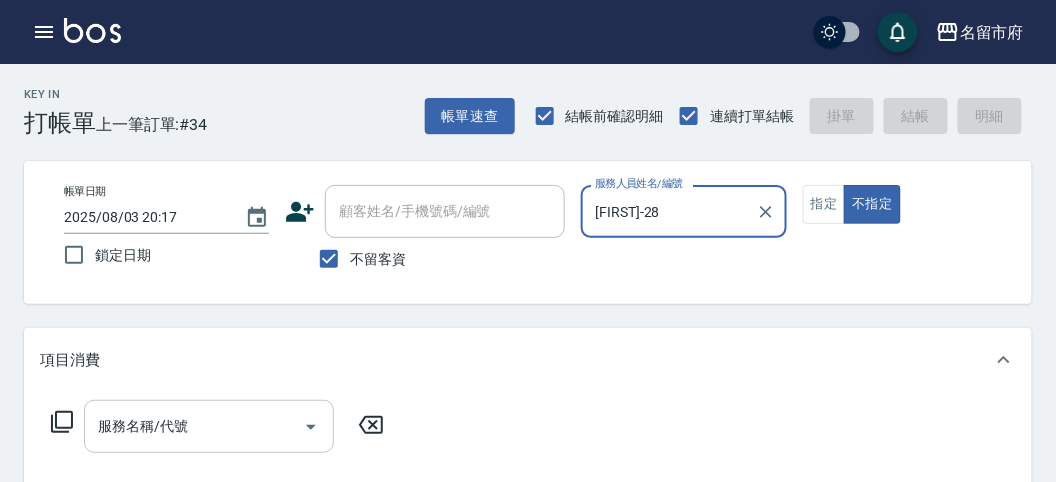 drag, startPoint x: 184, startPoint y: 425, endPoint x: 189, endPoint y: 402, distance: 23.537205 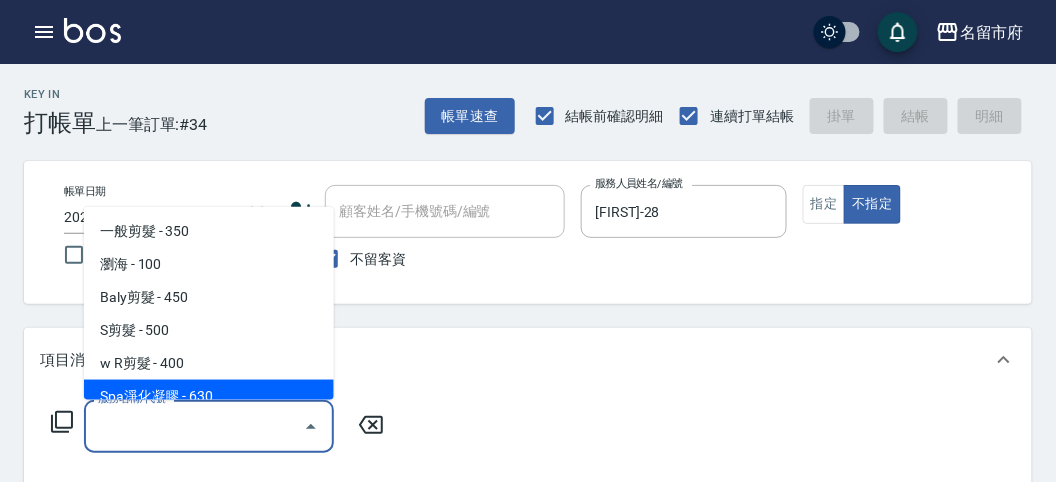 drag, startPoint x: 262, startPoint y: 301, endPoint x: 82, endPoint y: 407, distance: 208.89232 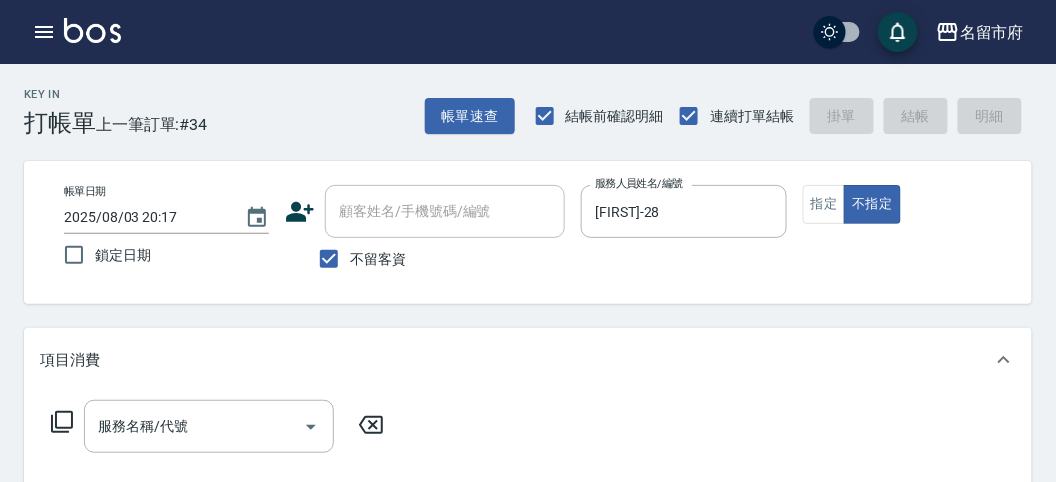 click 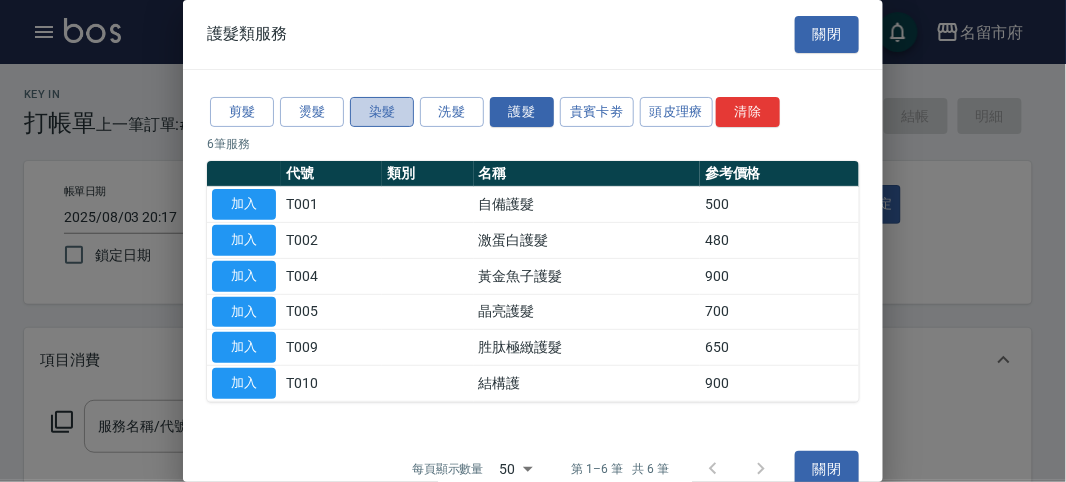 click on "染髮" at bounding box center (382, 112) 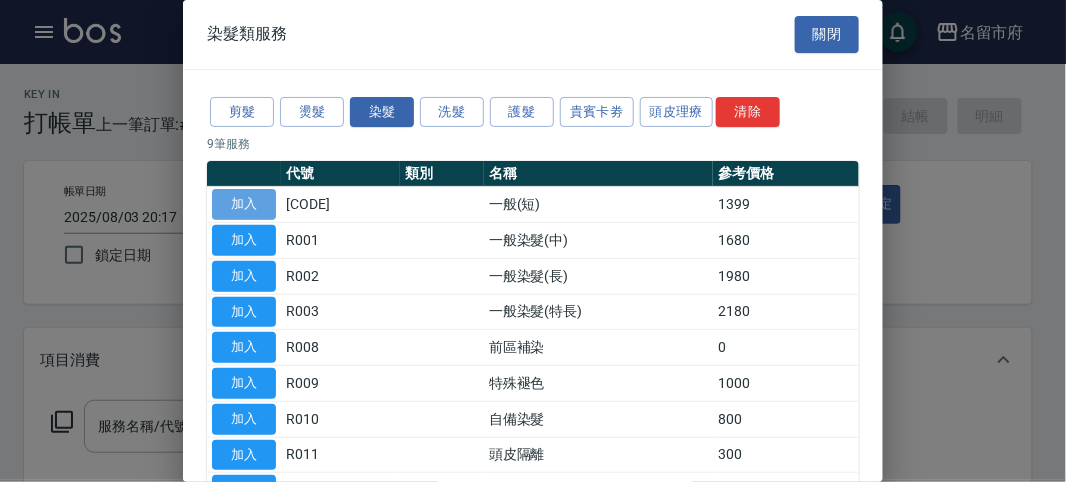 click on "加入" at bounding box center [244, 204] 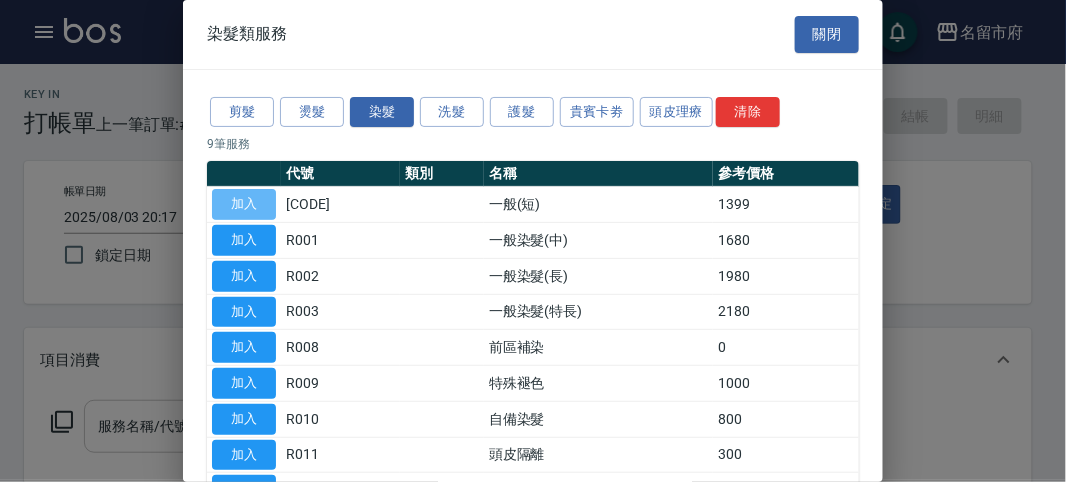 type on "一般(短)(R000)" 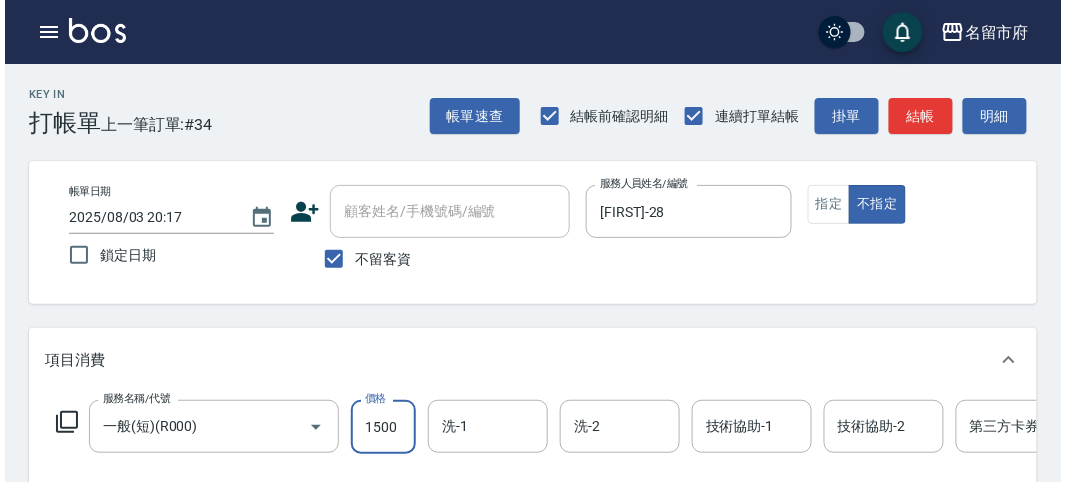 scroll, scrollTop: 604, scrollLeft: 0, axis: vertical 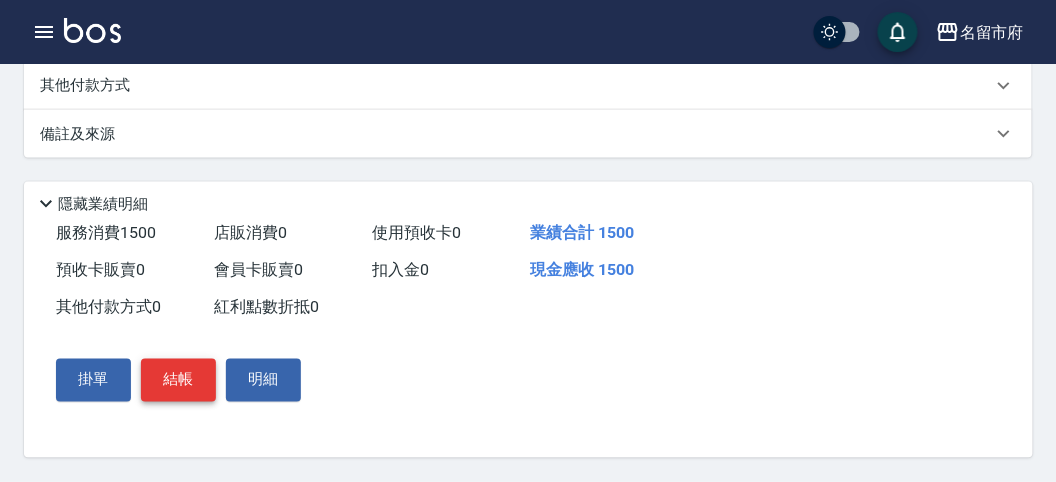 type on "1500" 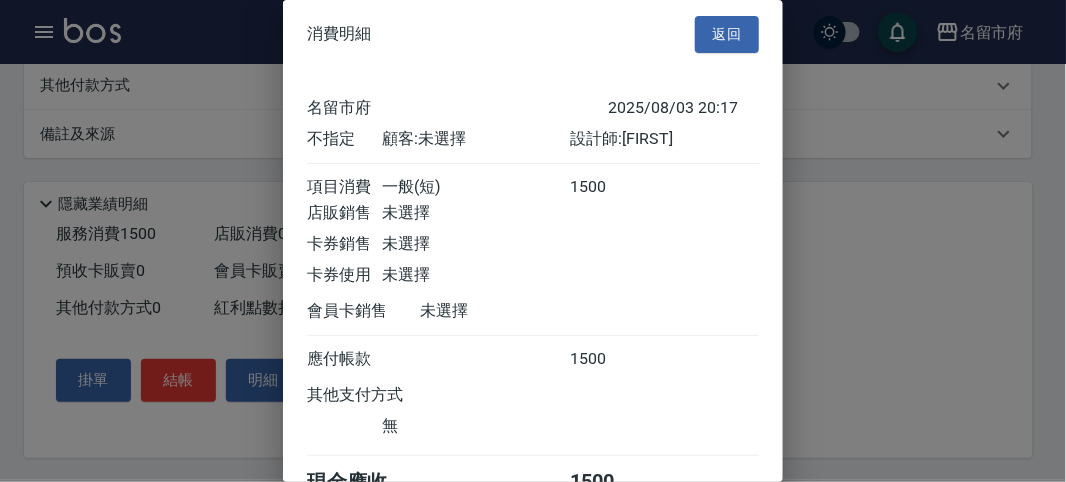 scroll, scrollTop: 111, scrollLeft: 0, axis: vertical 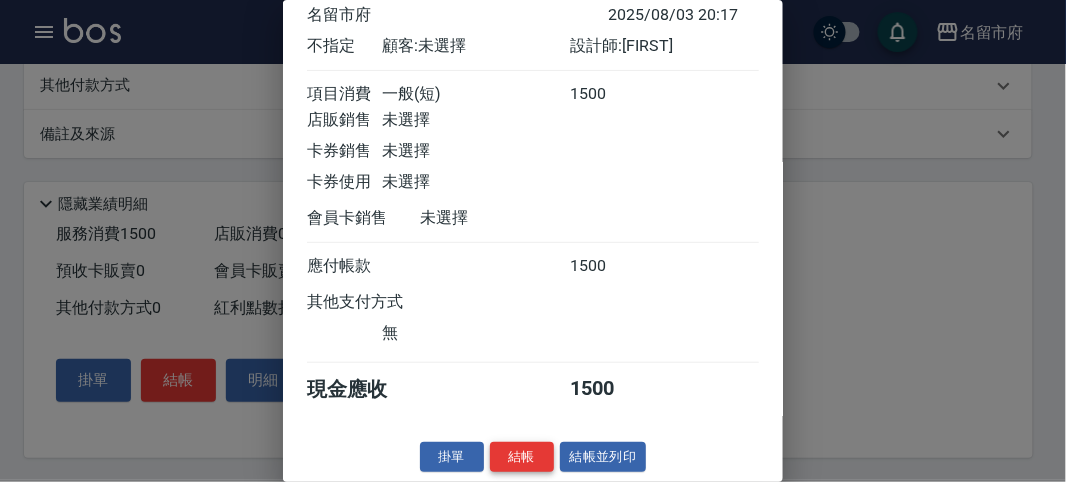 click on "消費明細 返回 名留市府 2025/08/03 20:17 不指定 顧客: 未選擇 設計師: Baly 項目消費 一般(短) 1500 店販銷售 未選擇 卡券銷售 未選擇 卡券使用 未選擇 會員卡銷售 未選擇 應付帳款 1500 其他支付方式 無 現金應收 1500 掛單 結帳 結帳並列印 名留市府 結帳單 日期： 2025/08/03 20:17 帳單編號： 0 設計師: Baly 顧客： 未選擇 一般(短) 1500 x1 合計： 1500 結帳： 扣入金： 0 入金餘額： 0 卡券金額： 0 付現金額： 1500 名留市府 結帳單 日期： 2025/08/03 20:17 帳單編號： 設計師: Baly 顧客： 未選擇 名稱 單價 數量 小計 一般(短) 1500 1 1500 合計： 1500 扣入金： 0 入金餘額： 0 卡券金額： 0 付現金額： 1500 謝謝惠顧,歡迎下次光臨!" at bounding box center (533, 241) 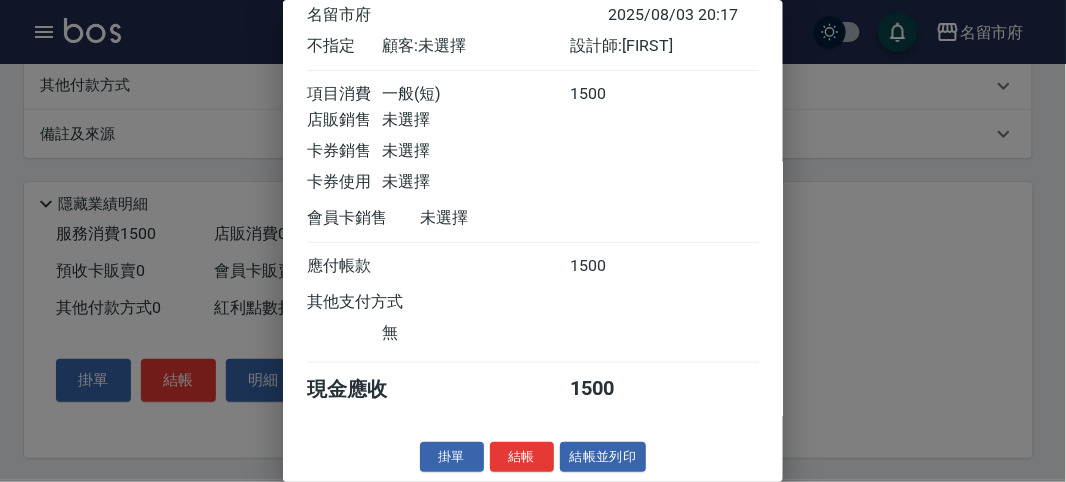 click on "結帳" at bounding box center (522, 457) 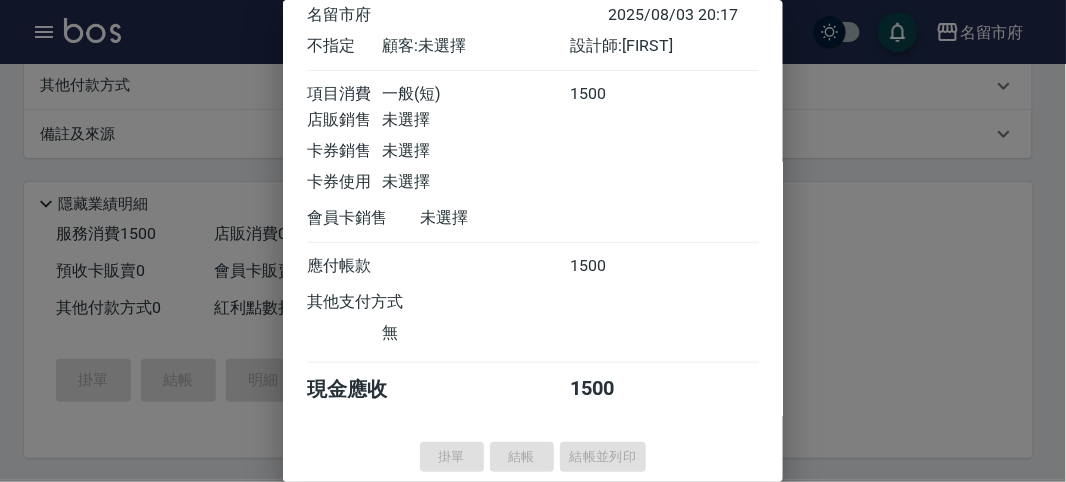 type 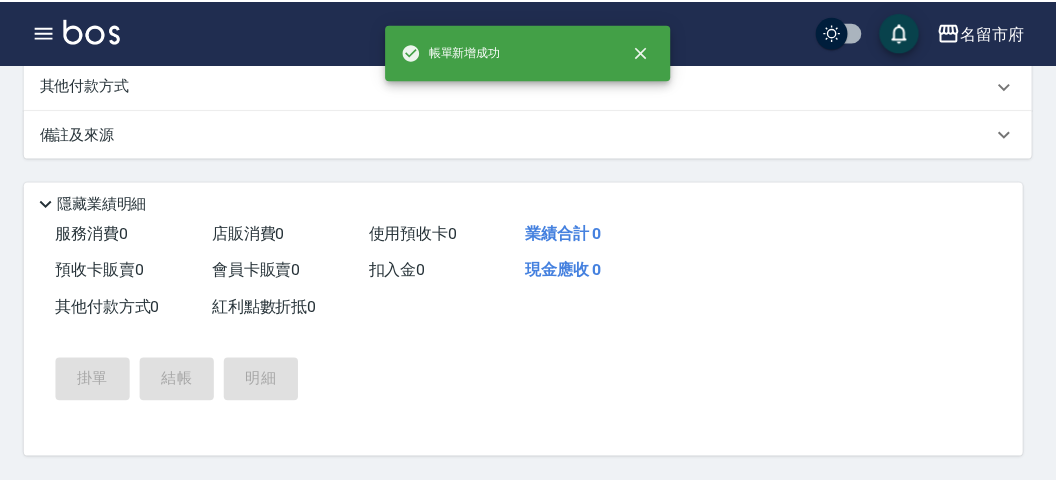 scroll, scrollTop: 0, scrollLeft: 0, axis: both 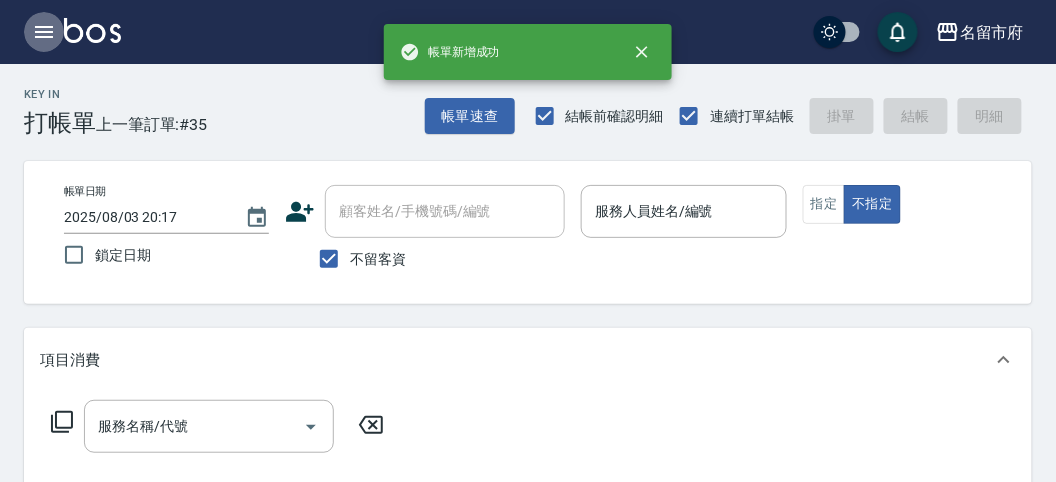click 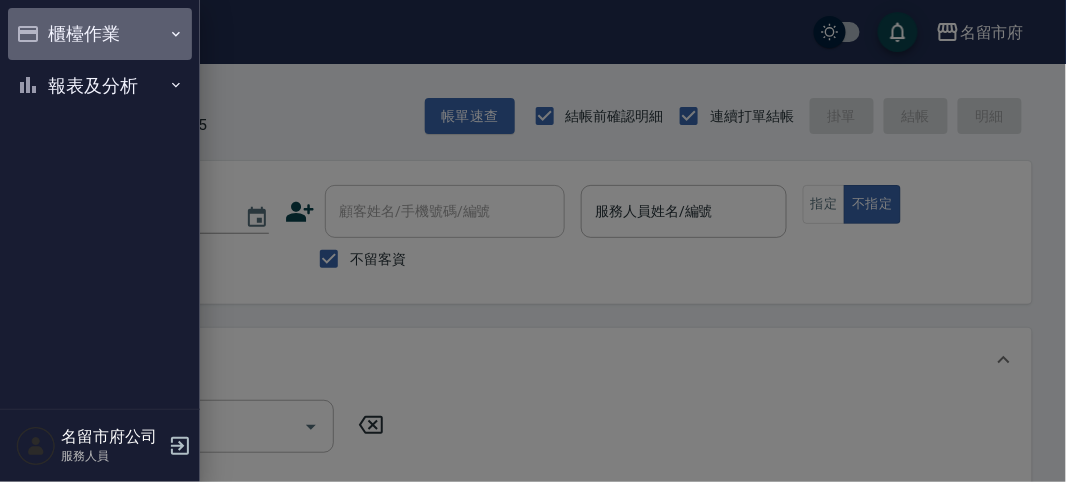 click on "櫃檯作業" at bounding box center [100, 34] 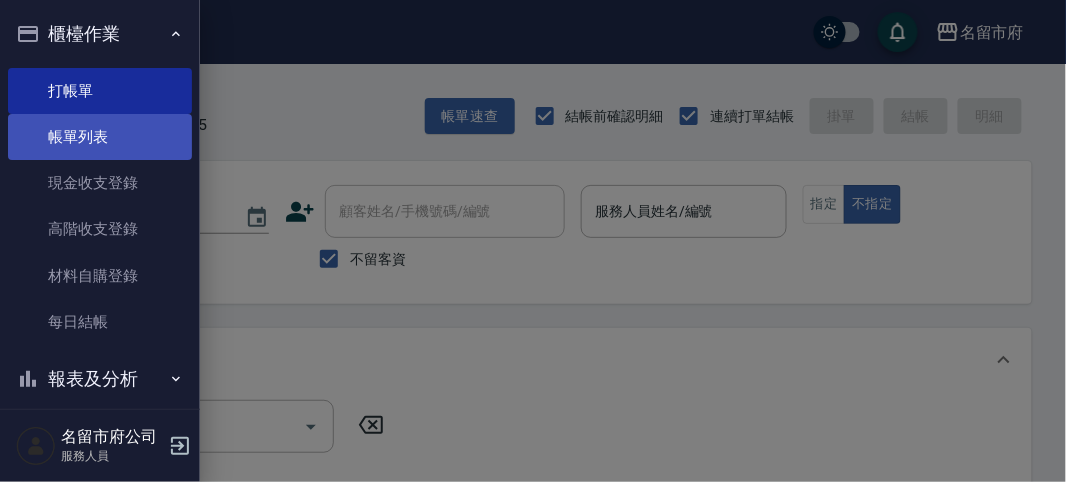 click on "帳單列表" at bounding box center (100, 137) 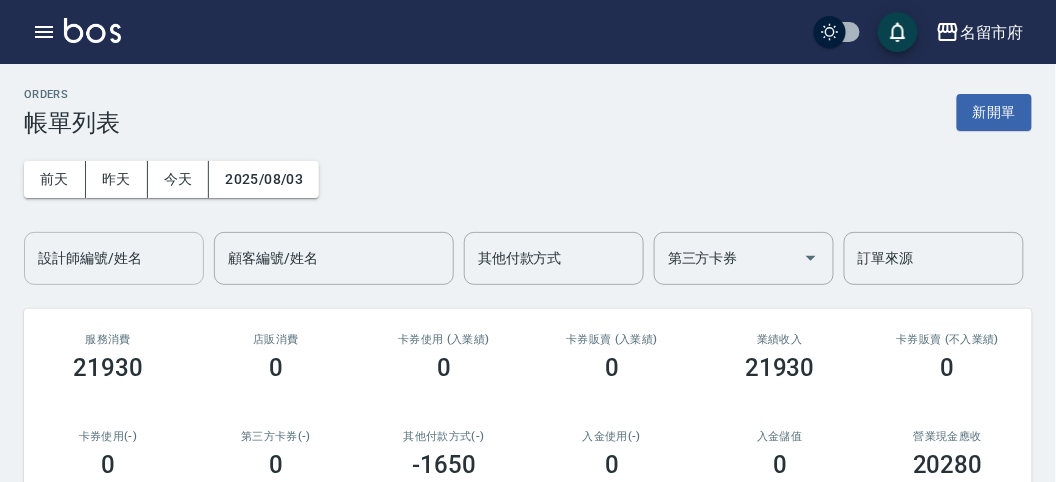 click on "設計師編號/姓名" at bounding box center [114, 258] 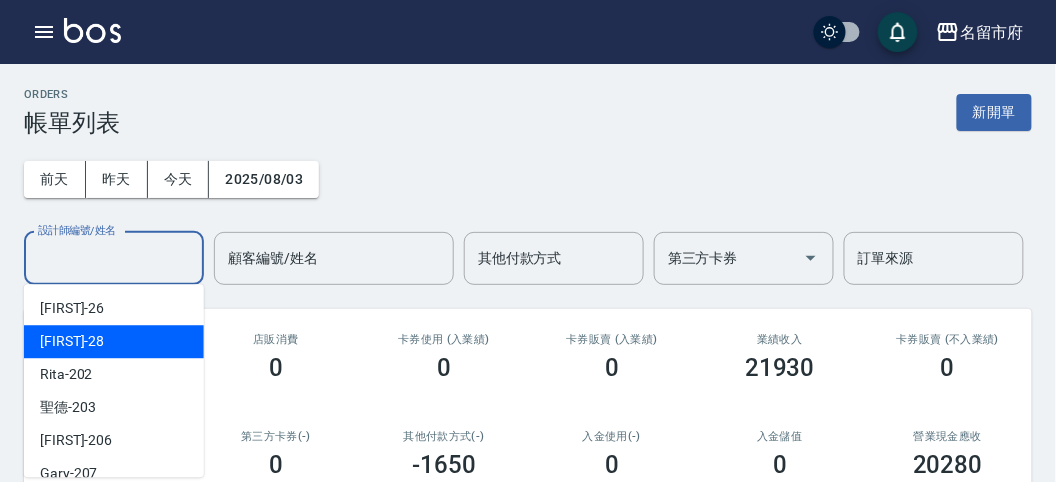 drag, startPoint x: 138, startPoint y: 360, endPoint x: 144, endPoint y: 336, distance: 24.738634 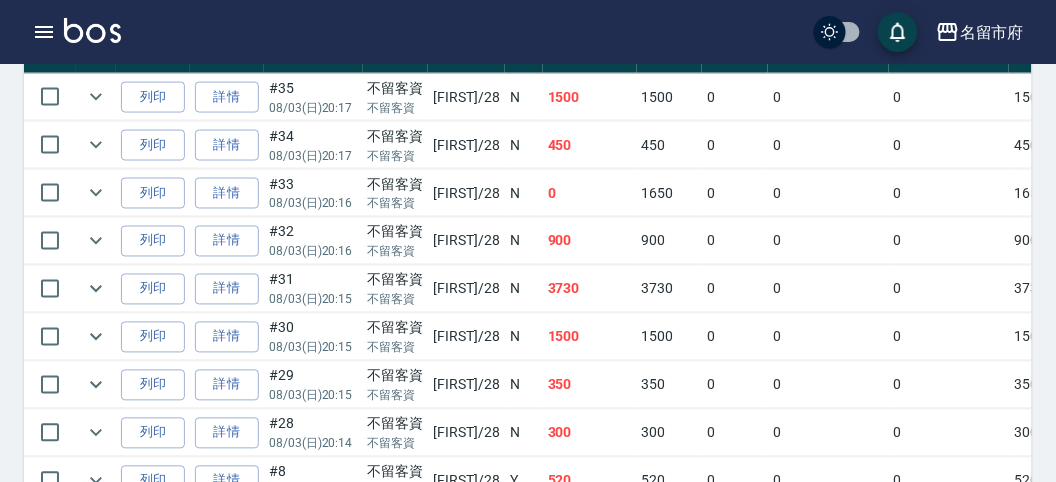 scroll, scrollTop: 0, scrollLeft: 0, axis: both 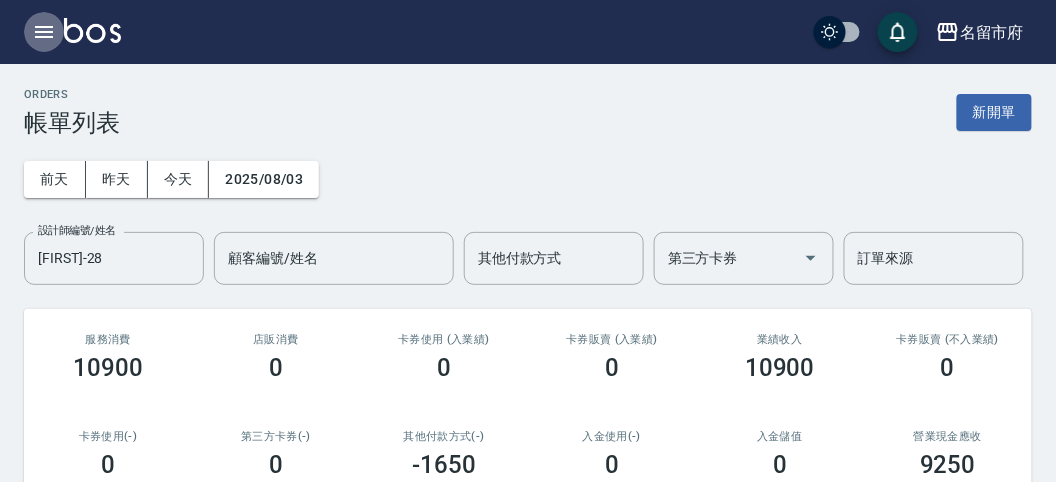 click 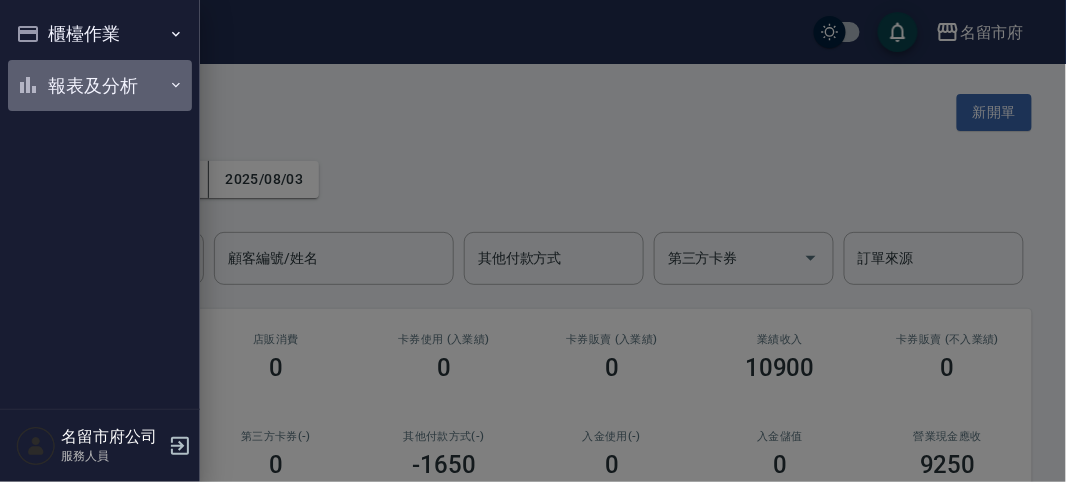 click on "報表及分析" at bounding box center (100, 86) 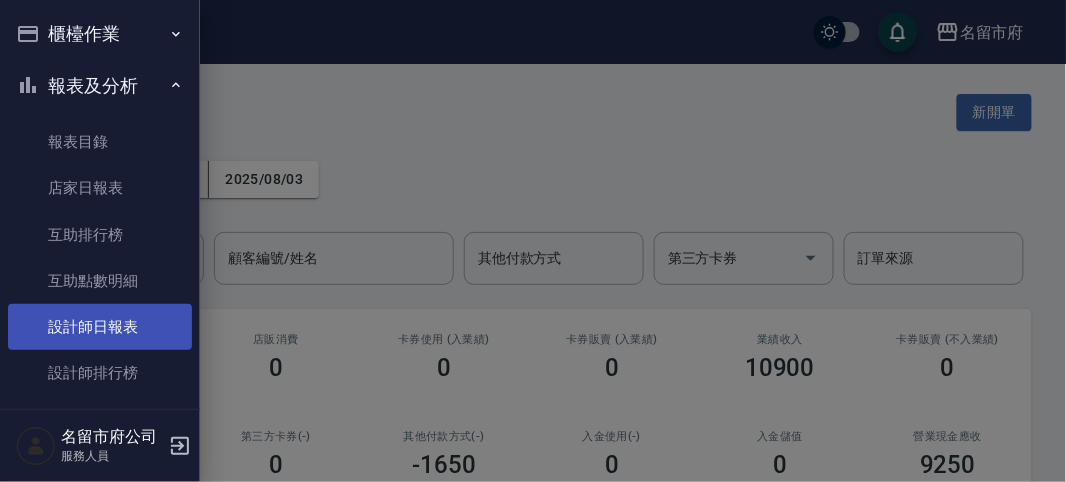click on "設計師日報表" at bounding box center [100, 327] 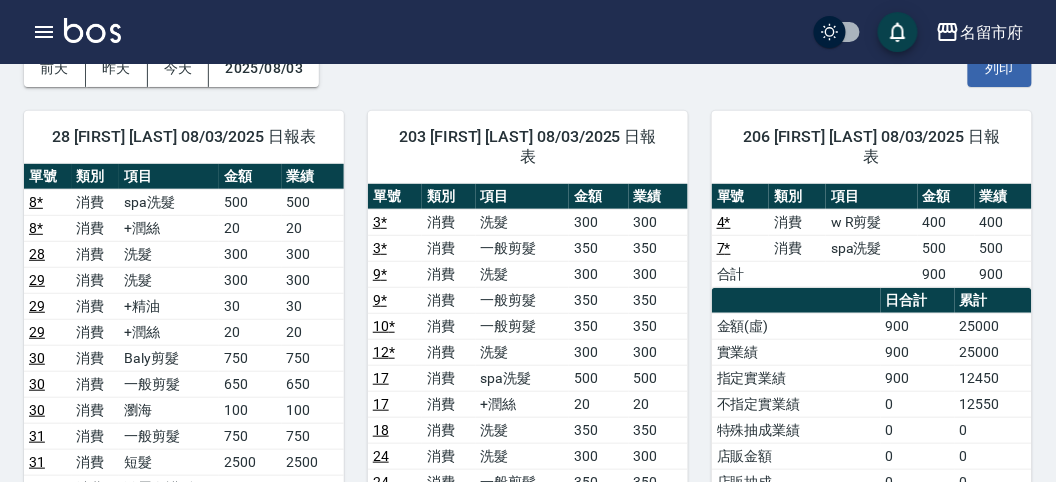 scroll, scrollTop: 0, scrollLeft: 0, axis: both 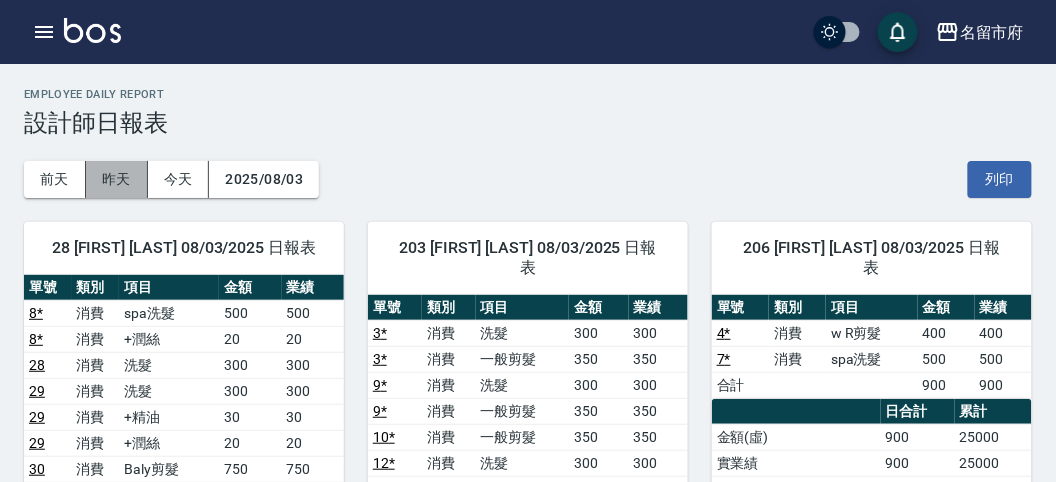 click on "昨天" at bounding box center [117, 179] 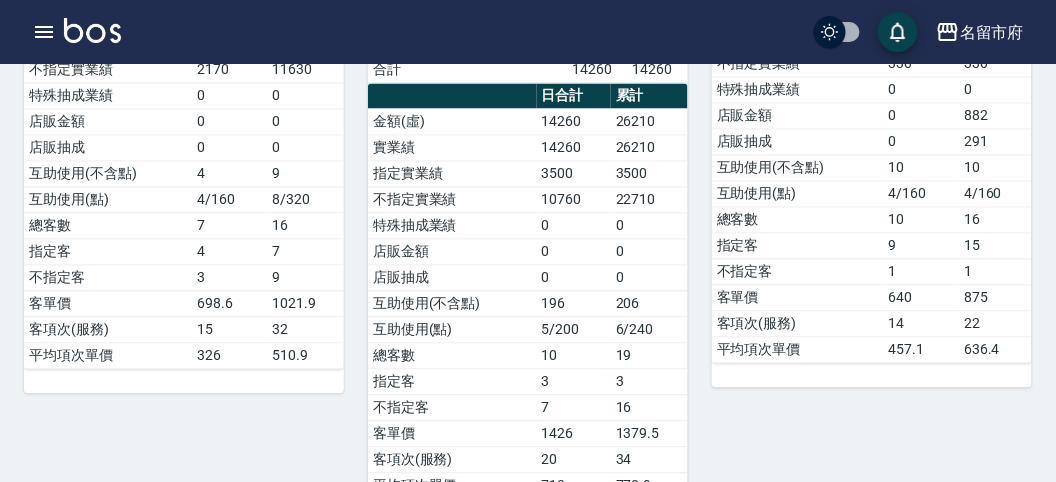 scroll, scrollTop: 0, scrollLeft: 0, axis: both 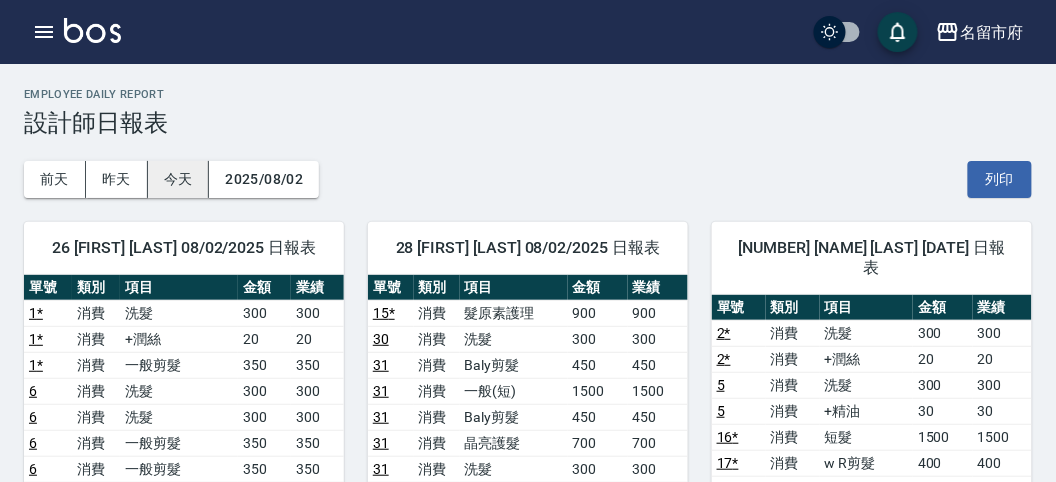click on "今天" at bounding box center (179, 179) 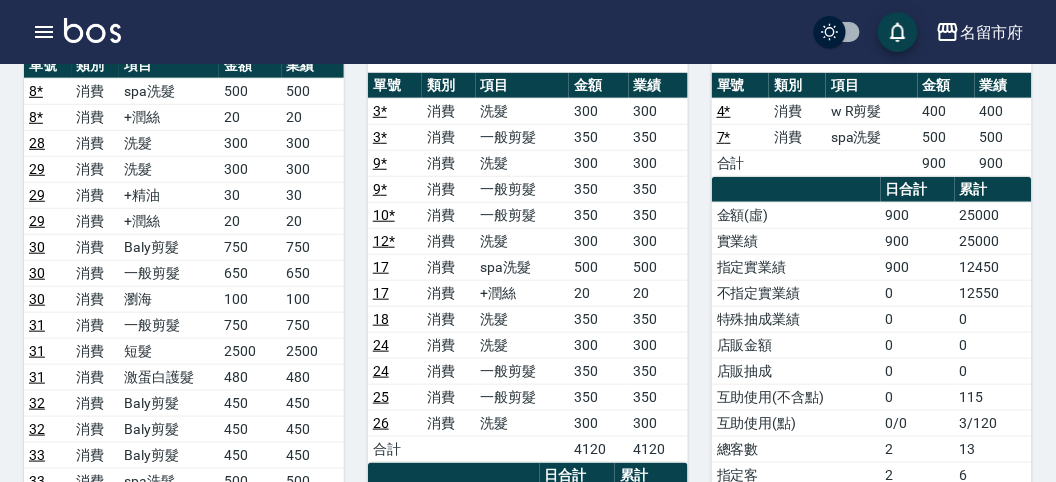 scroll, scrollTop: 0, scrollLeft: 0, axis: both 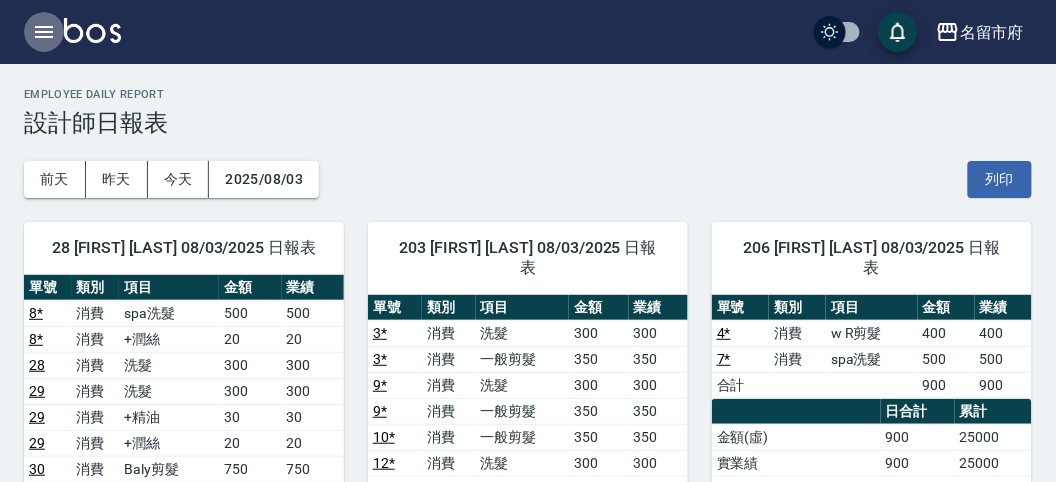 click 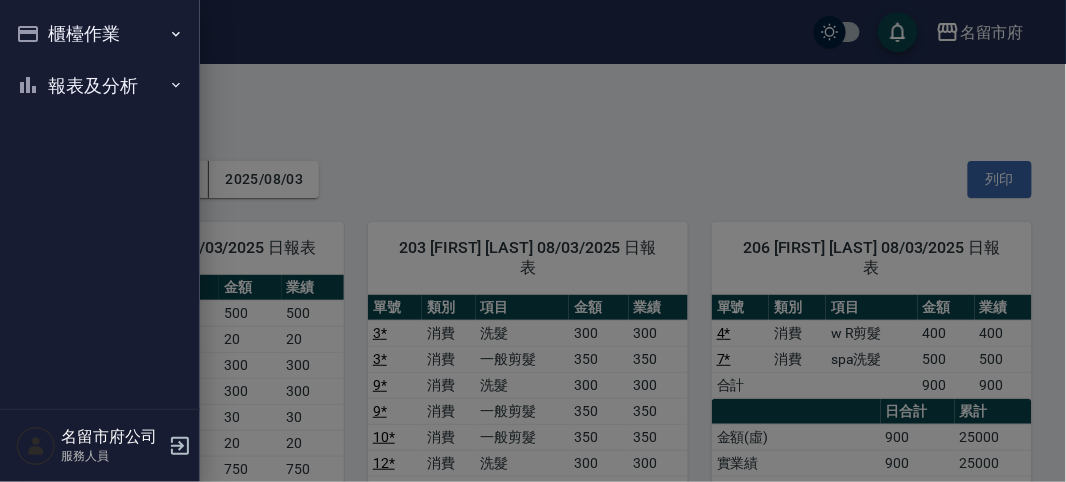 click on "櫃檯作業 打帳單 帳單列表 現金收支登錄 高階收支登錄 材料自購登錄 每日結帳 報表及分析 報表目錄 店家日報表 互助排行榜 互助點數明細 設計師日報表 設計師排行榜 收支分類明細表 名留市府公司 服務人員" at bounding box center [100, 241] 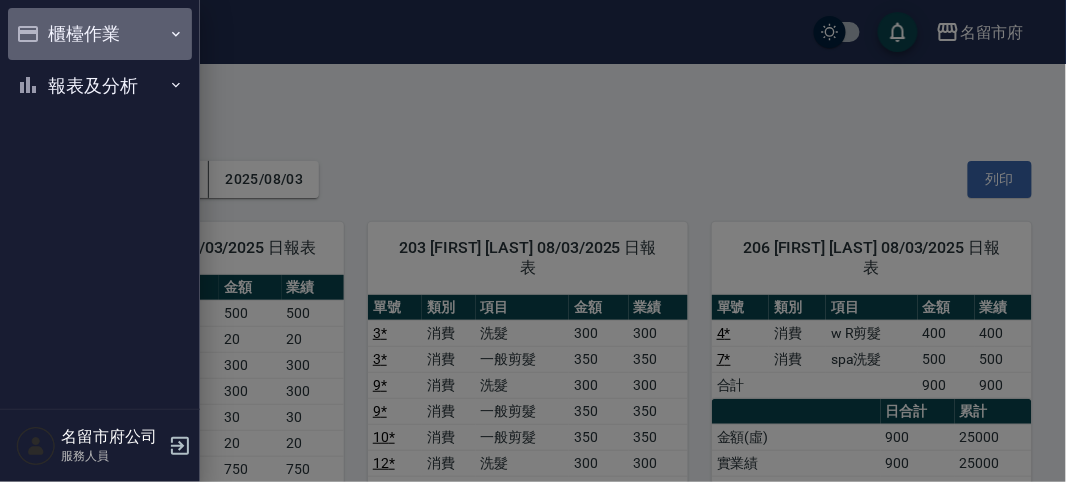 click on "櫃檯作業" at bounding box center (100, 34) 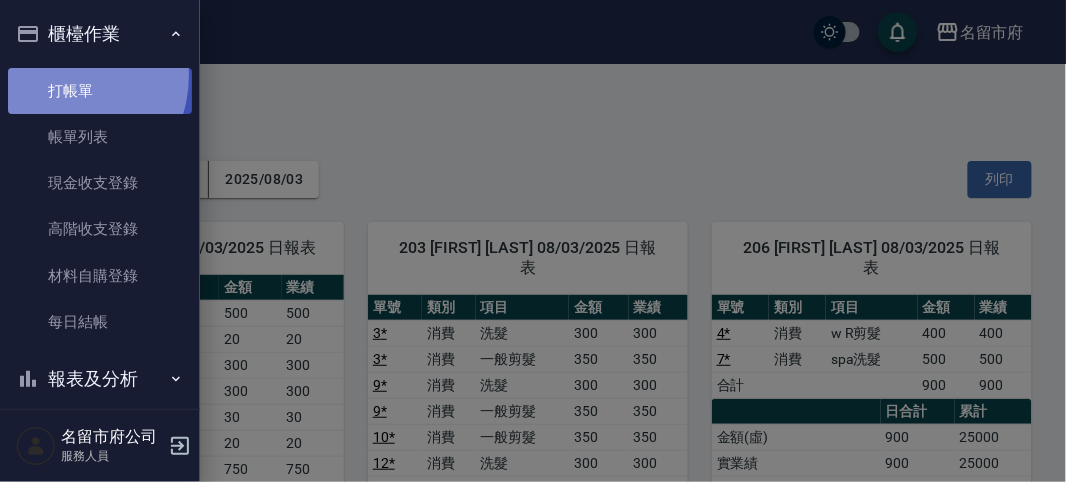 click on "打帳單" at bounding box center [100, 91] 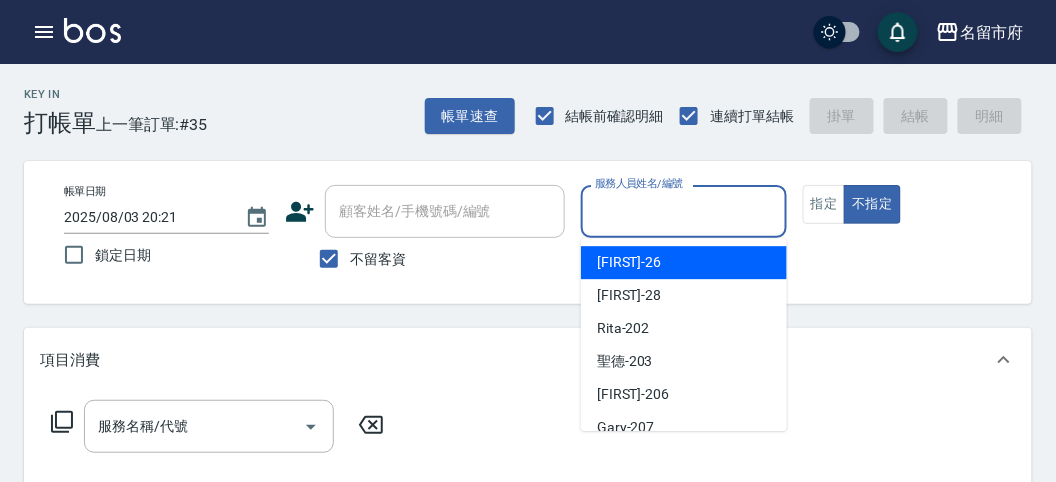 click on "服務人員姓名/編號" at bounding box center (683, 211) 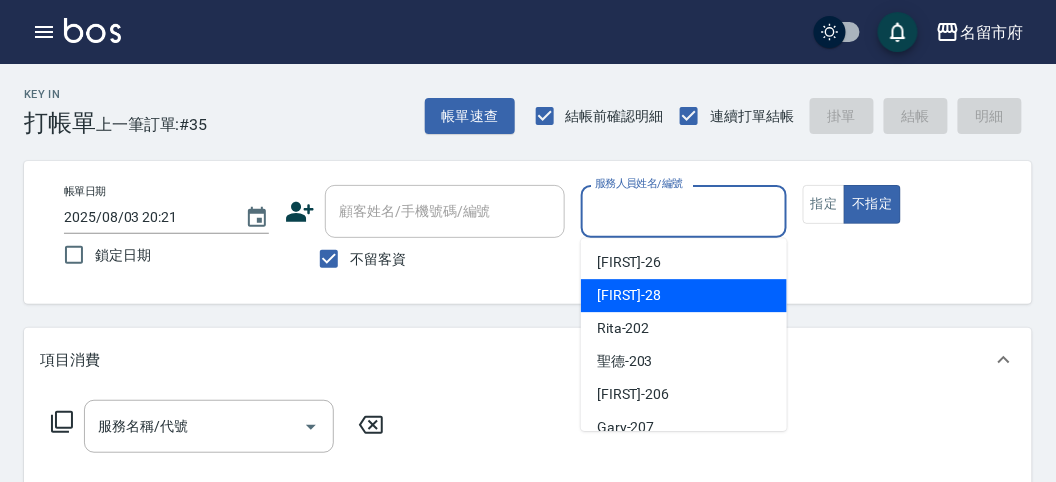 drag, startPoint x: 622, startPoint y: 301, endPoint x: 476, endPoint y: 351, distance: 154.32434 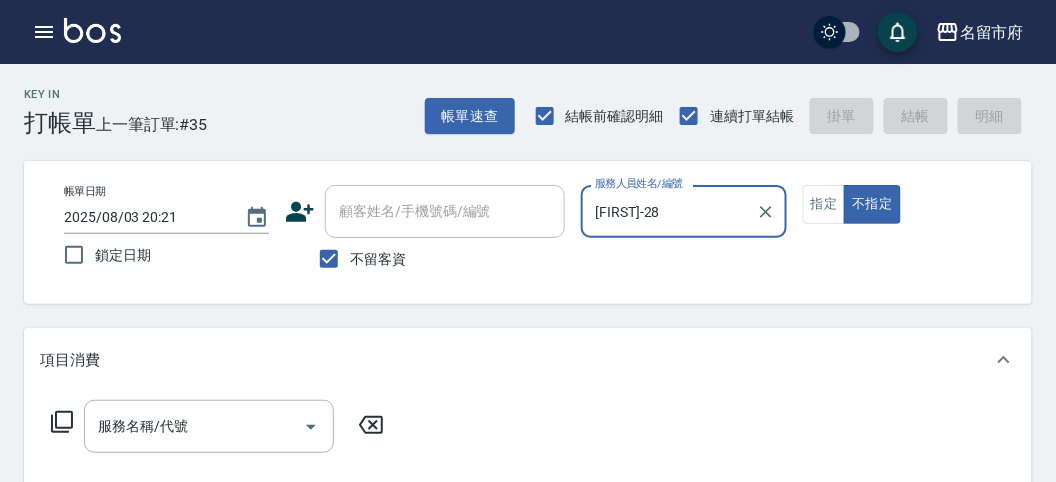 drag, startPoint x: 648, startPoint y: 195, endPoint x: 646, endPoint y: 207, distance: 12.165525 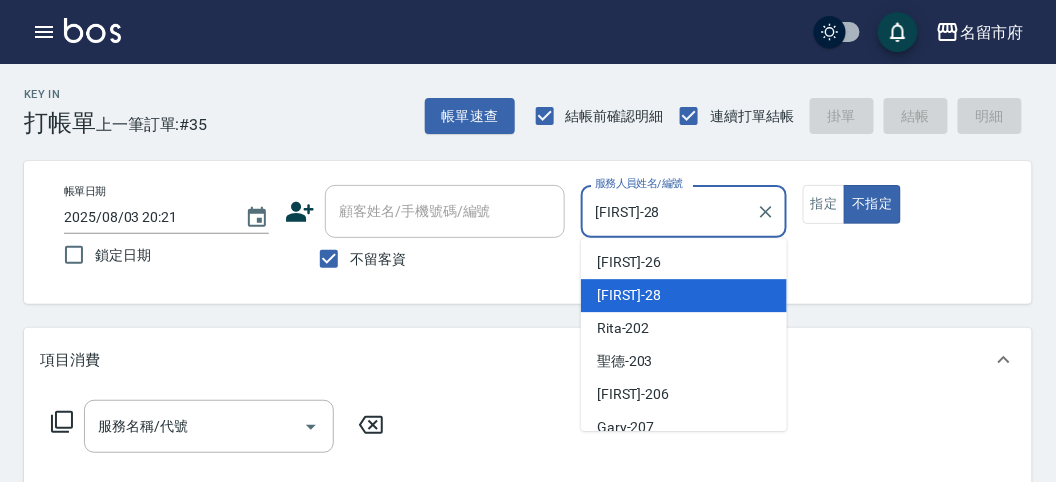 scroll, scrollTop: 153, scrollLeft: 0, axis: vertical 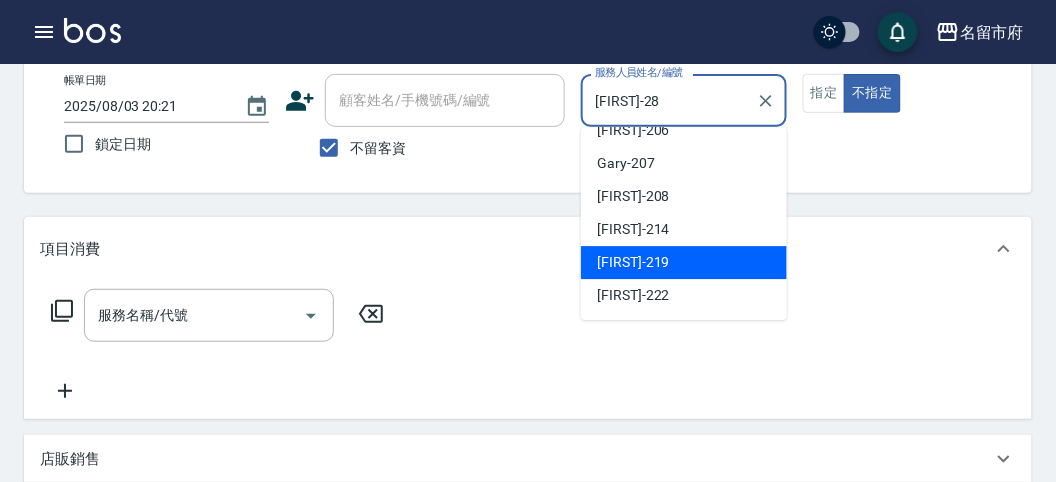 click on "[FIRST] -219" at bounding box center [633, 262] 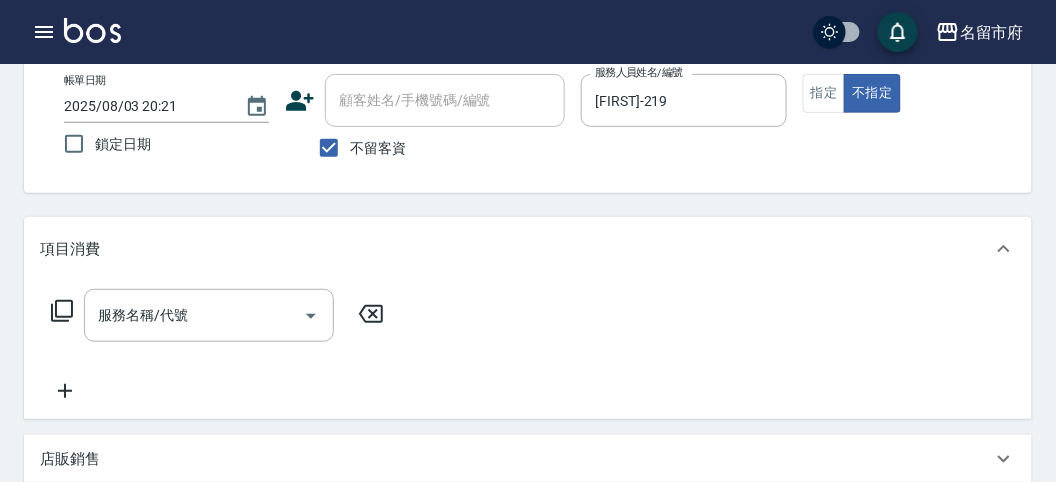 click 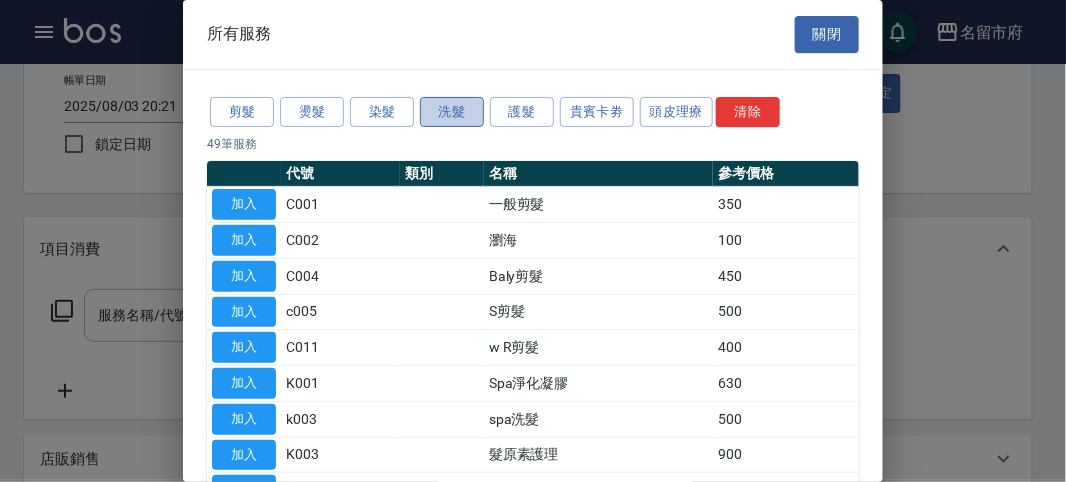 click on "洗髮" at bounding box center [452, 112] 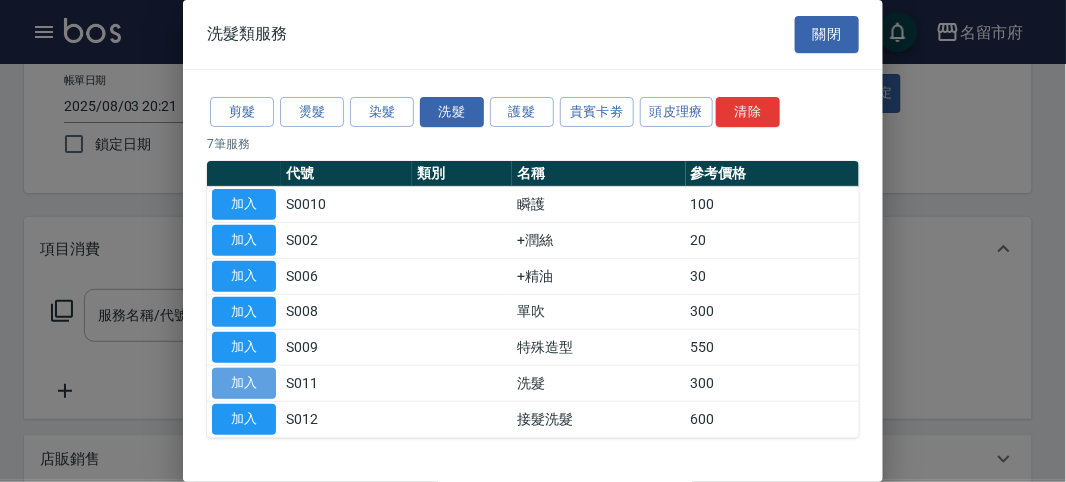 click on "加入" at bounding box center [244, 383] 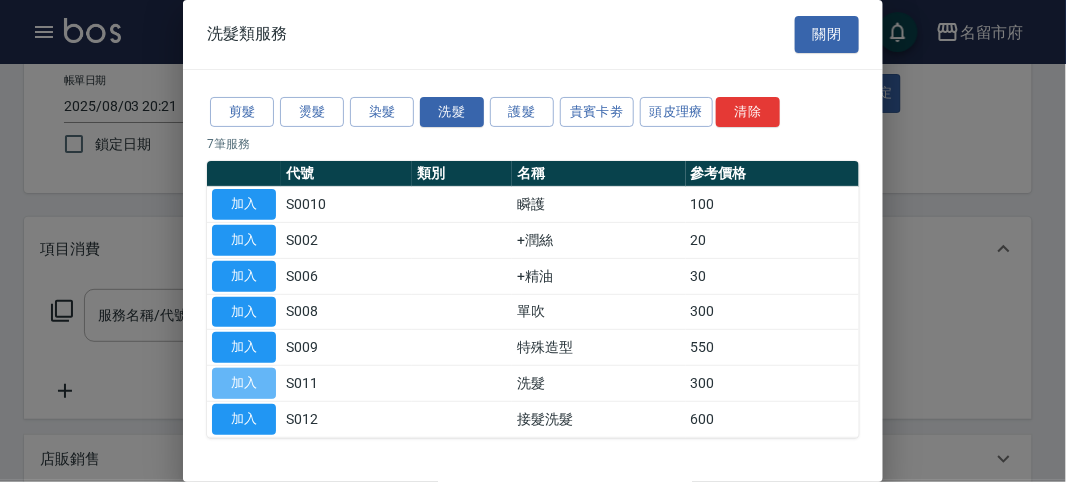 type on "洗髮(S011)" 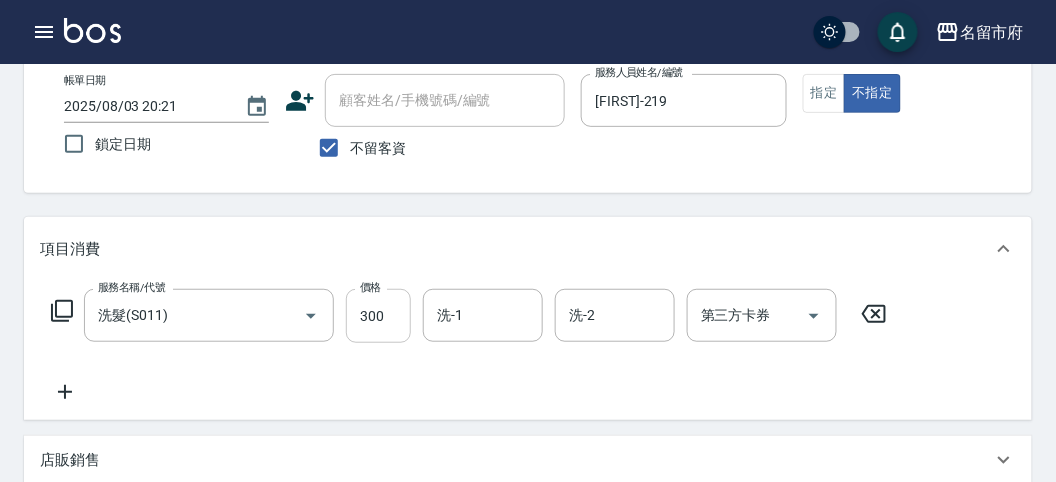 click on "300" at bounding box center [378, 316] 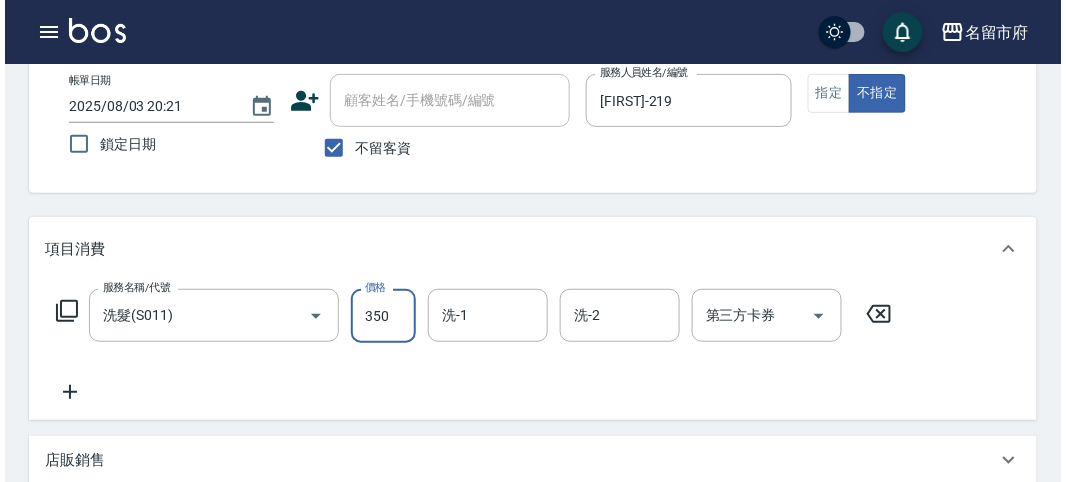 scroll, scrollTop: 585, scrollLeft: 0, axis: vertical 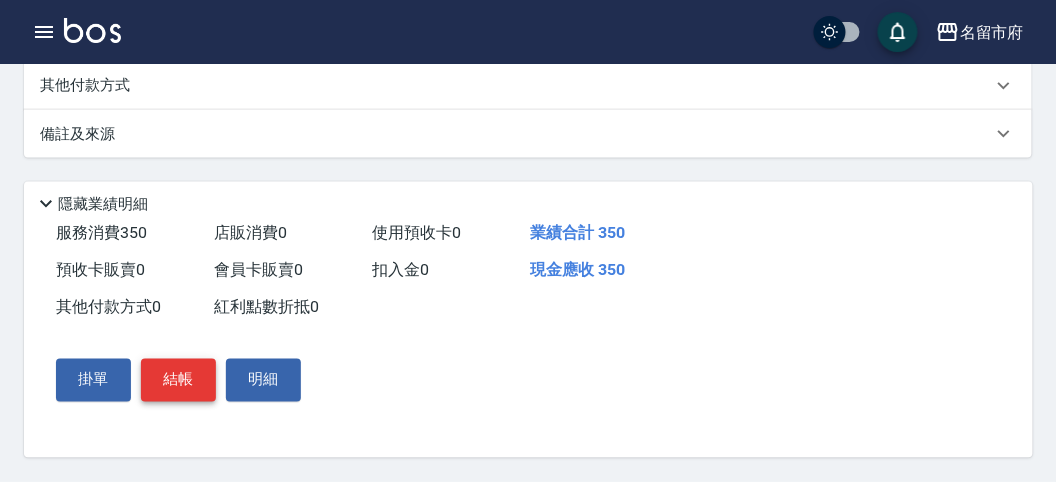 type on "350" 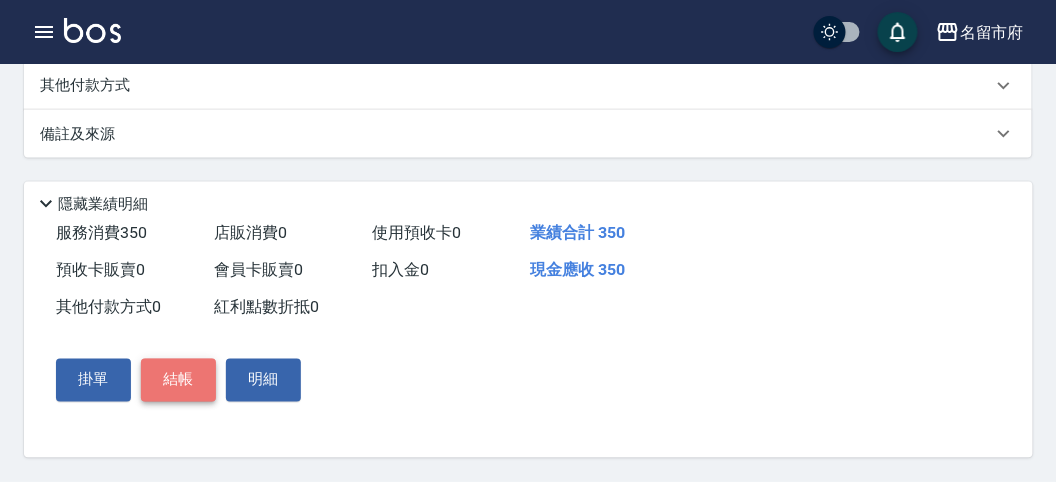 click on "結帳" at bounding box center (178, 380) 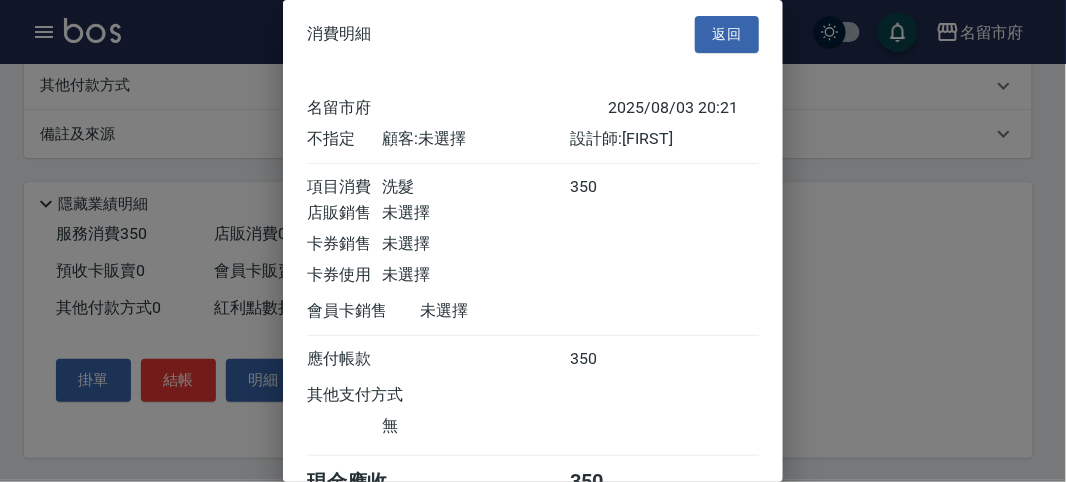 scroll, scrollTop: 111, scrollLeft: 0, axis: vertical 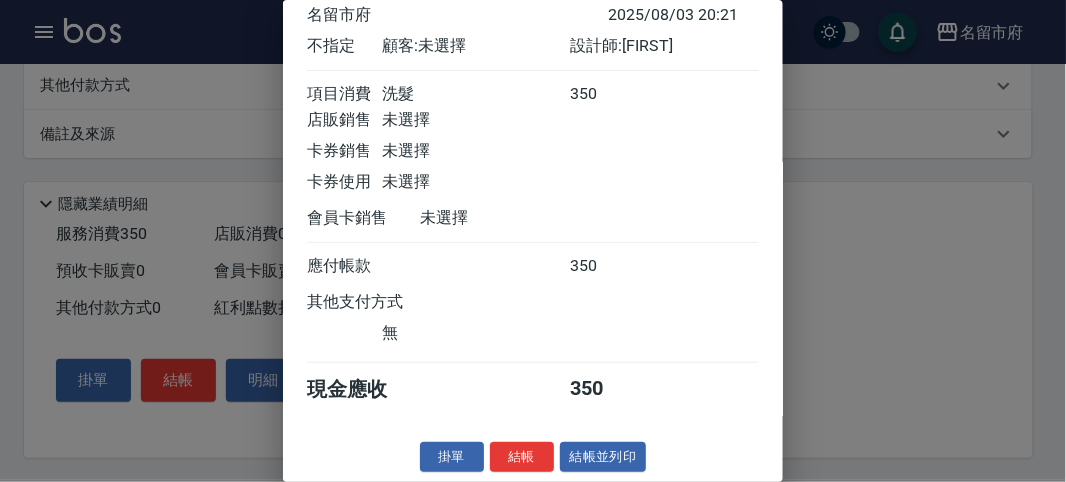click on "結帳" at bounding box center (522, 457) 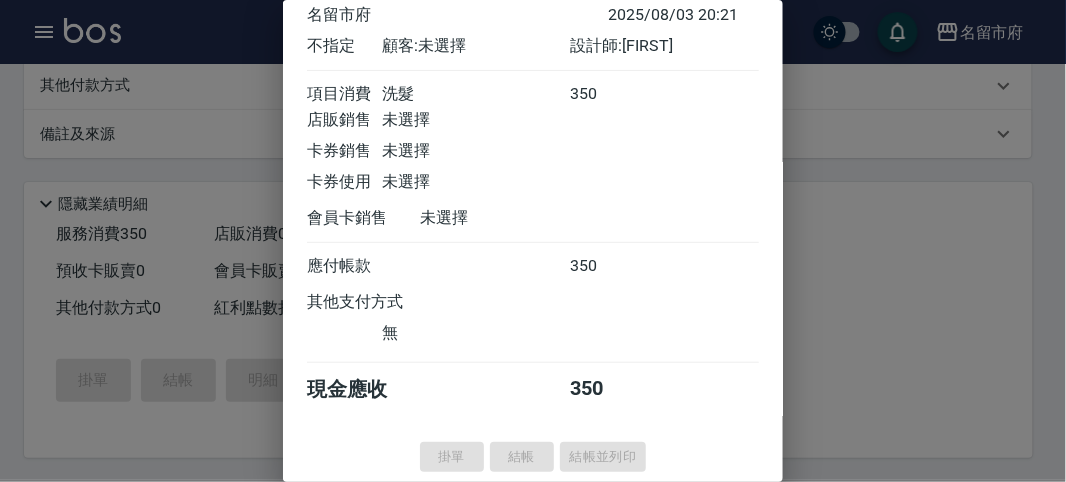 type on "2025/08/03 20:24" 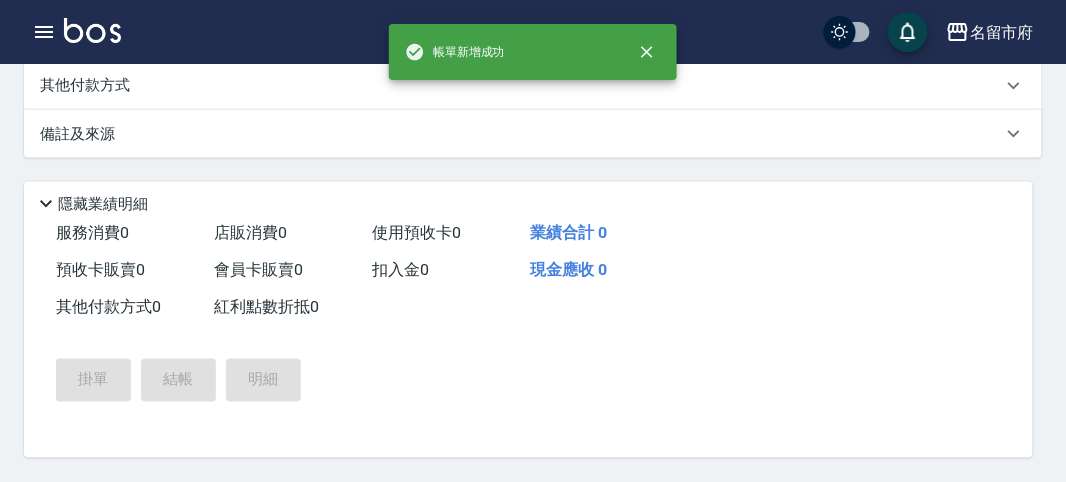 scroll, scrollTop: 0, scrollLeft: 0, axis: both 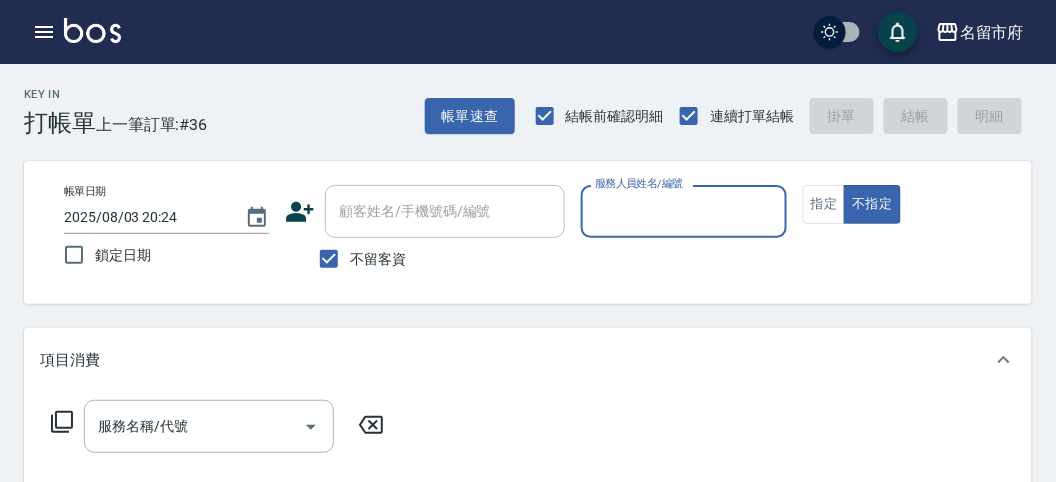 click 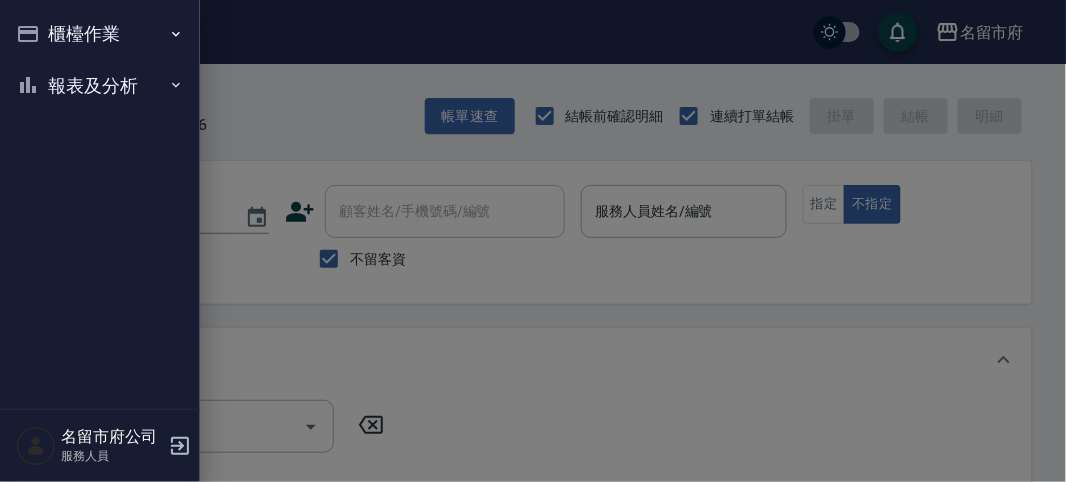 click on "櫃檯作業" at bounding box center [100, 34] 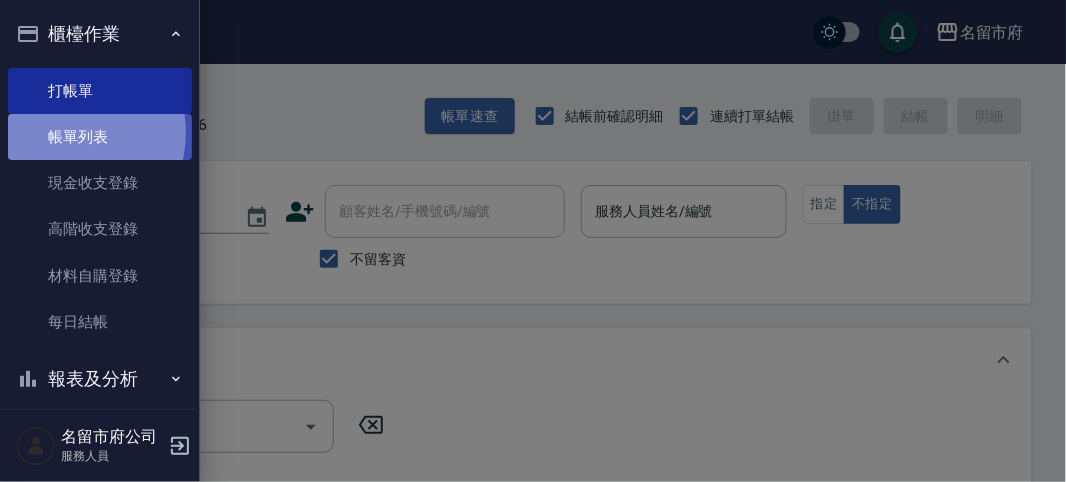 click on "帳單列表" at bounding box center (100, 137) 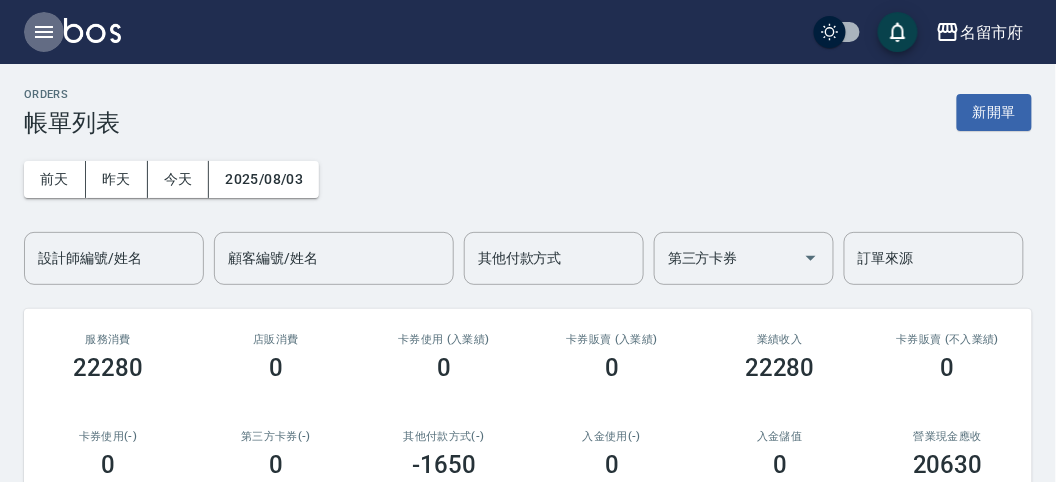 click 